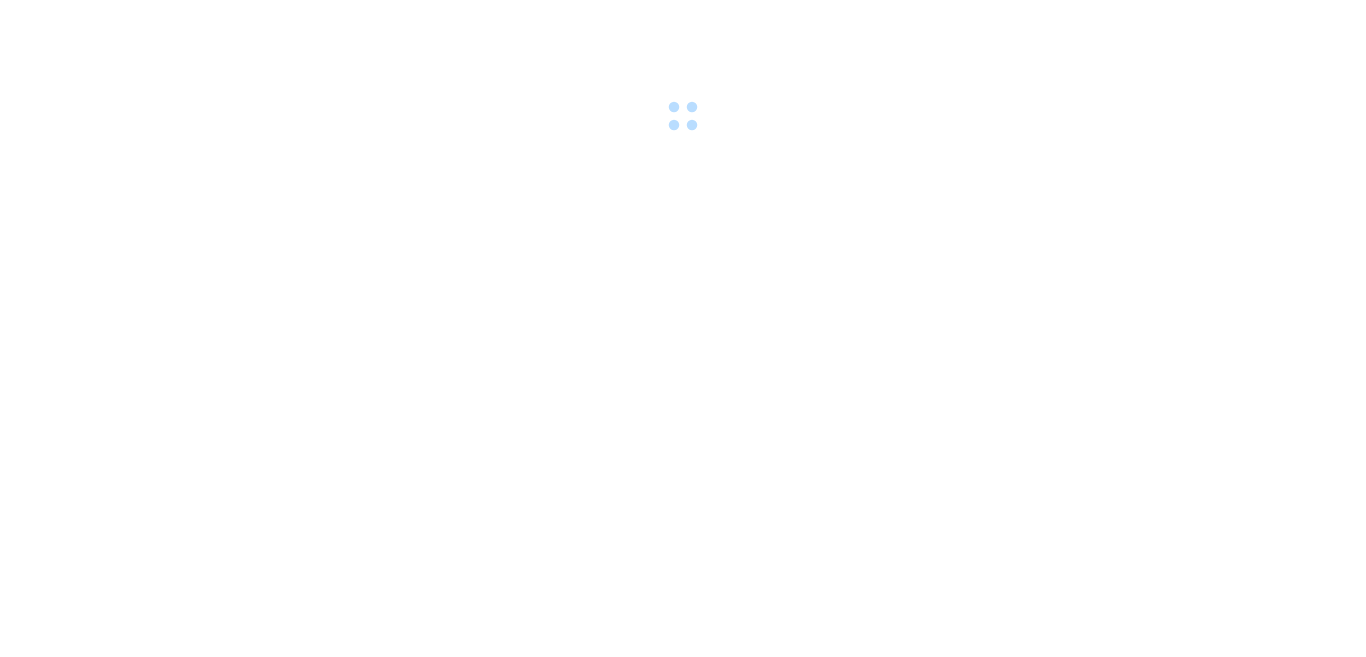 scroll, scrollTop: 0, scrollLeft: 0, axis: both 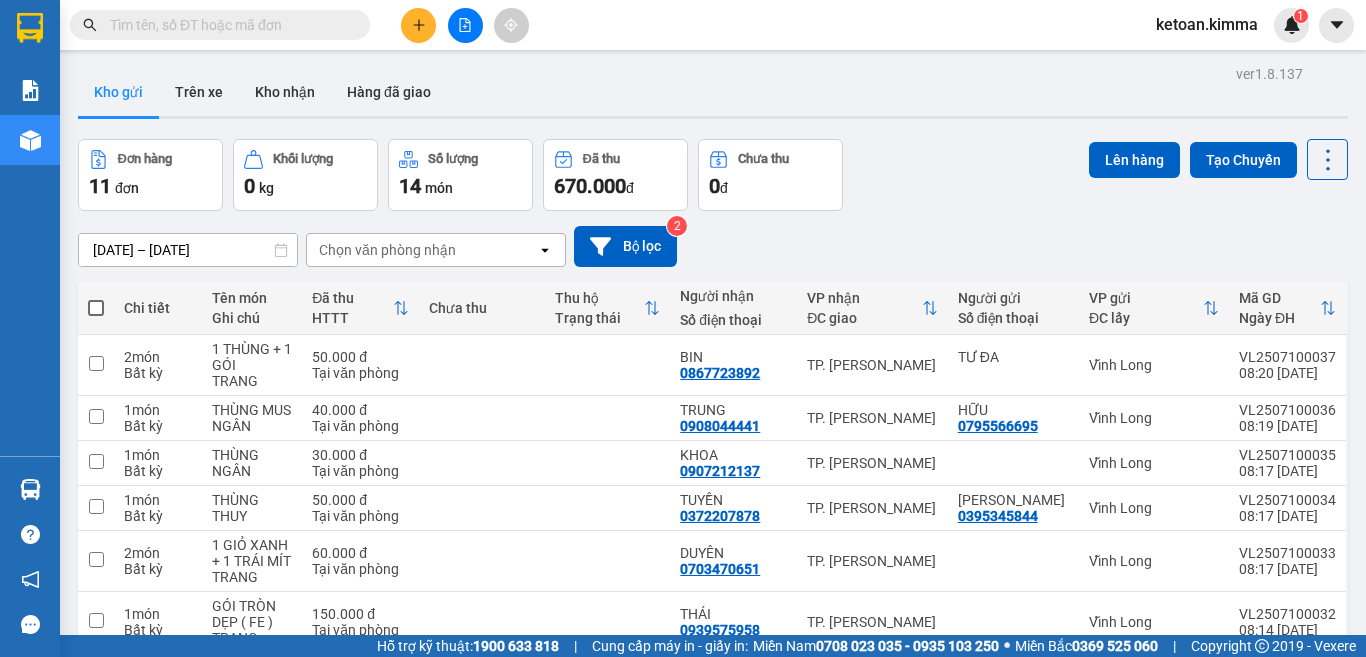 click on "Đơn hàng 11 đơn Khối lượng 0 kg Số lượng 14 món Đã thu 670.000  đ Chưa thu 0  đ Lên hàng Tạo Chuyến" at bounding box center (713, 175) 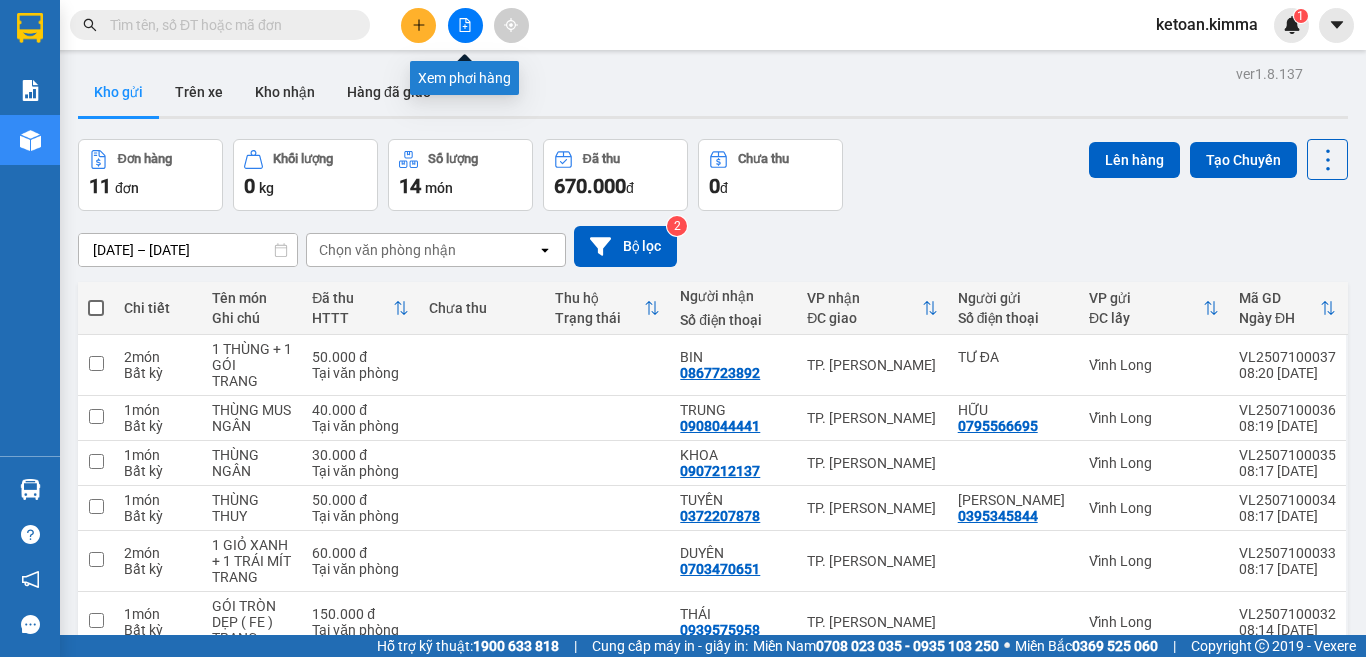 click at bounding box center [465, 25] 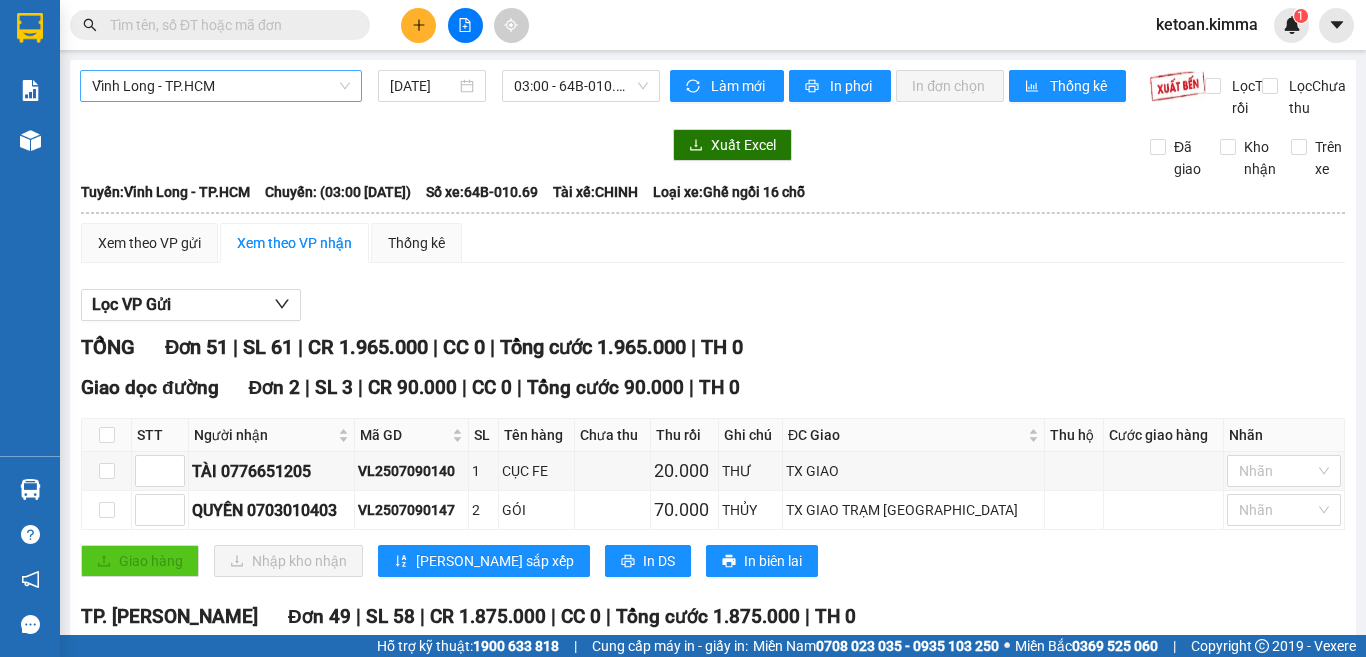 click on "Vĩnh Long - TP.HCM" at bounding box center [221, 86] 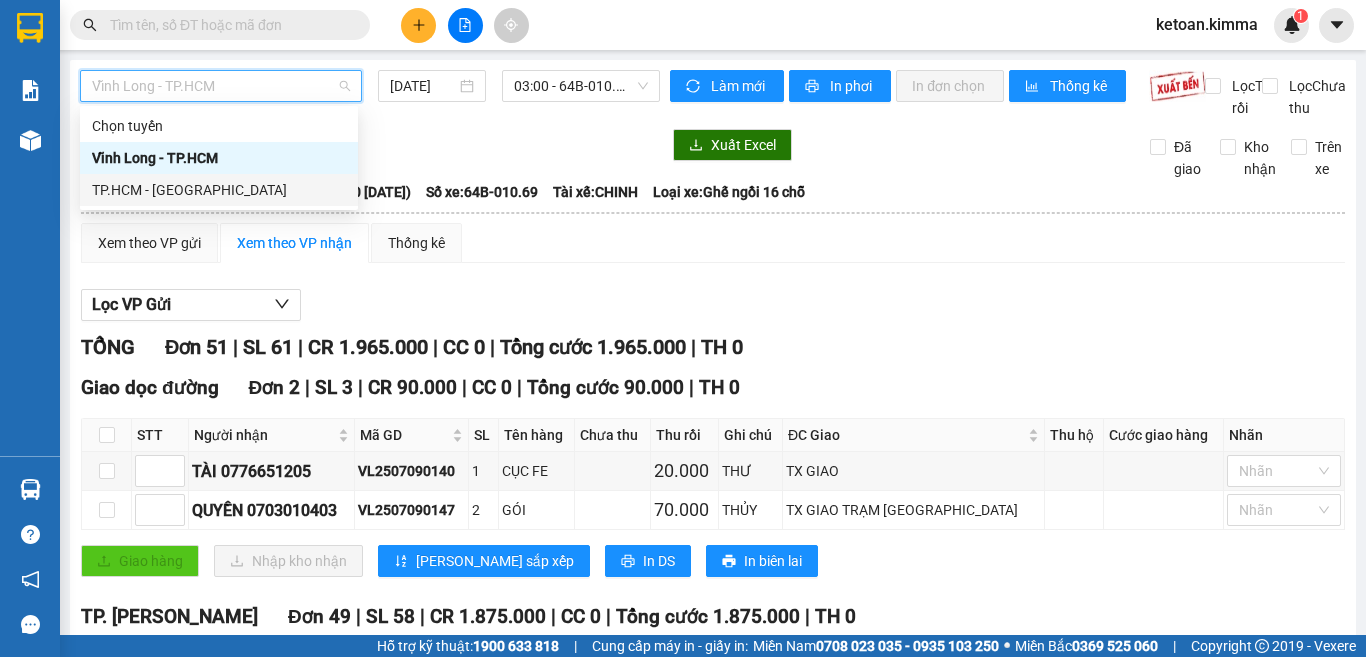 click on "TP.HCM - Vĩnh Long" at bounding box center [219, 190] 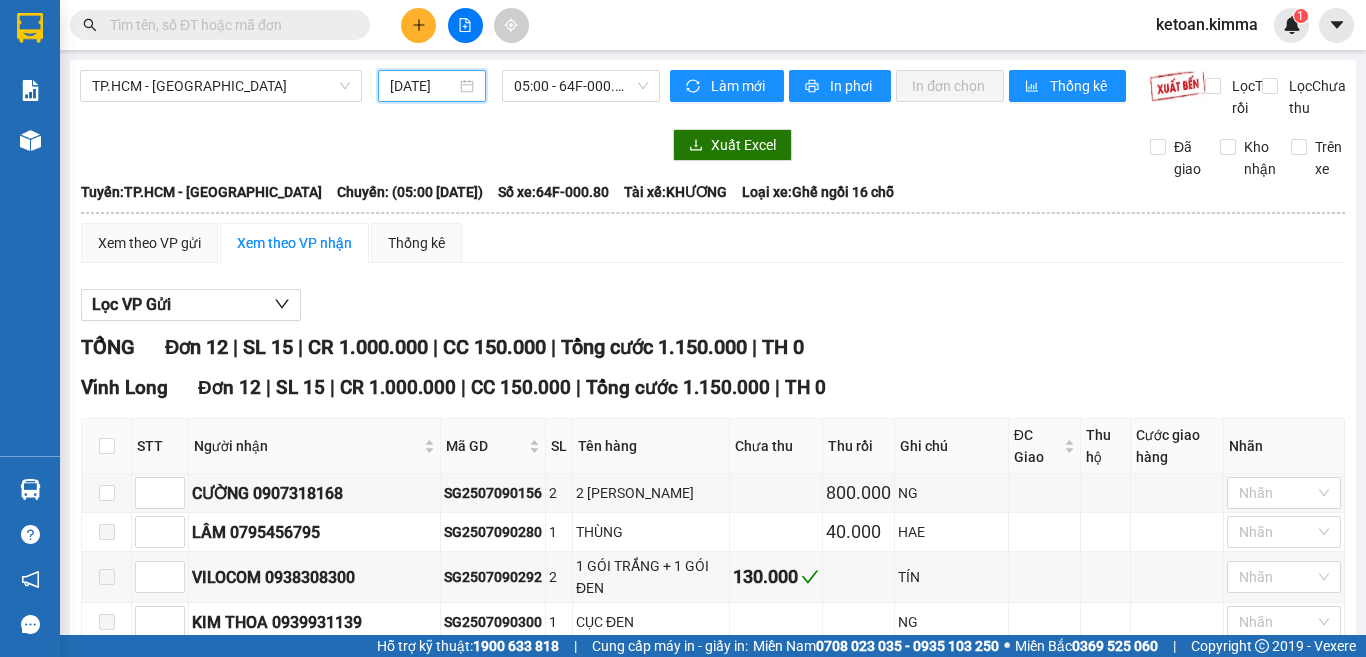 click on "10/07/2025" at bounding box center [423, 86] 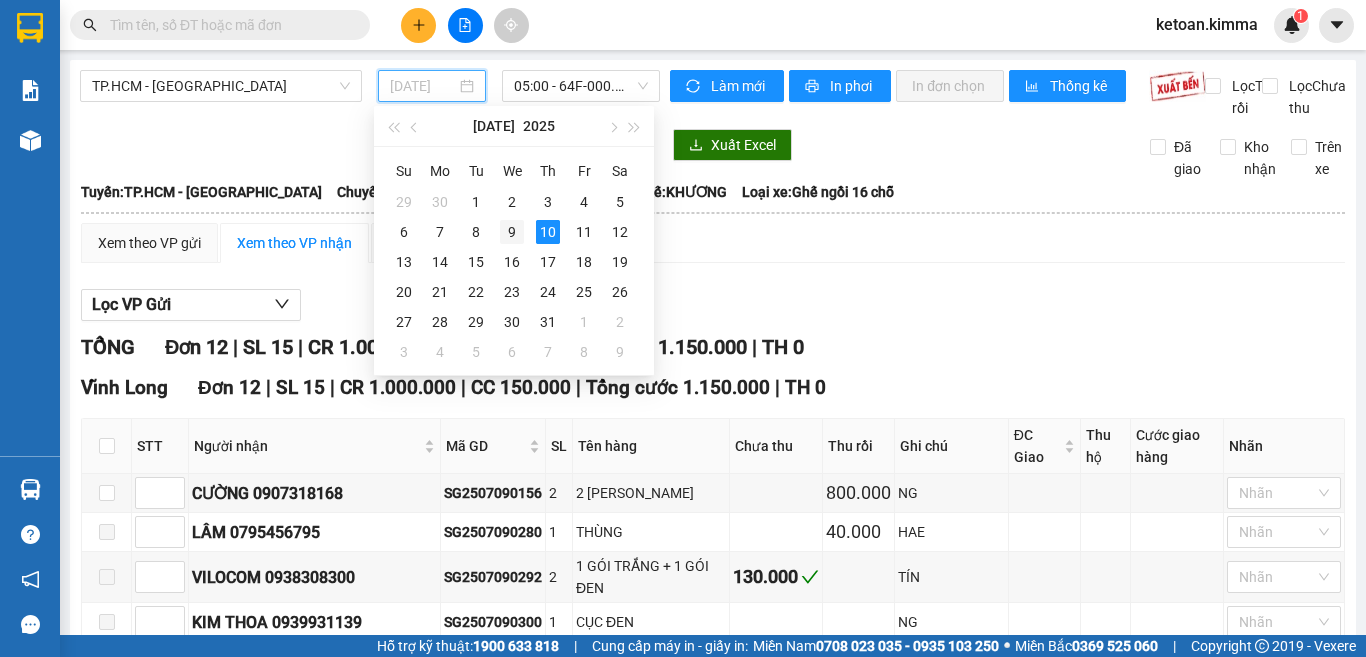 click on "9" at bounding box center (512, 232) 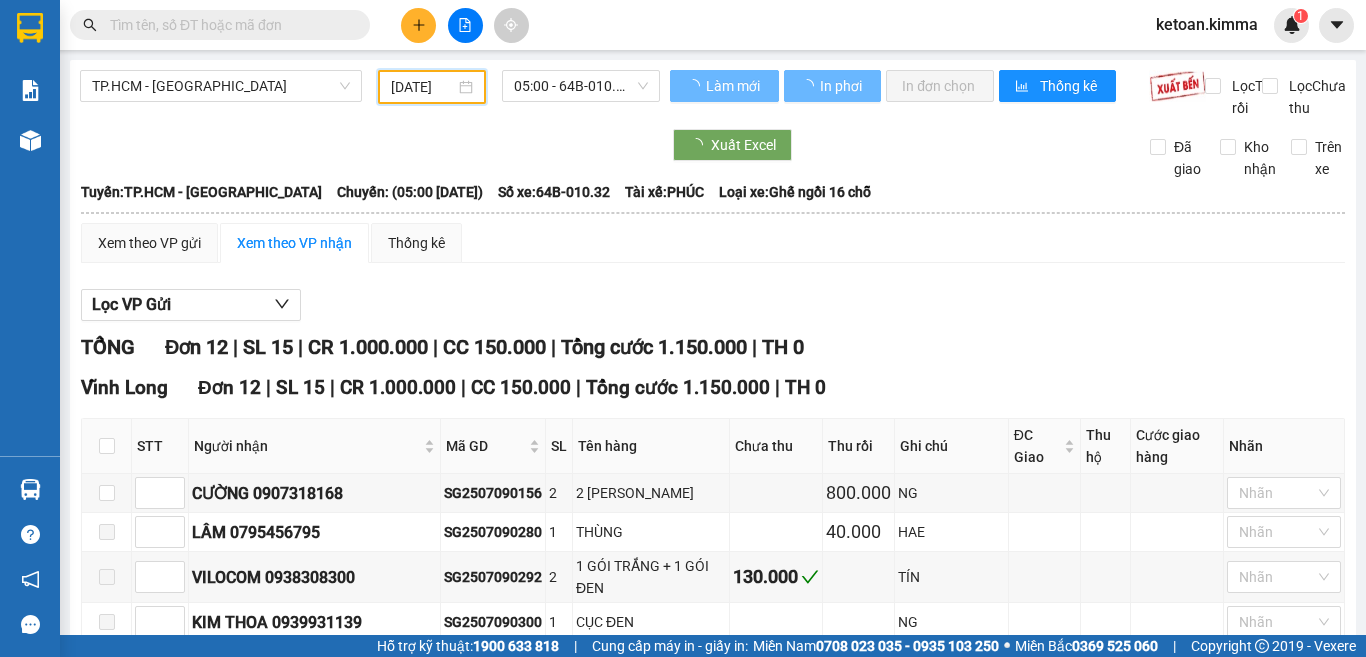 type on "09/07/2025" 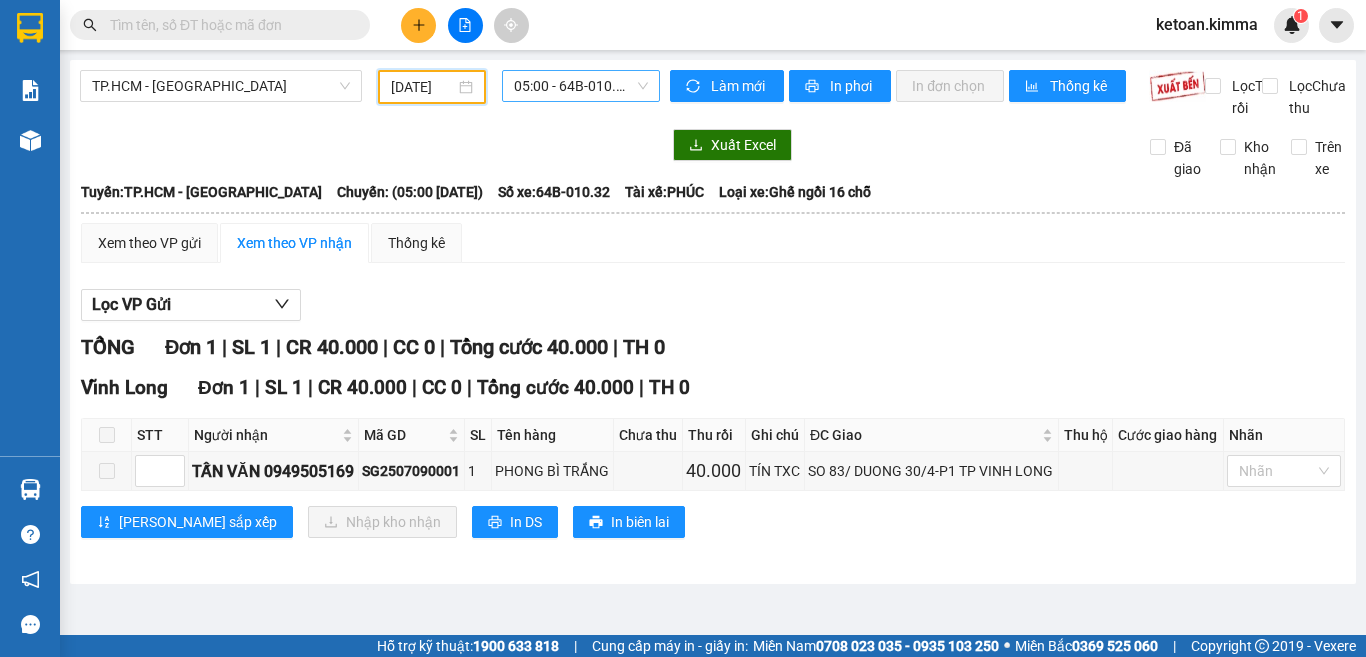 click on "05:00     - 64B-010.32" at bounding box center (581, 86) 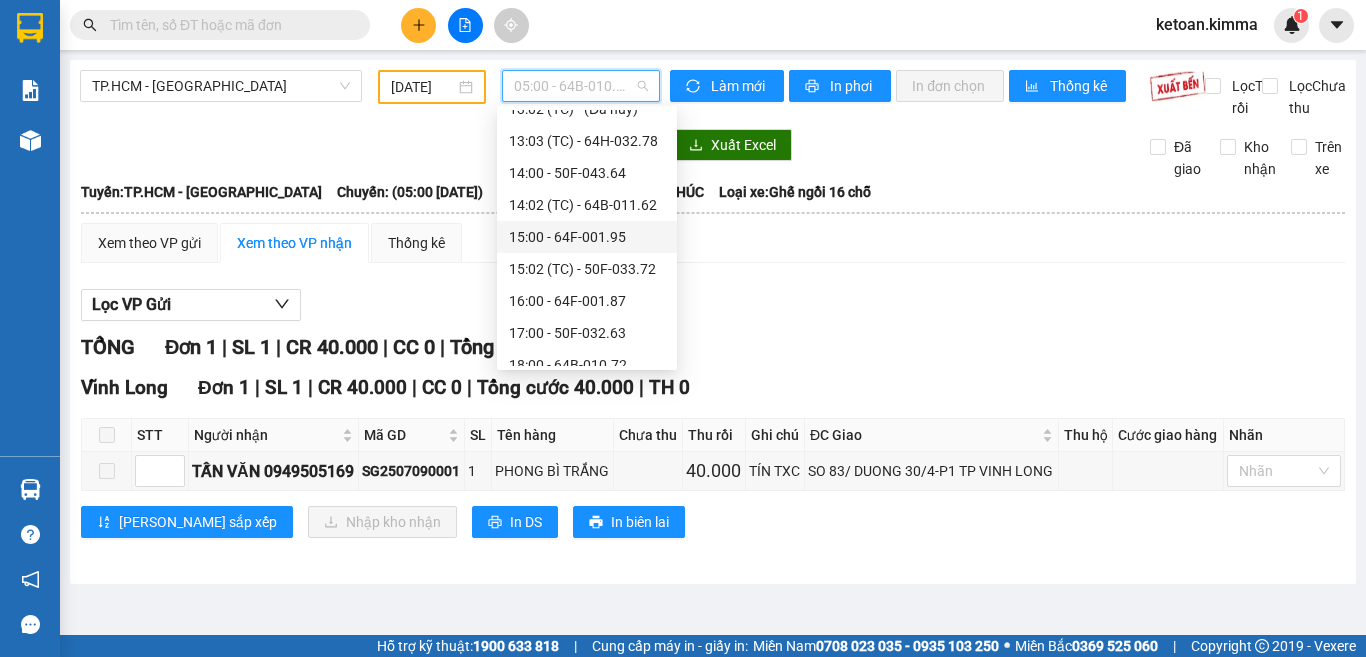 scroll, scrollTop: 500, scrollLeft: 0, axis: vertical 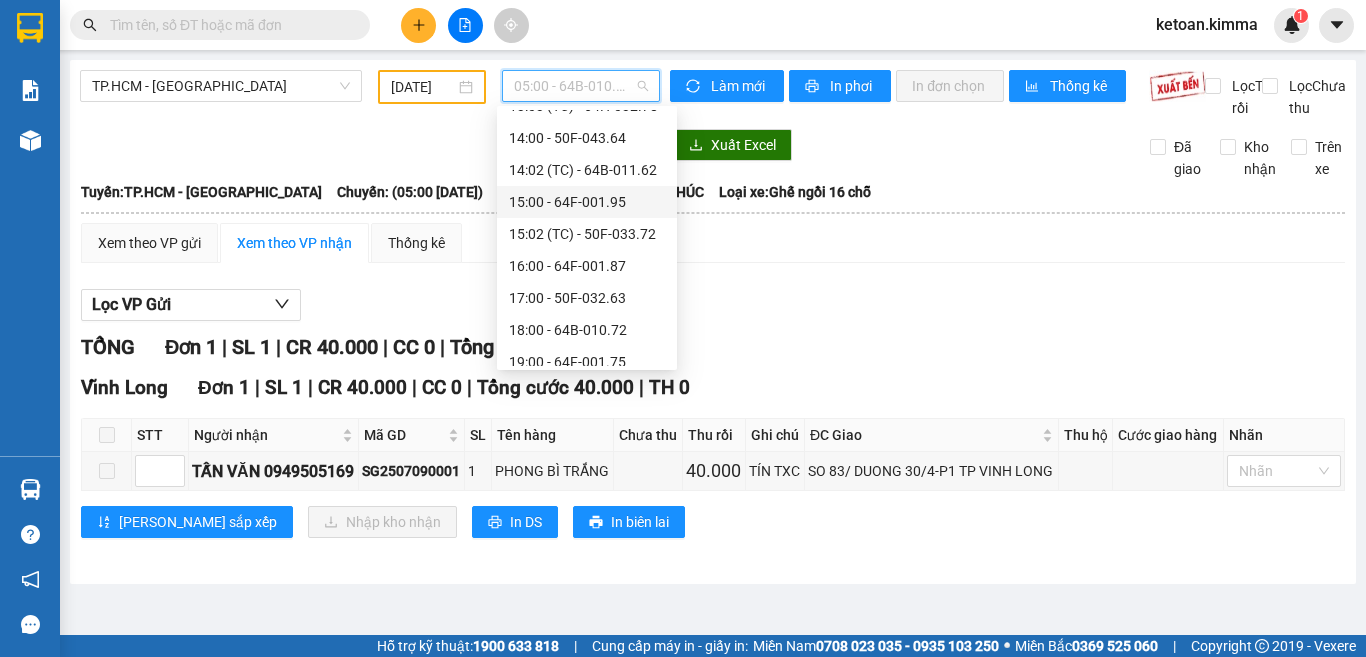 click on "15:00     - 64F-001.95" at bounding box center (587, 202) 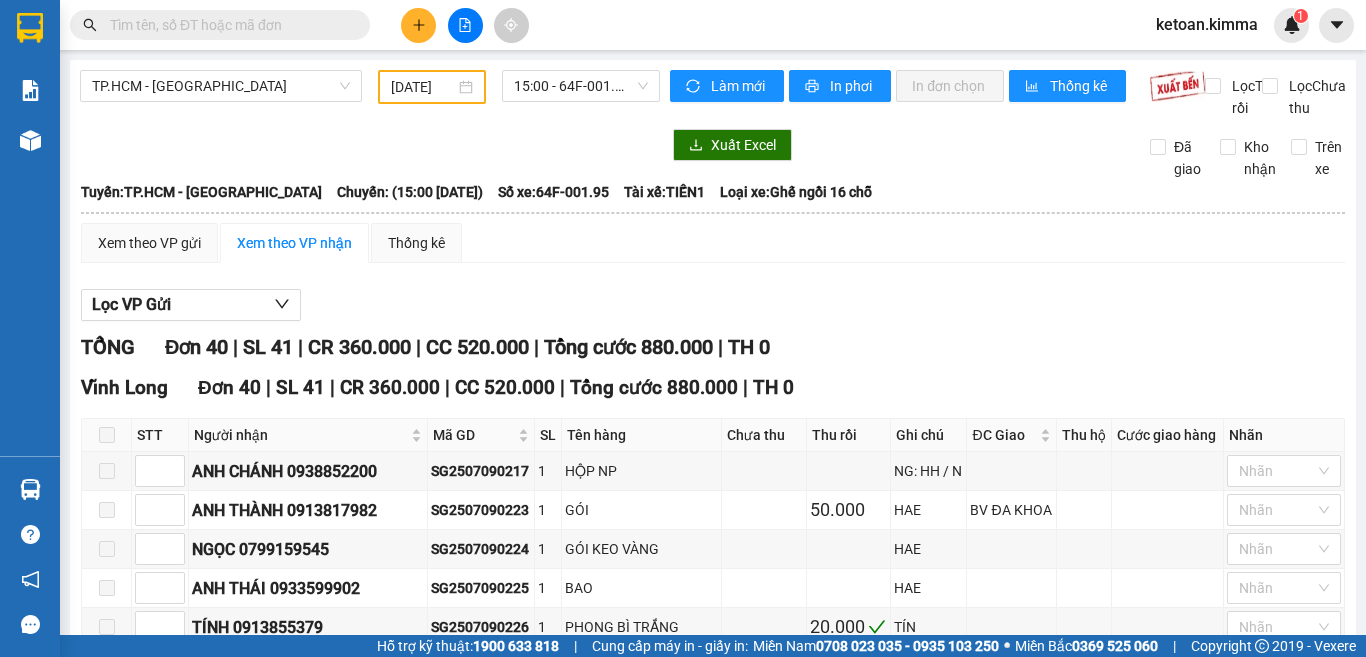 drag, startPoint x: 654, startPoint y: 313, endPoint x: 607, endPoint y: 278, distance: 58.60034 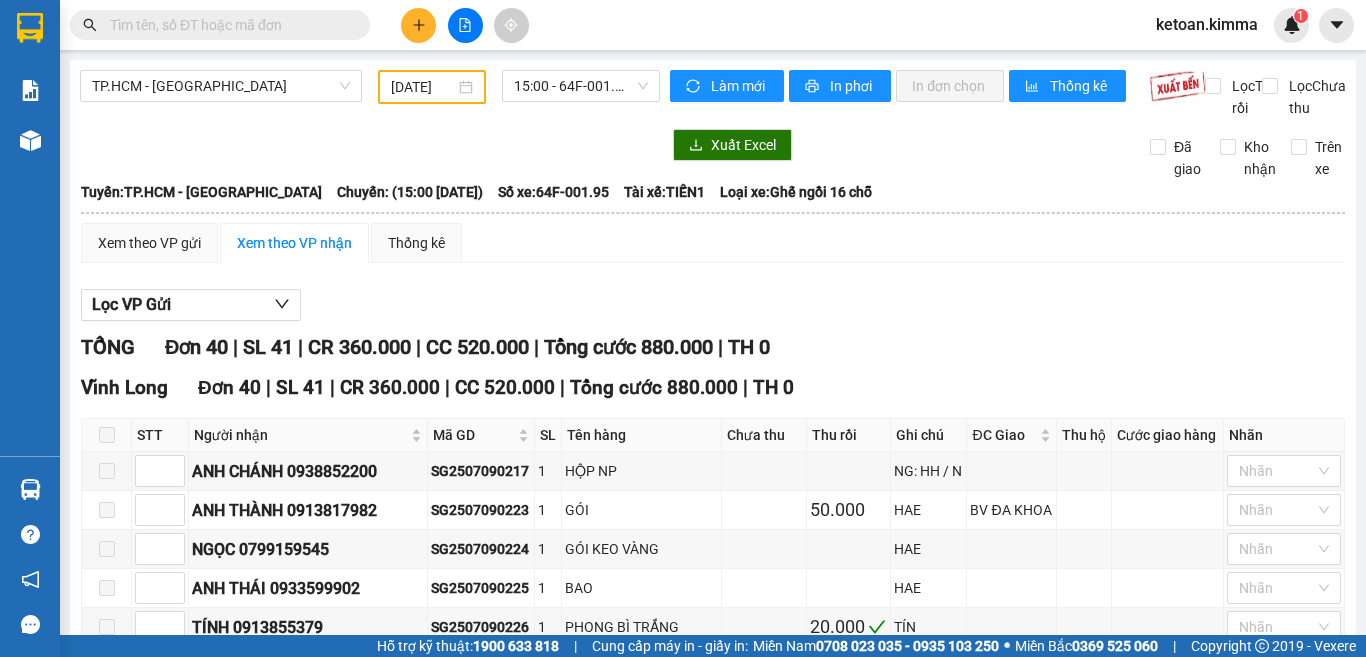 click on "Lọc VP Gửi TỔNG Đơn   40 | SL   41 | CR   360.000 | CC   520.000 | Tổng cước   880.000 | TH   0 Vĩnh Long Đơn   40 | SL   41 | CR   360.000 | CC   520.000 | Tổng cước   880.000 | TH   0 STT Người nhận Mã GD SL Tên hàng Chưa thu Thu rồi Ghi chú ĐC Giao Thu hộ Cước giao hàng Nhãn Ký nhận                             ANH CHÁNH 0938852200 SG2507090217 1 HỘP NP NG: HH / N   Nhãn ANH THÀNH 0913817982 SG2507090223 1 GÓI 50.000 HAE BV ĐA KHOA   Nhãn NGỌC 0799159545 SG2507090224 1 GÓI KEO VÀNG HAE   Nhãn ANH THÁI  0933599902 SG2507090225 1 BAO  HAE   Nhãn TÍNH  0913855379 SG2507090226 1 PHONG BÌ TRẮNG  20.000 TÍN   Nhãn UYÊN 0939430925 SG2507090227 1 THÙNG 30.000 NG   Nhãn BA NHỎ 0908830476 SG2507090228 2 THÙNG 70.000 HAE   Nhãn TIẾN ĐẠT 0949895900 SG2507090229 1 GÓI TẮNG  20.000 TÍN   Nhãn ANH KHEN 0948766996 SG2507090230 1 THÙNG HAE   Nhãn TRÍ ANH 0388222777 SG2507090231 1 KIỆN  HAE   Nhãn 1 HAE" at bounding box center (713, 1181) 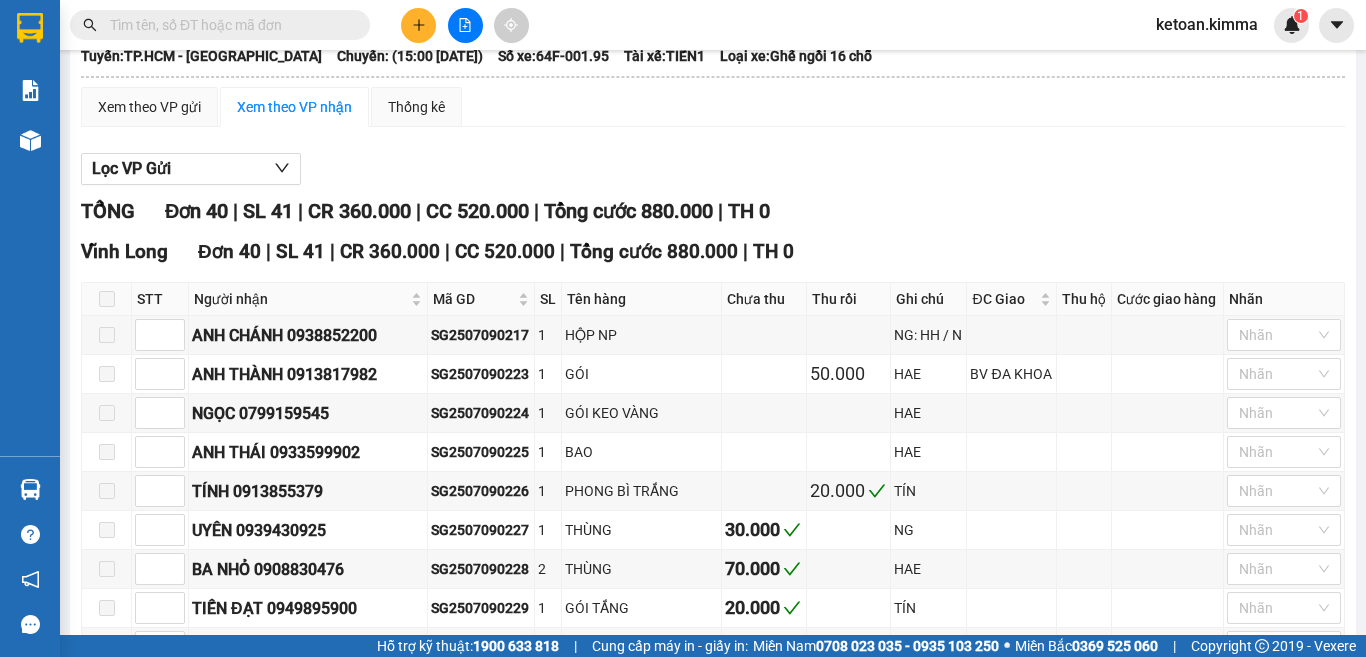 scroll, scrollTop: 0, scrollLeft: 0, axis: both 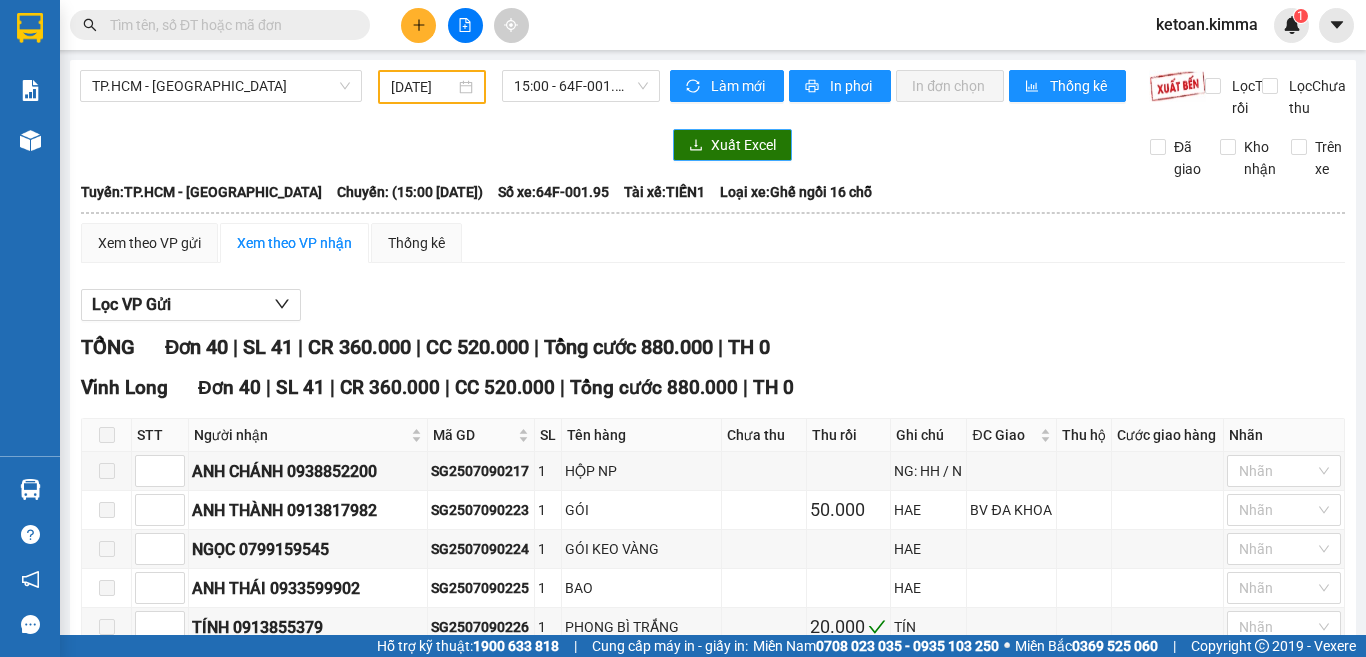 click on "Xuất Excel" at bounding box center [743, 145] 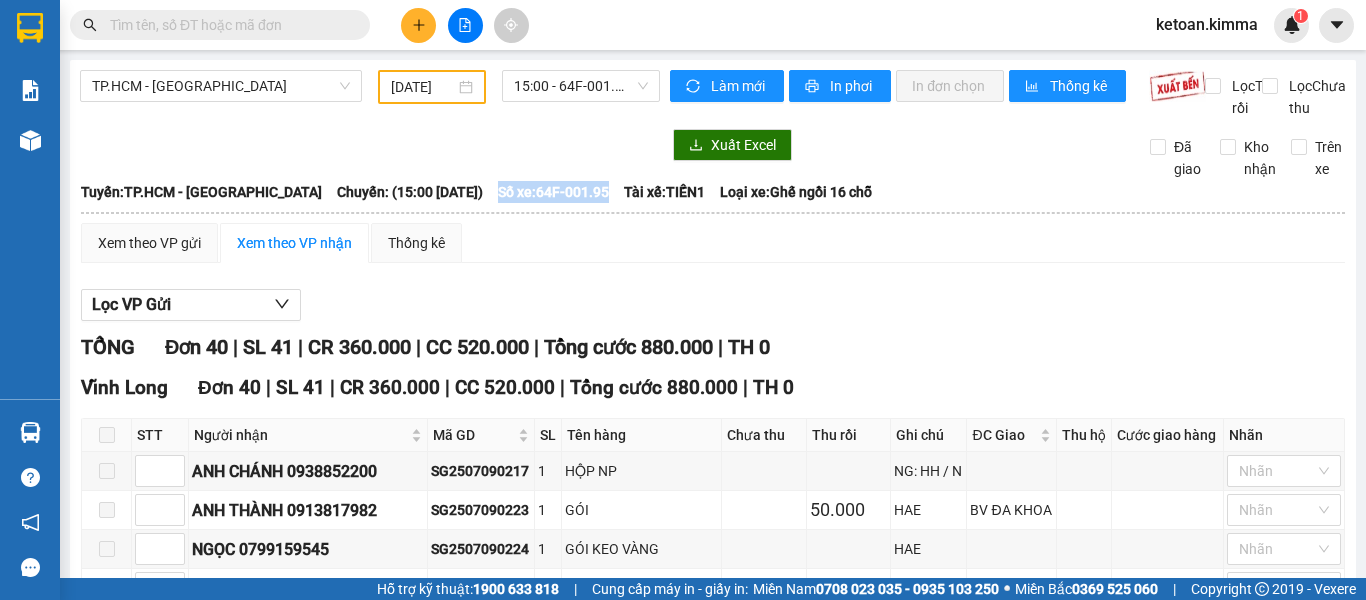 drag, startPoint x: 486, startPoint y: 209, endPoint x: 598, endPoint y: 222, distance: 112.75194 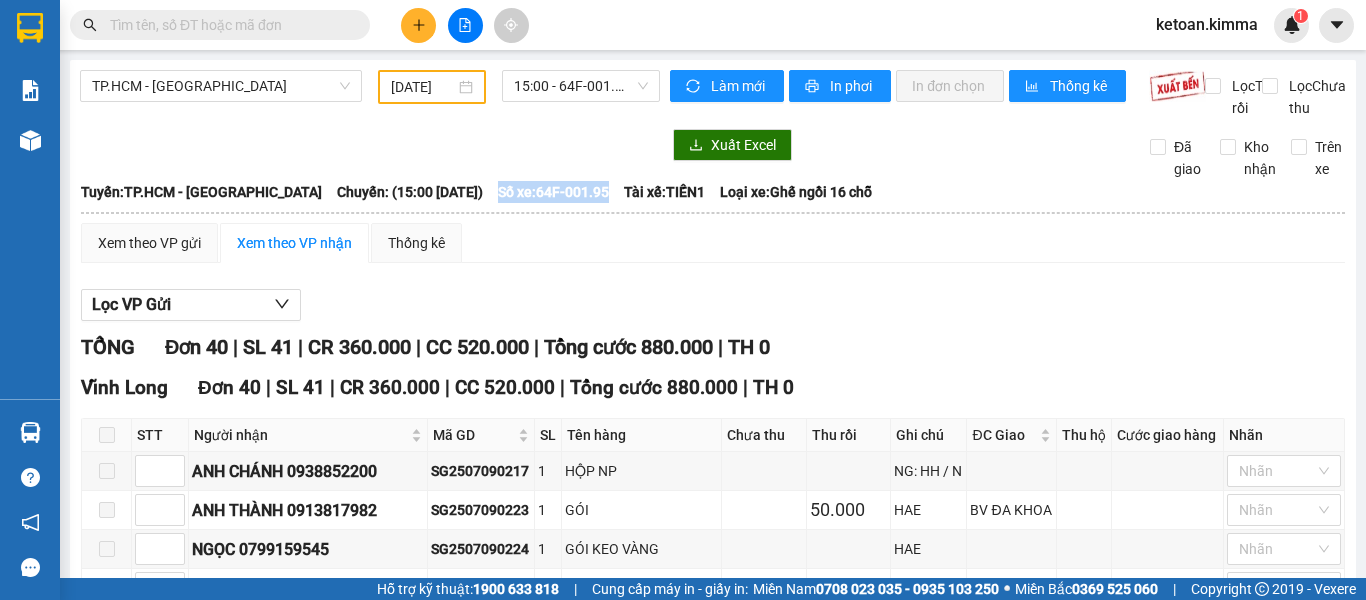 click on "Số xe:  64F-001.95" at bounding box center [553, 192] 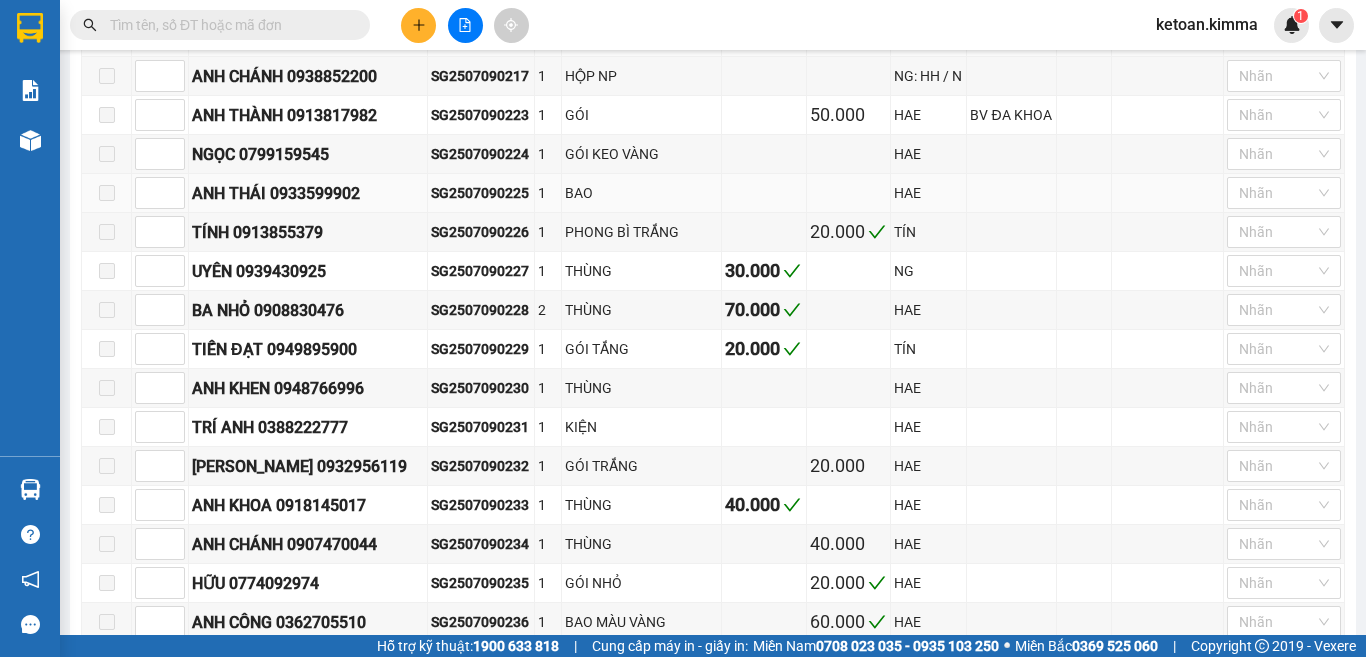scroll, scrollTop: 400, scrollLeft: 0, axis: vertical 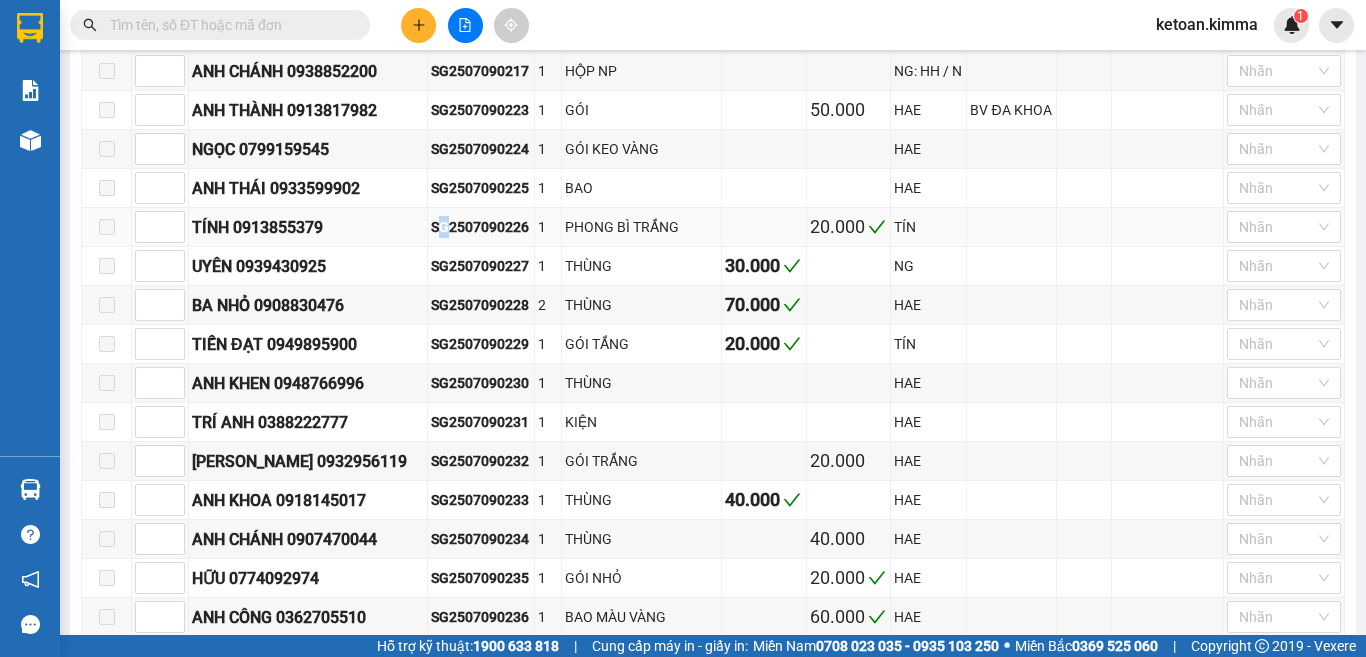 click on "SG2507090226" at bounding box center [481, 227] 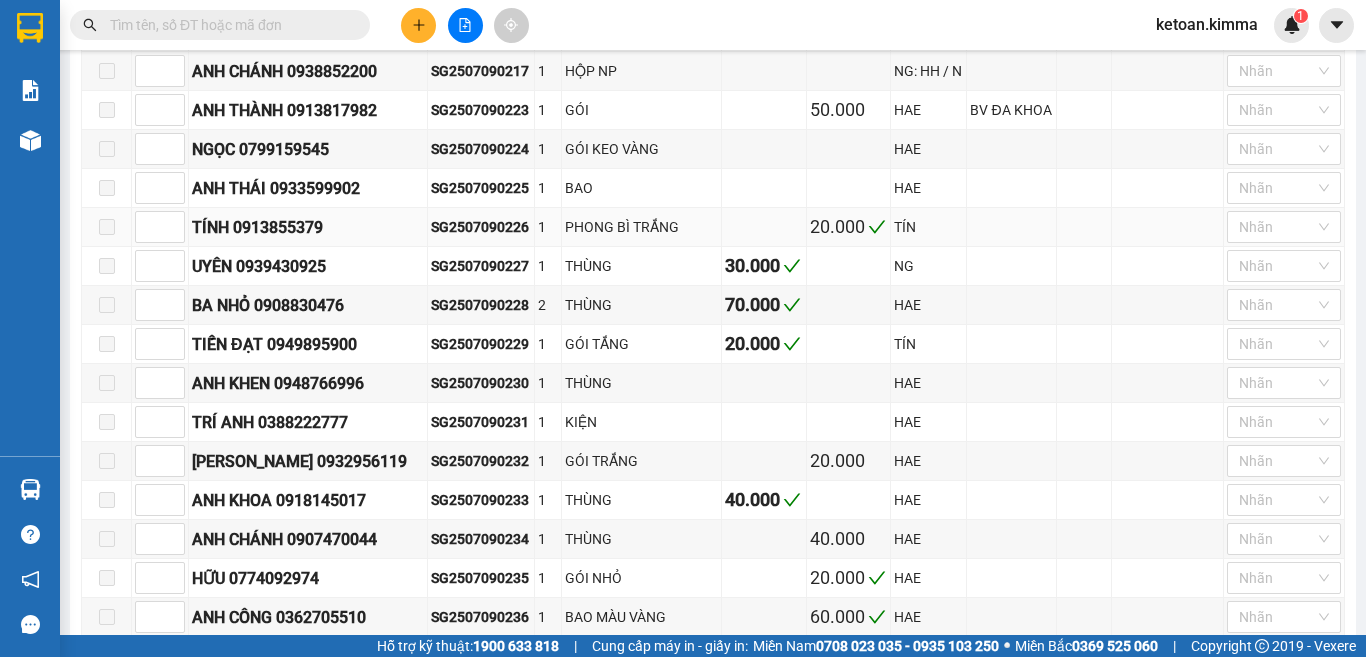 click on "SG2507090226" at bounding box center [481, 227] 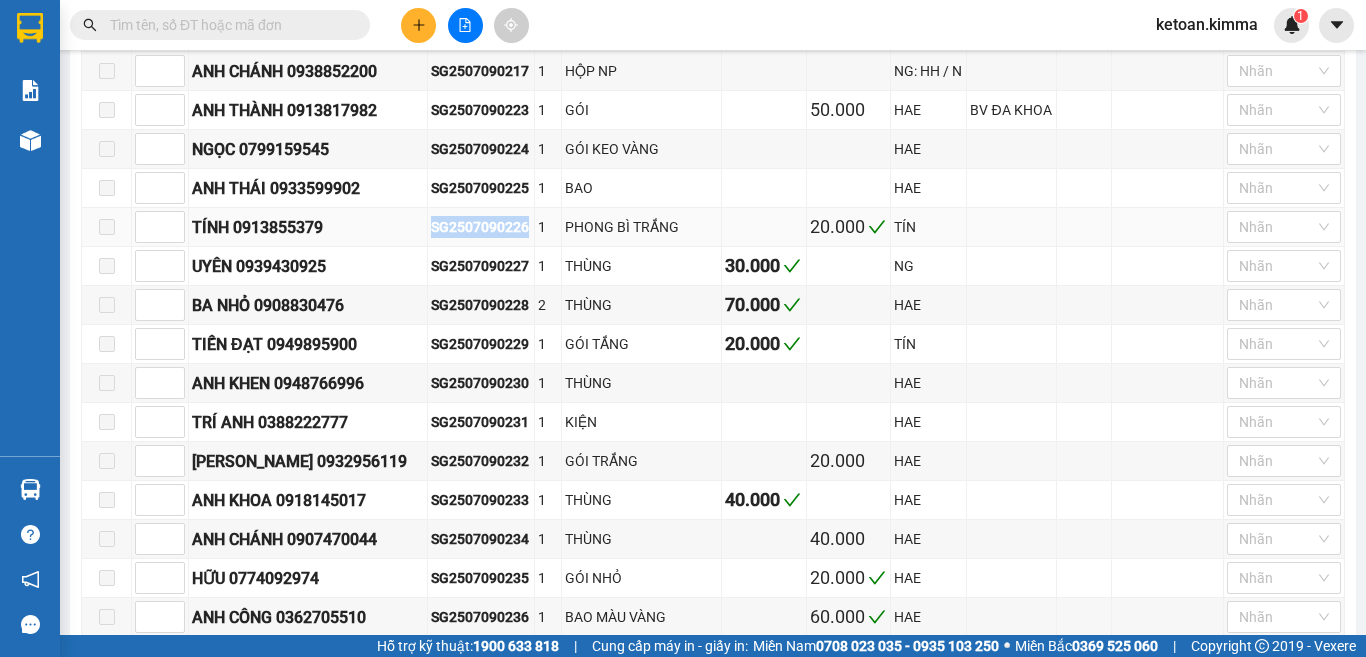 click on "SG2507090226" at bounding box center [481, 227] 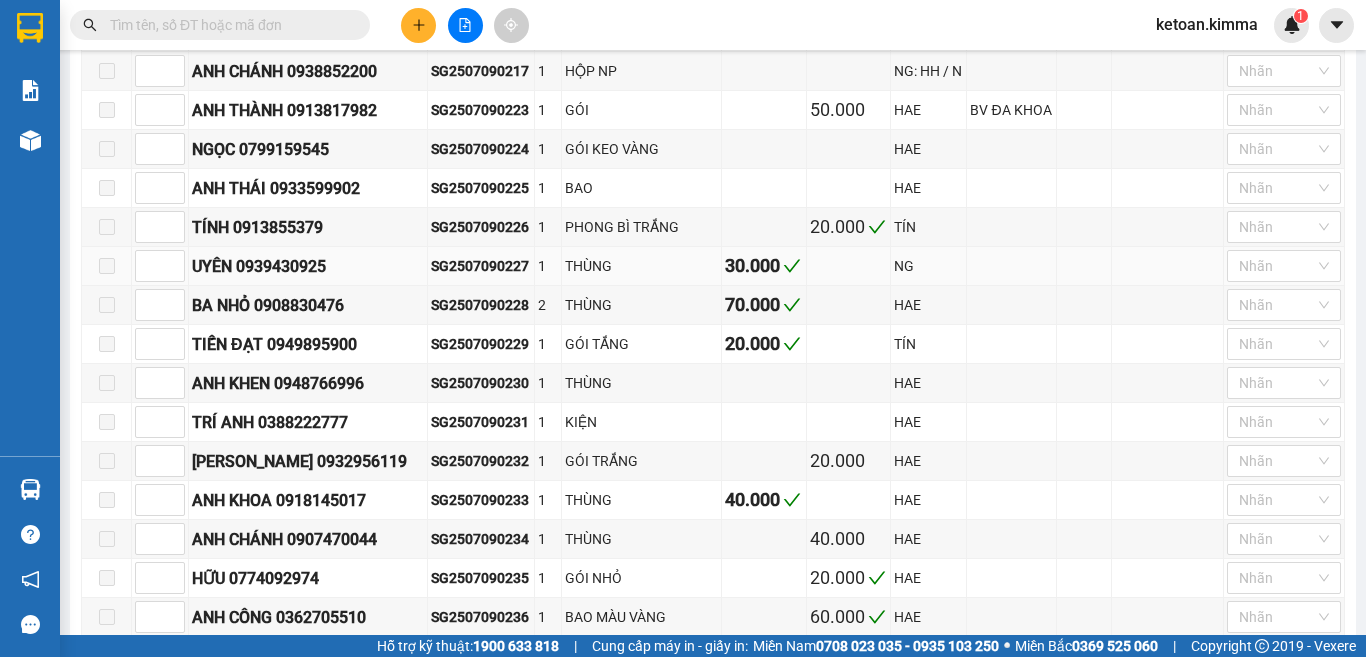 click on "SG2507090227" at bounding box center [481, 266] 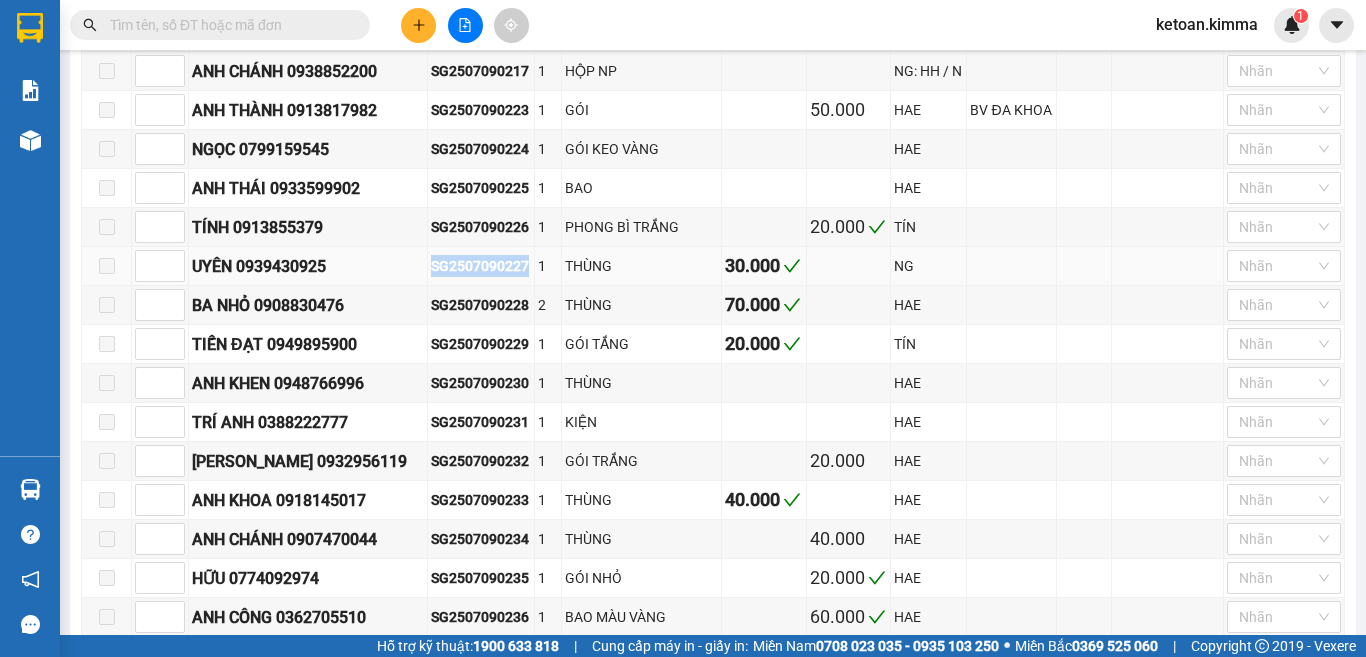 click on "SG2507090227" at bounding box center [481, 266] 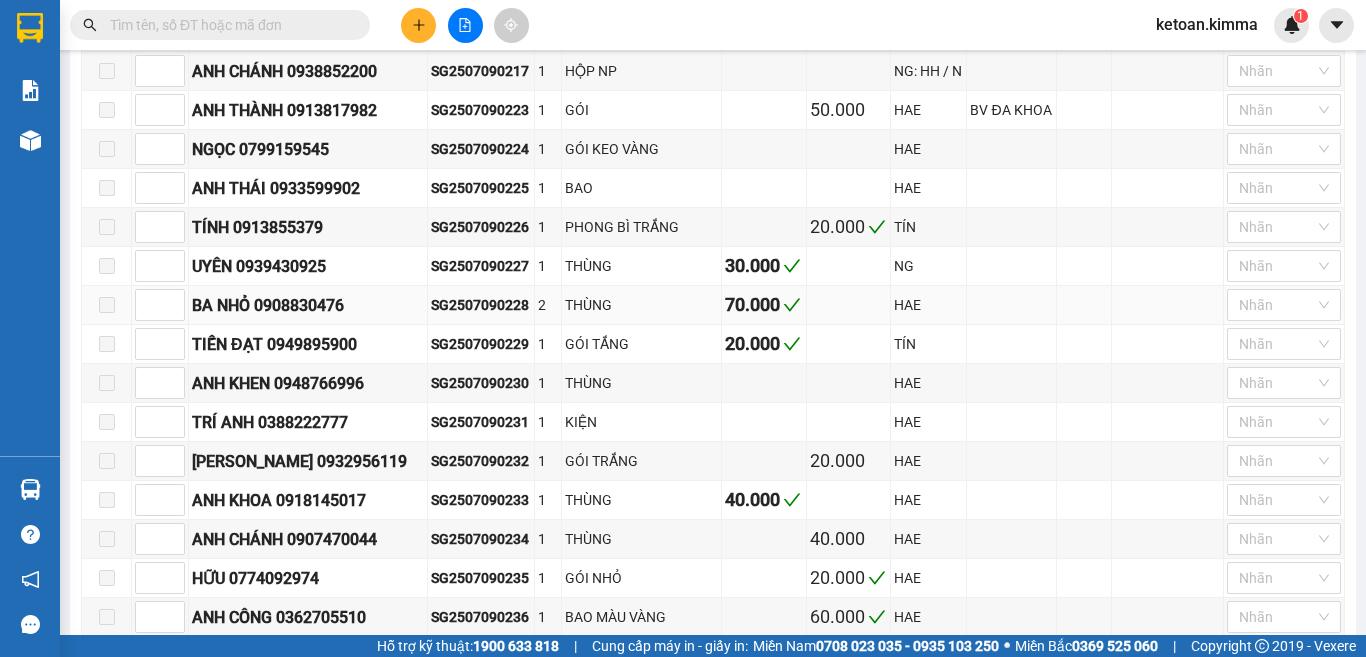 click on "SG2507090228" at bounding box center [481, 305] 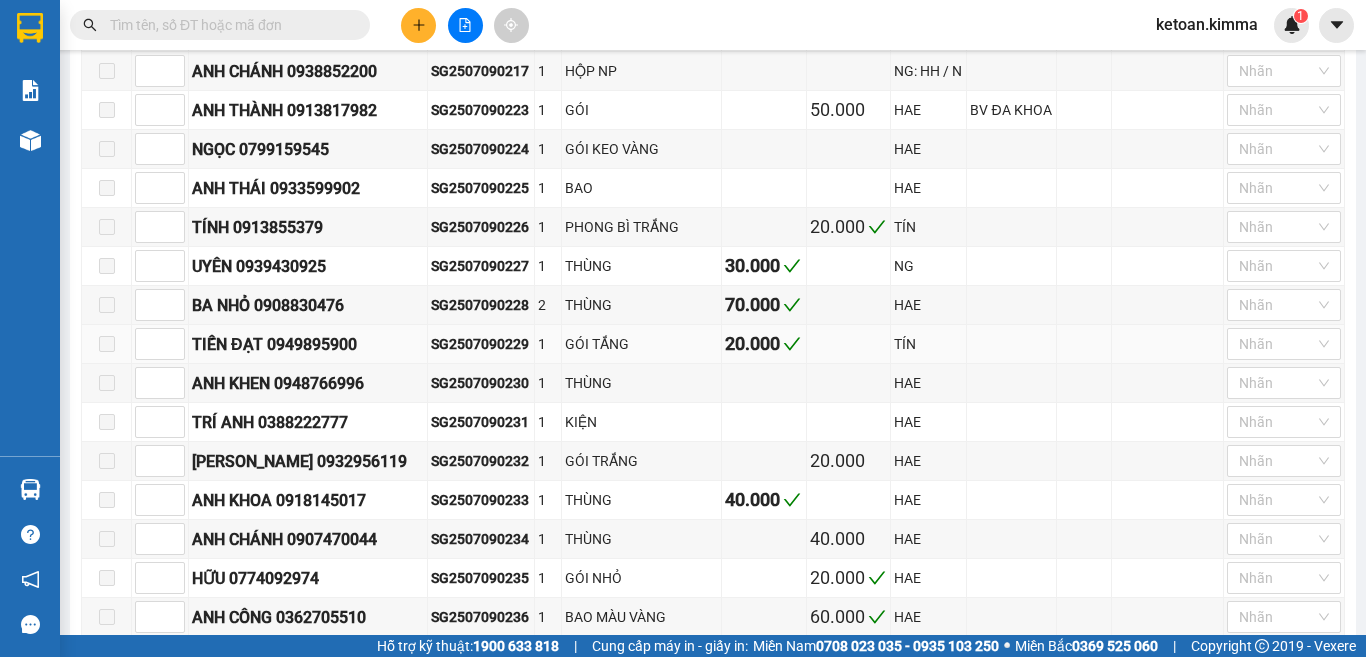 click on "SG2507090229" at bounding box center (481, 344) 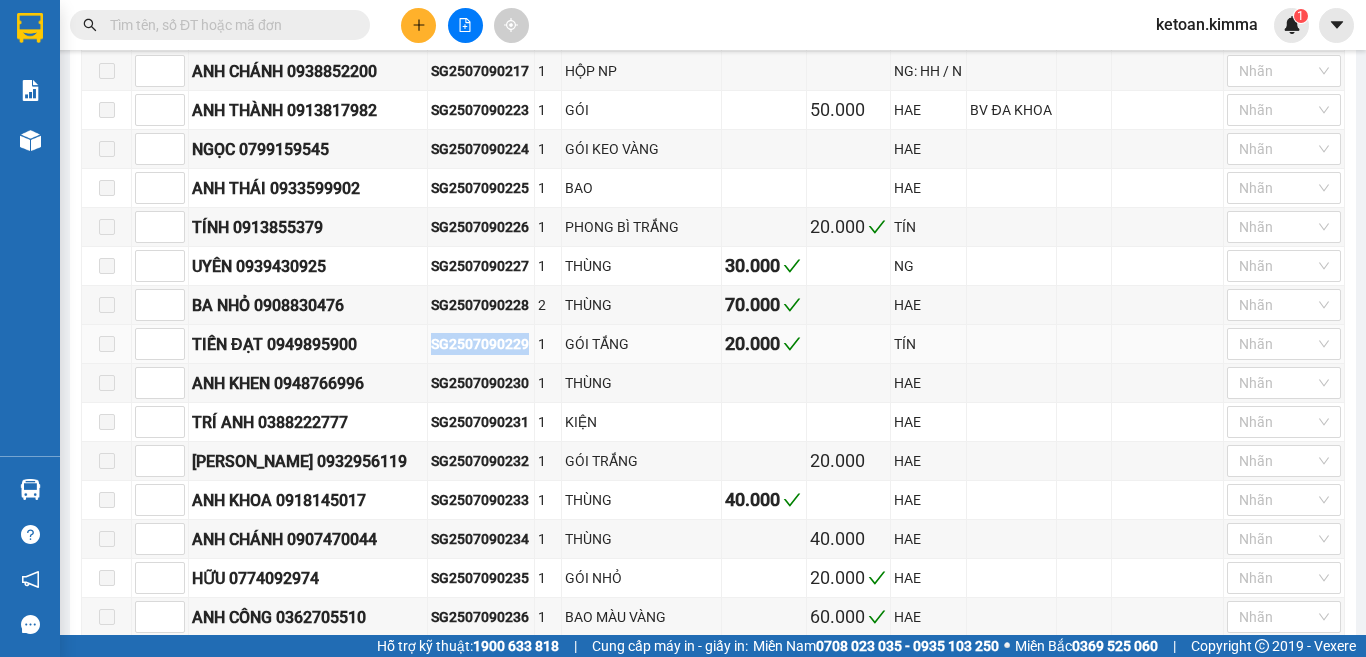 click on "SG2507090229" at bounding box center [481, 344] 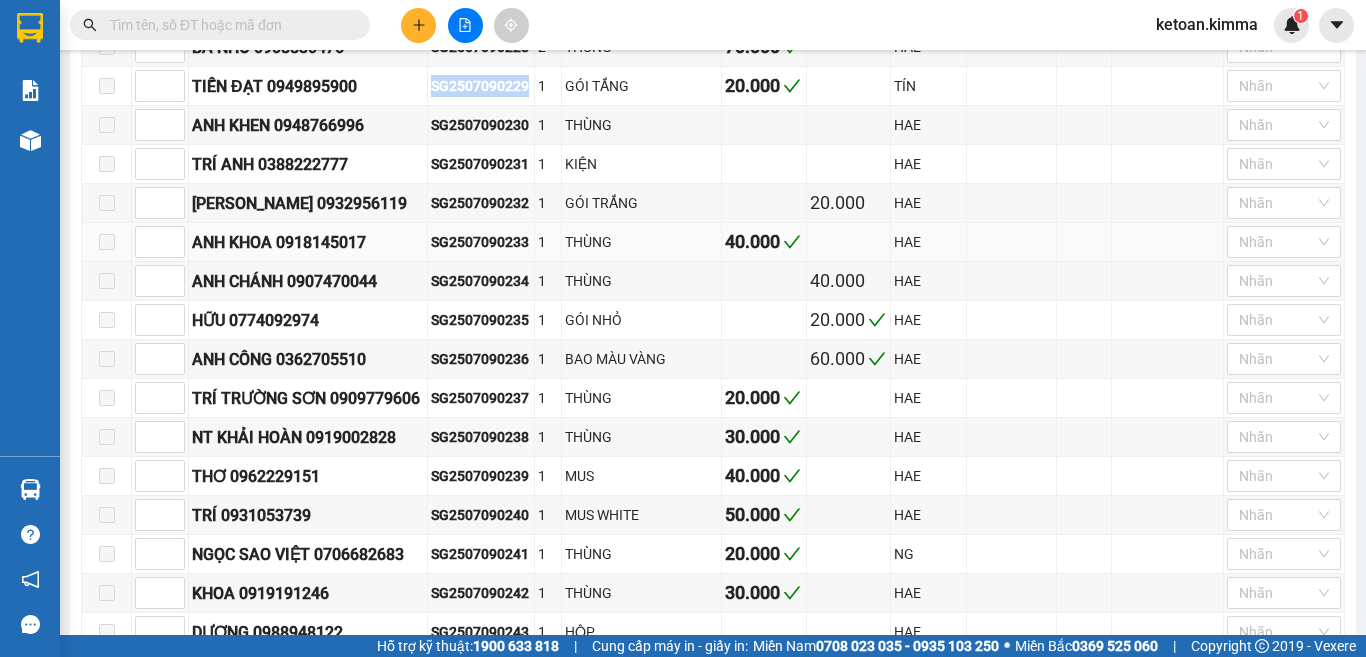 scroll, scrollTop: 700, scrollLeft: 0, axis: vertical 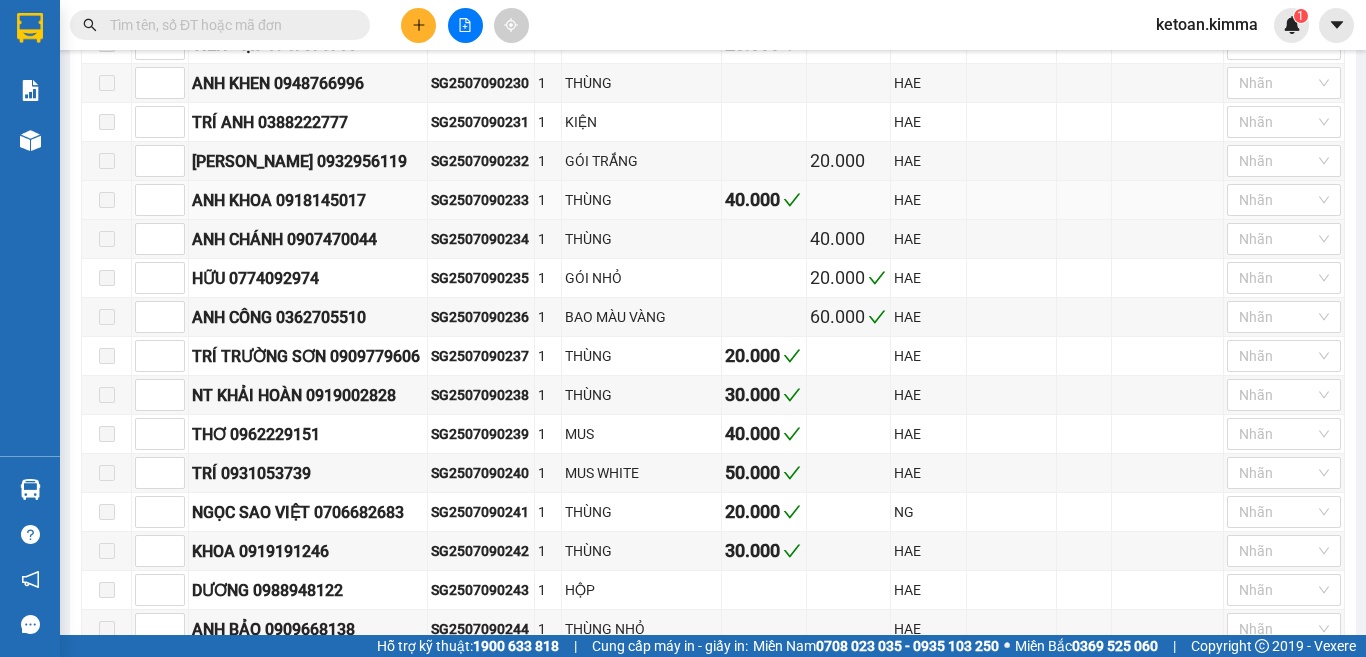 click on "SG2507090233" at bounding box center [481, 200] 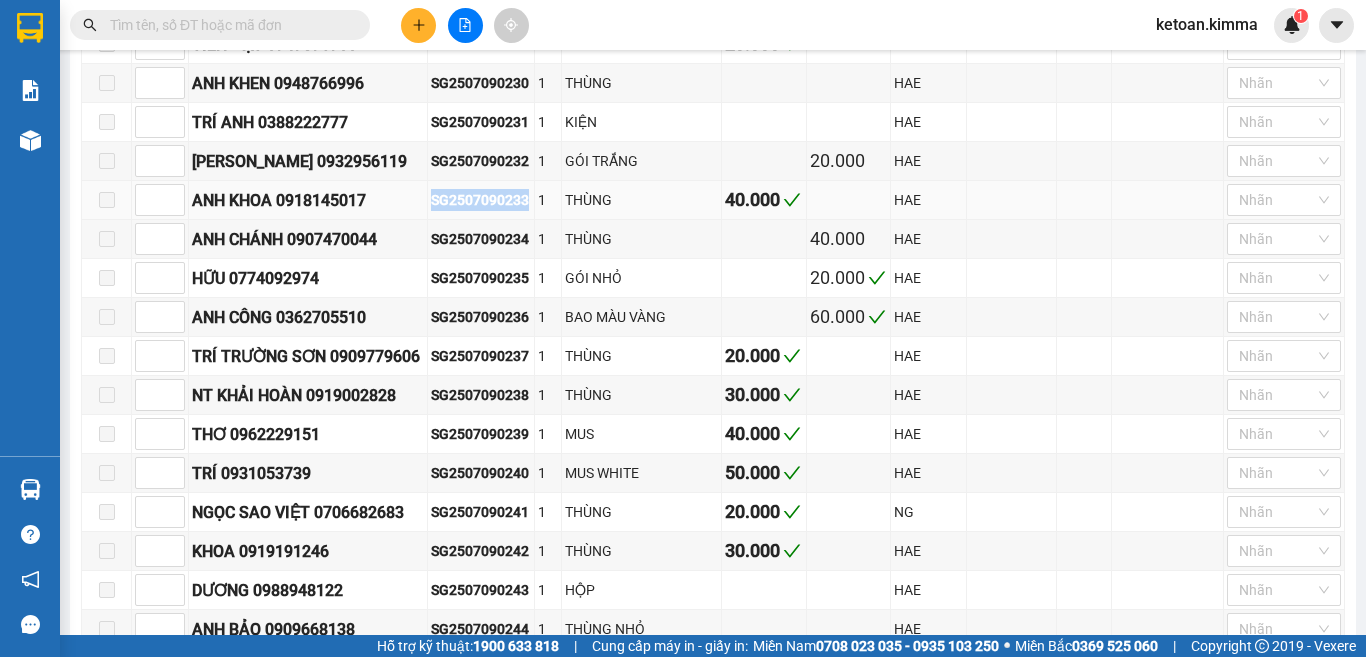 click on "SG2507090233" at bounding box center [481, 200] 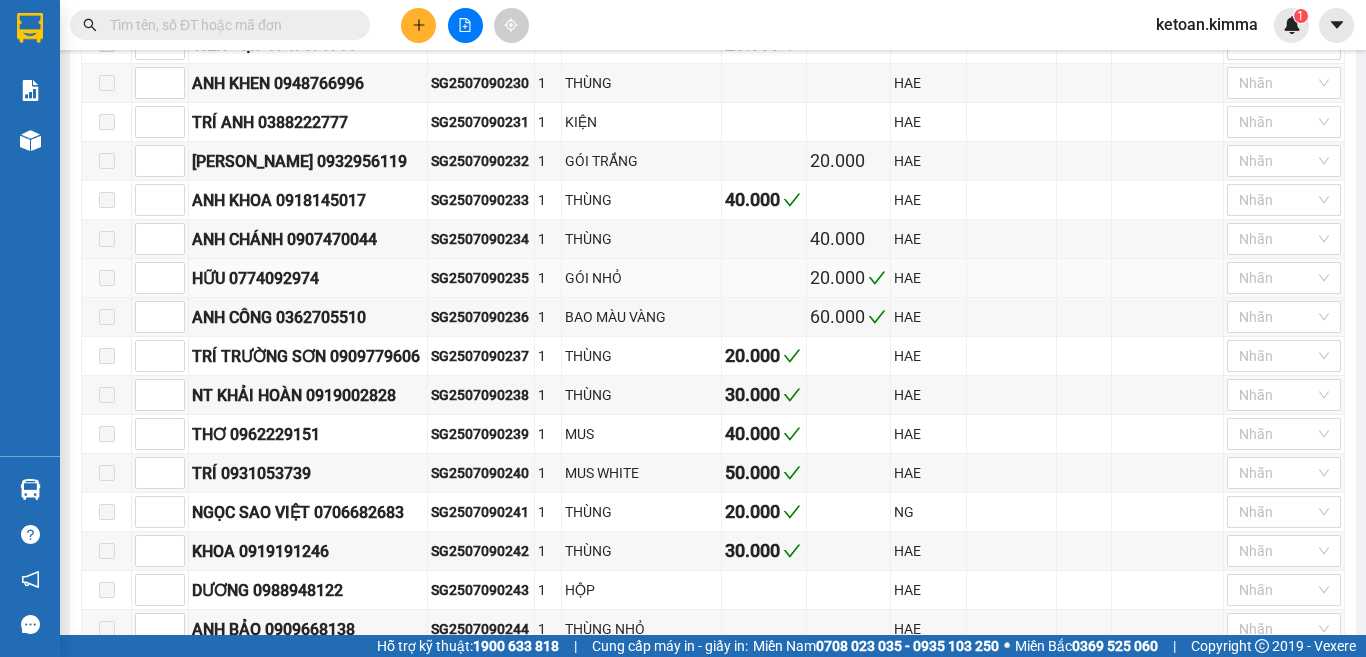 click on "SG2507090235" at bounding box center (481, 278) 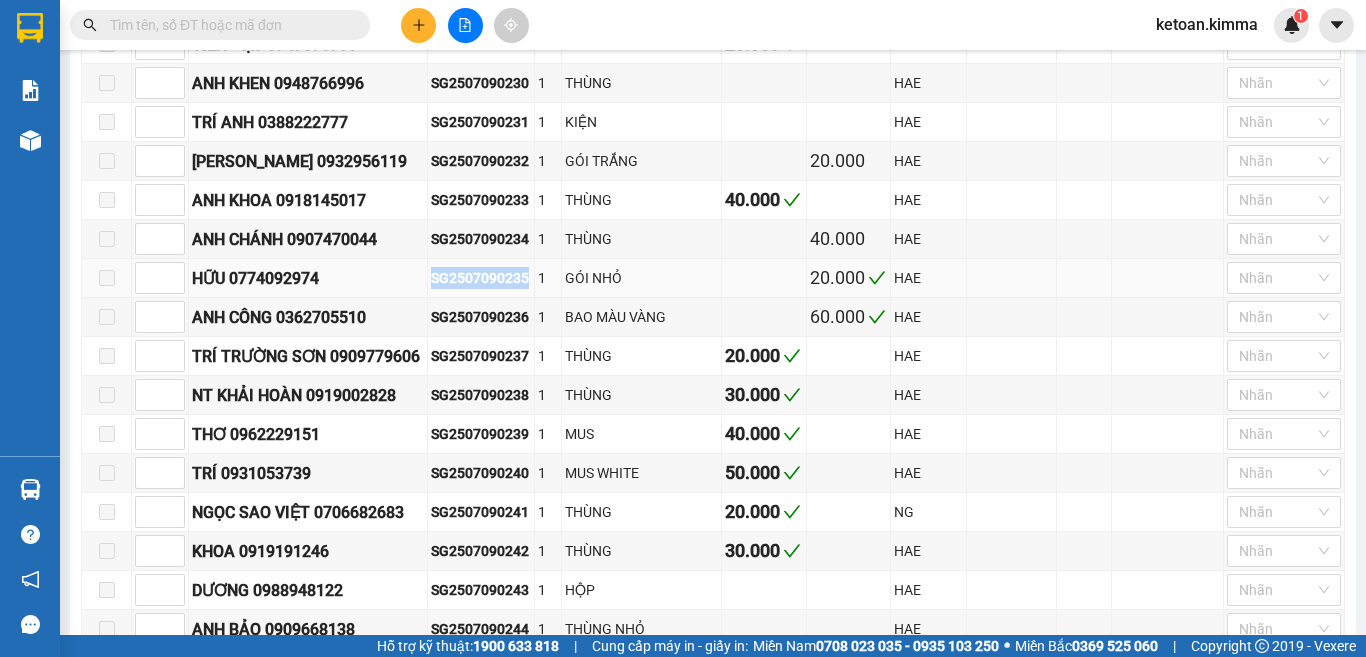 click on "SG2507090235" at bounding box center [481, 278] 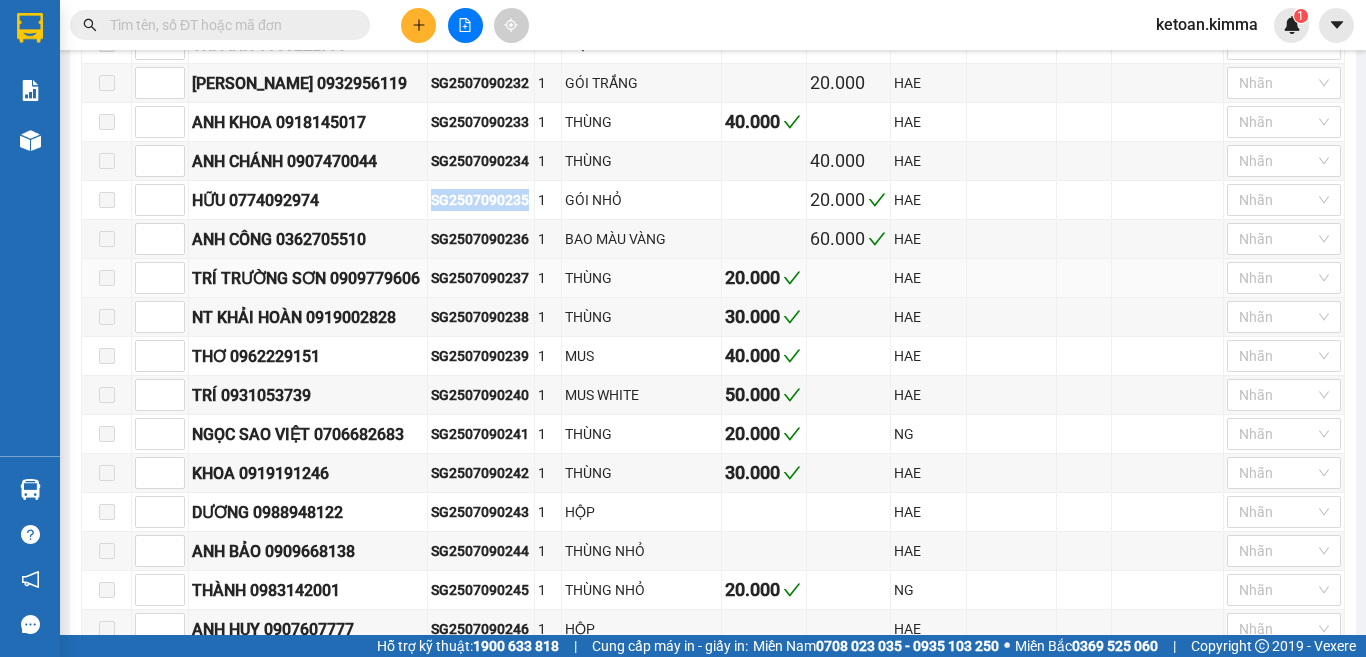 scroll, scrollTop: 800, scrollLeft: 0, axis: vertical 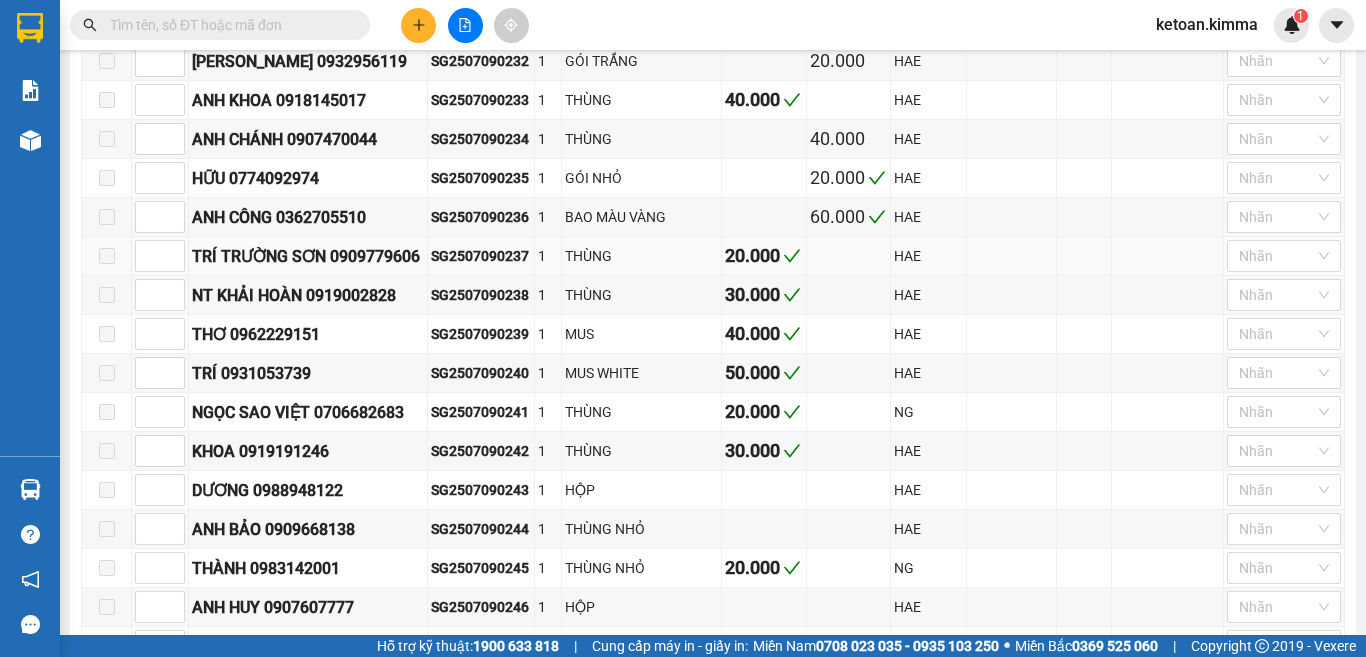 click on "SG2507090237" at bounding box center (481, 256) 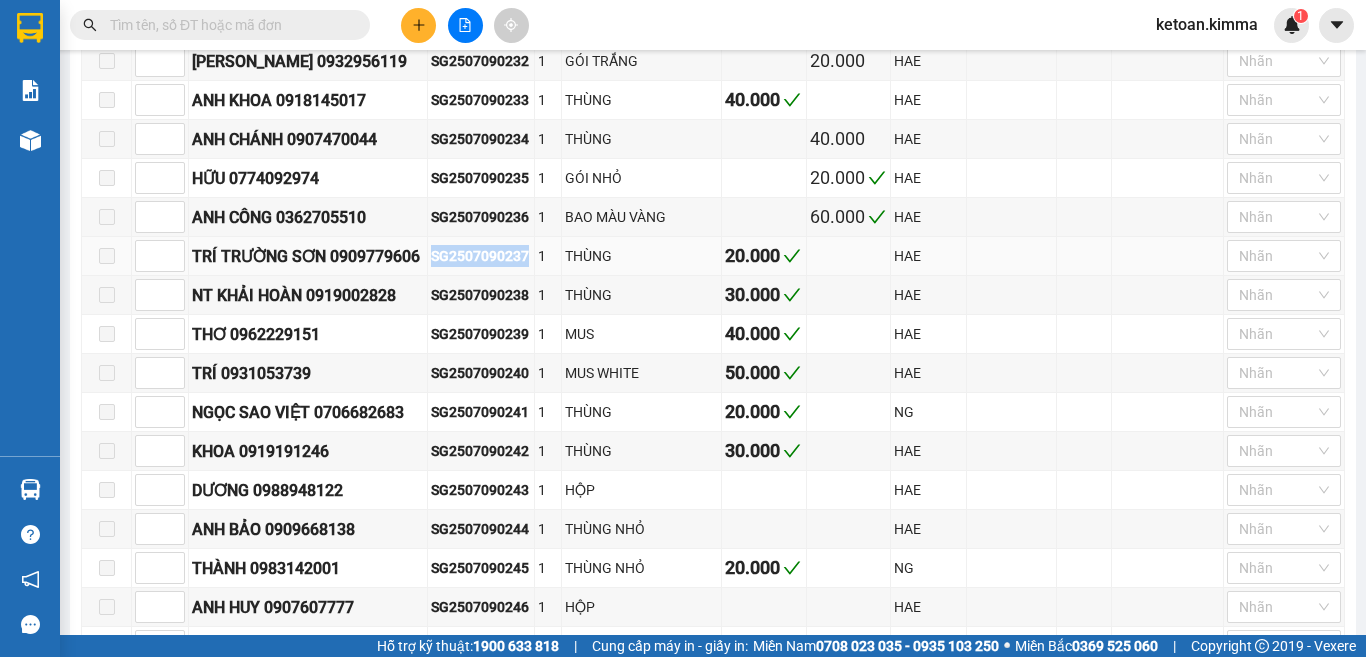 click on "SG2507090237" at bounding box center [481, 256] 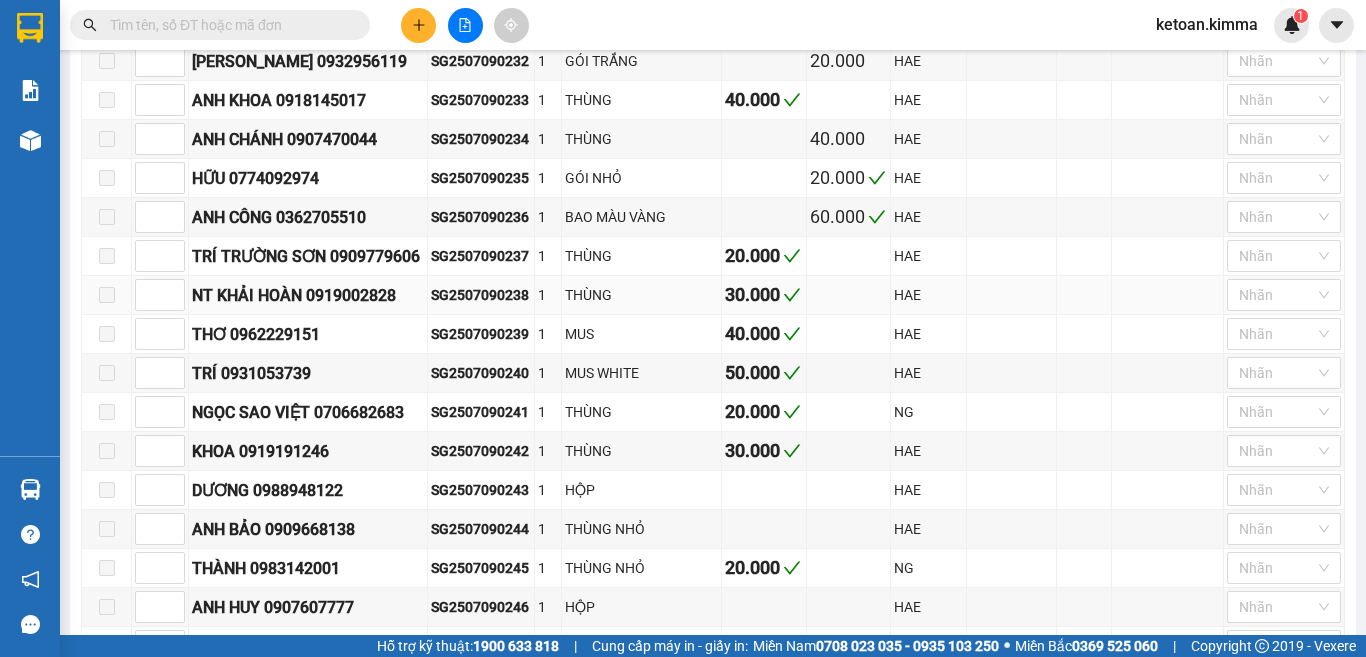 click on "SG2507090238" at bounding box center [481, 295] 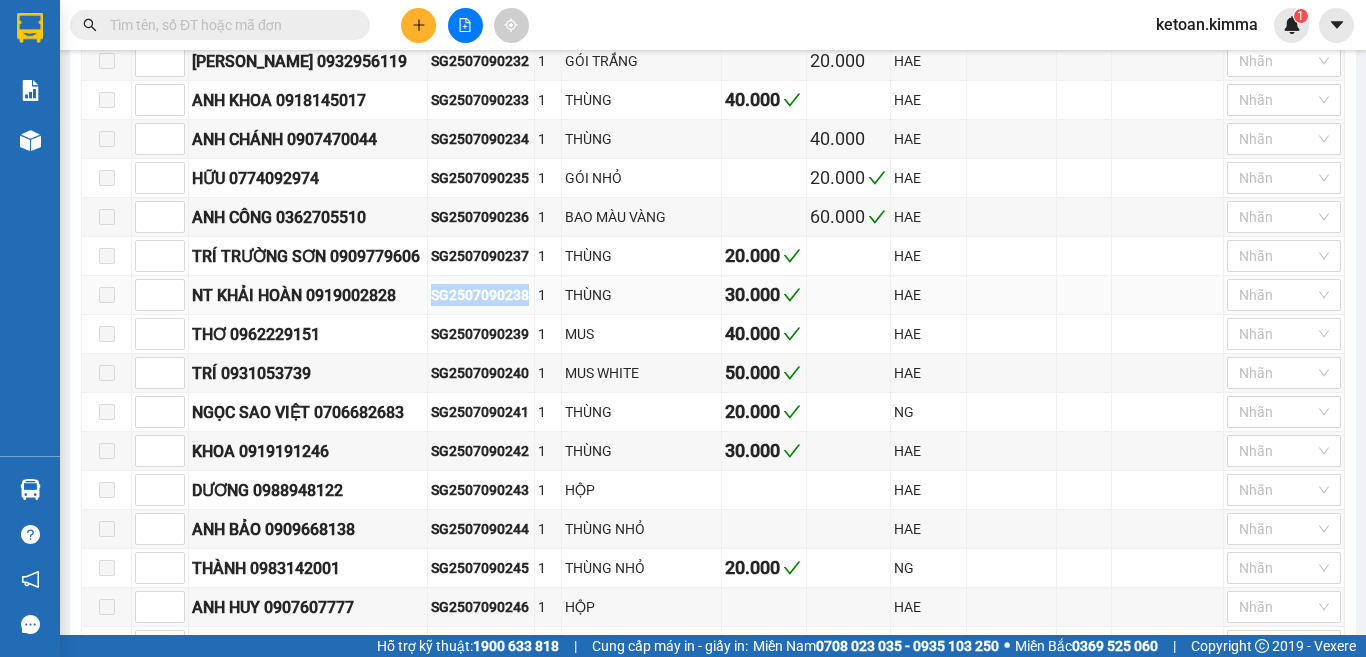 click on "SG2507090238" at bounding box center (481, 295) 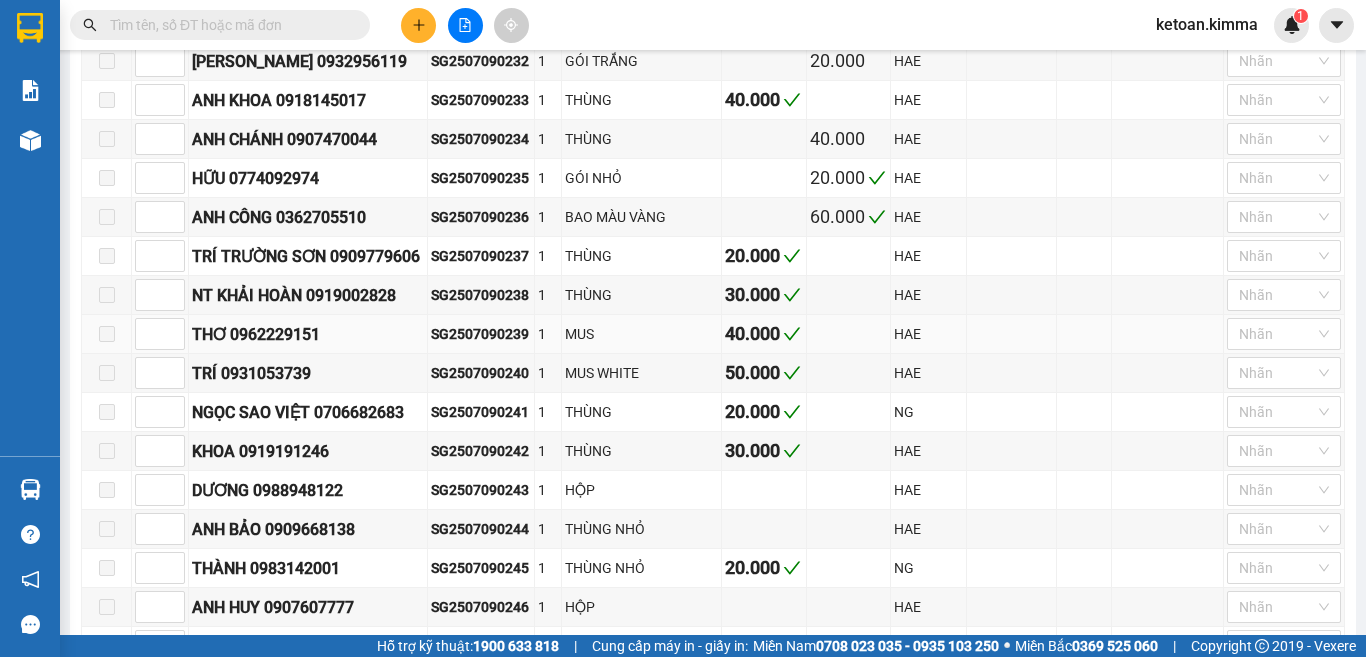 click on "SG2507090239" at bounding box center [481, 334] 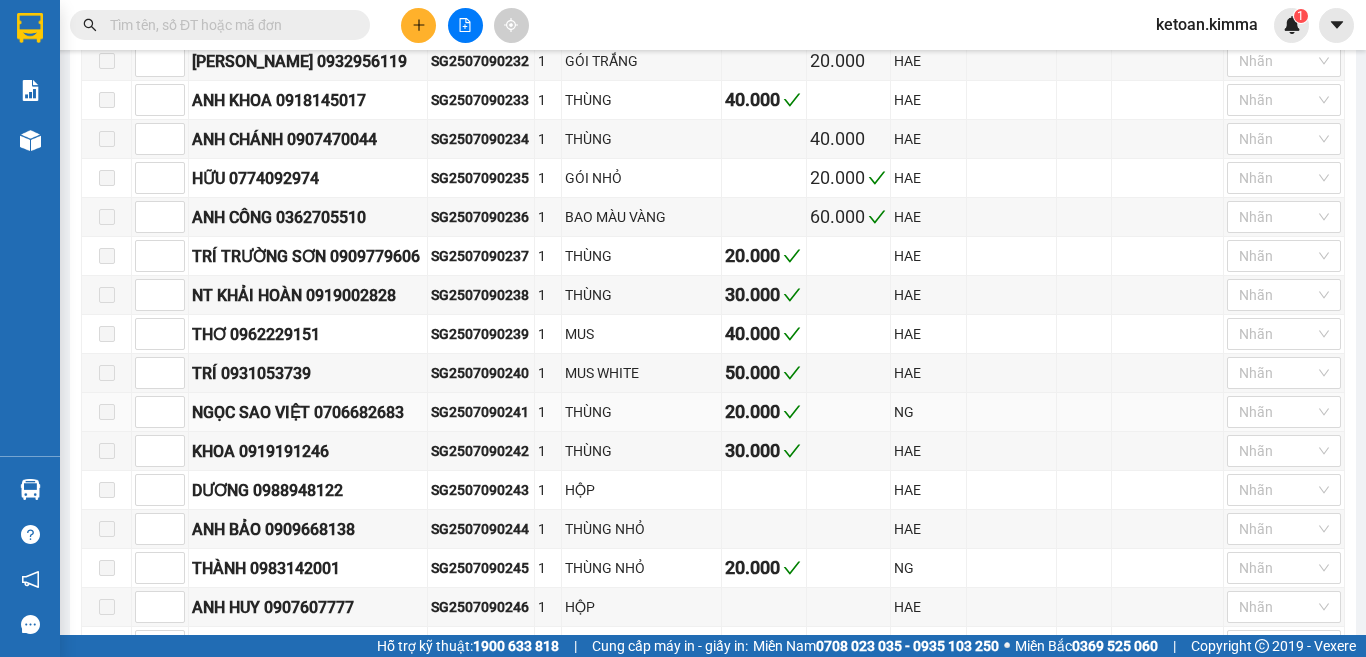 scroll, scrollTop: 900, scrollLeft: 0, axis: vertical 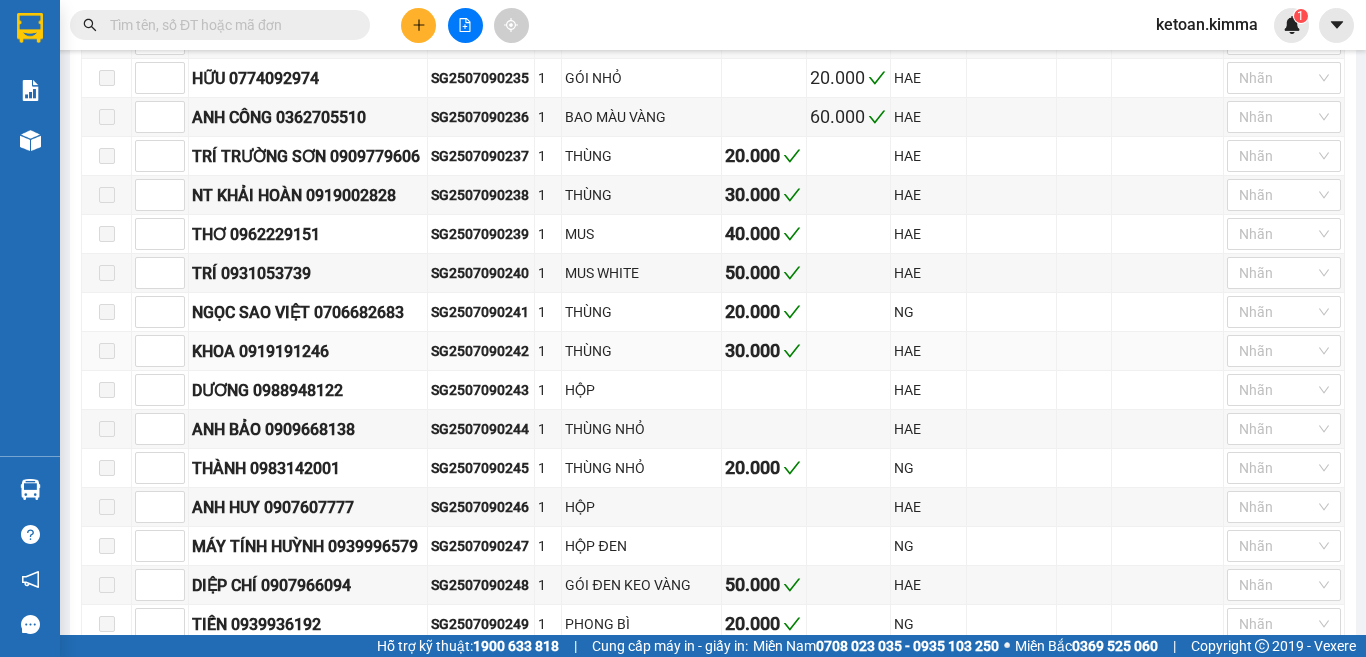 click on "SG2507090242" at bounding box center [481, 351] 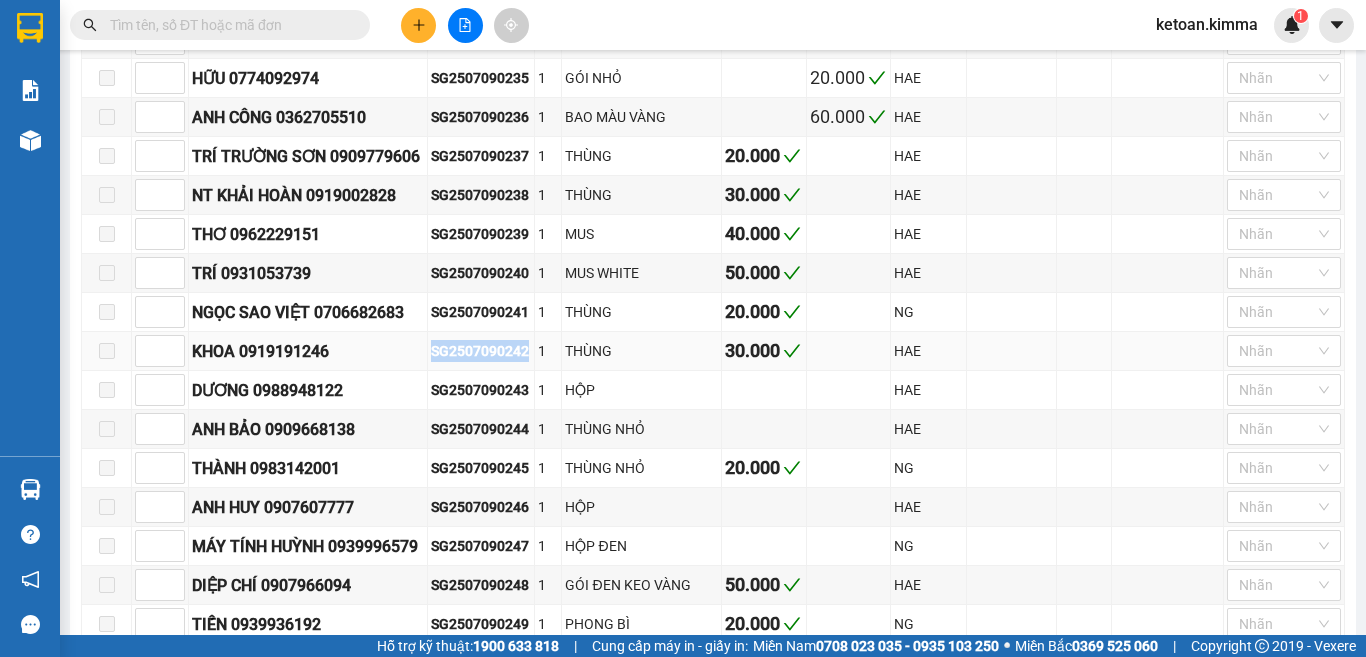 click on "SG2507090242" at bounding box center [481, 351] 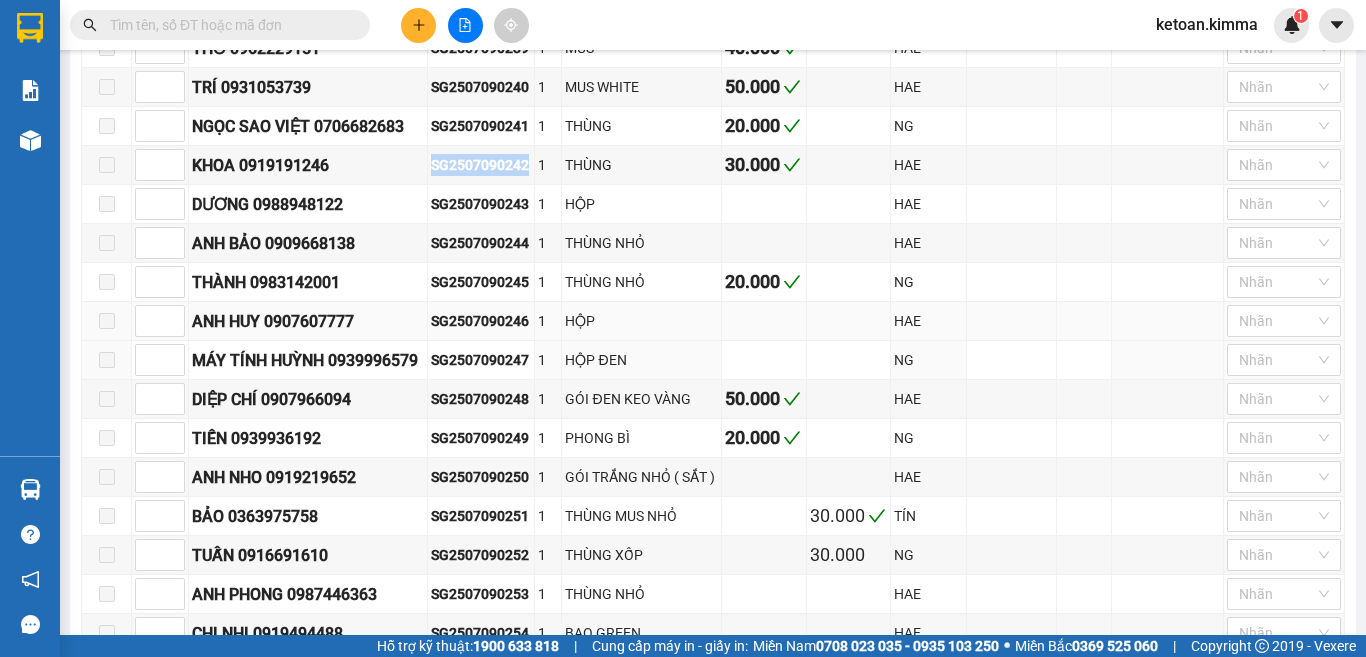 scroll, scrollTop: 1100, scrollLeft: 0, axis: vertical 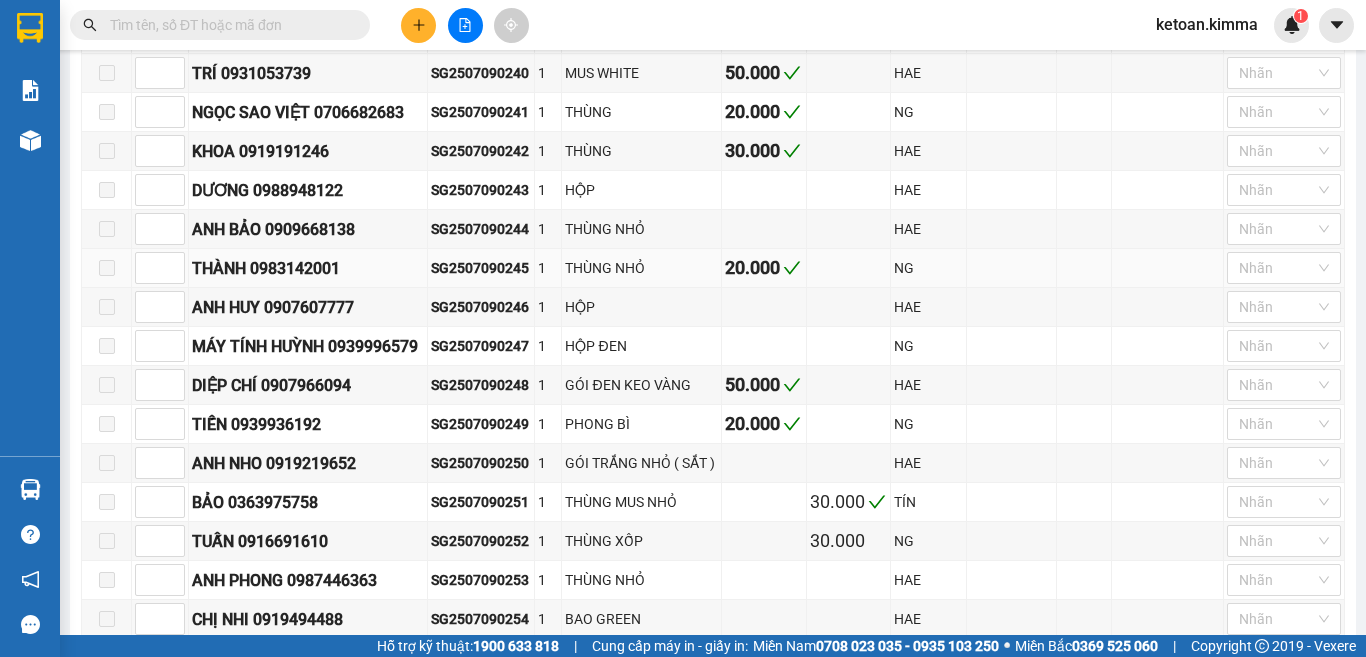 click on "SG2507090245" at bounding box center [481, 268] 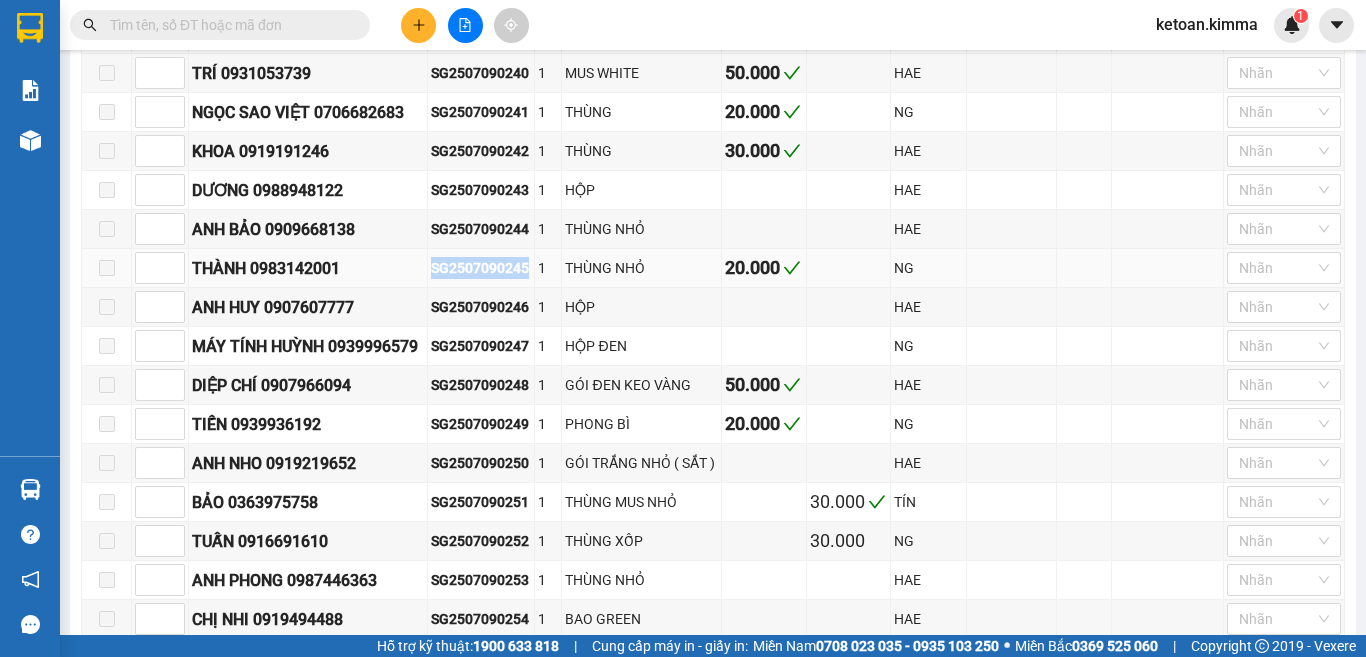 click on "SG2507090245" at bounding box center (481, 268) 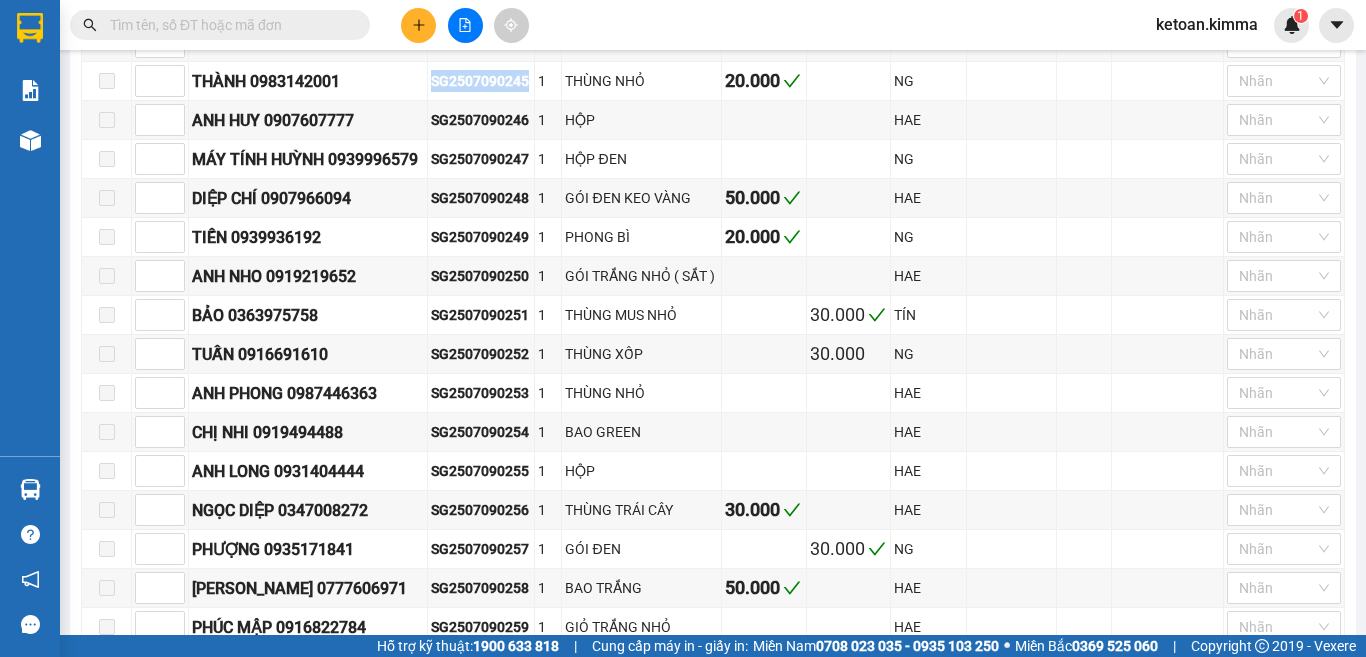 scroll, scrollTop: 1300, scrollLeft: 0, axis: vertical 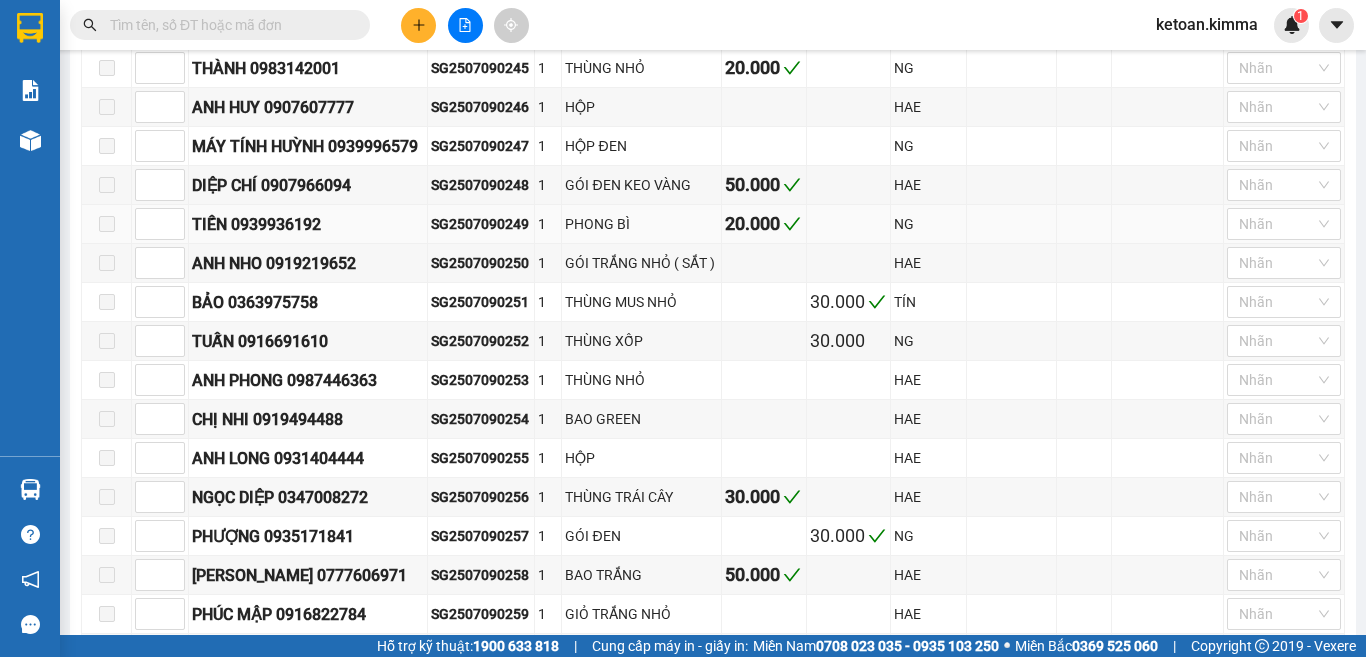 click on "SG2507090249" at bounding box center (481, 224) 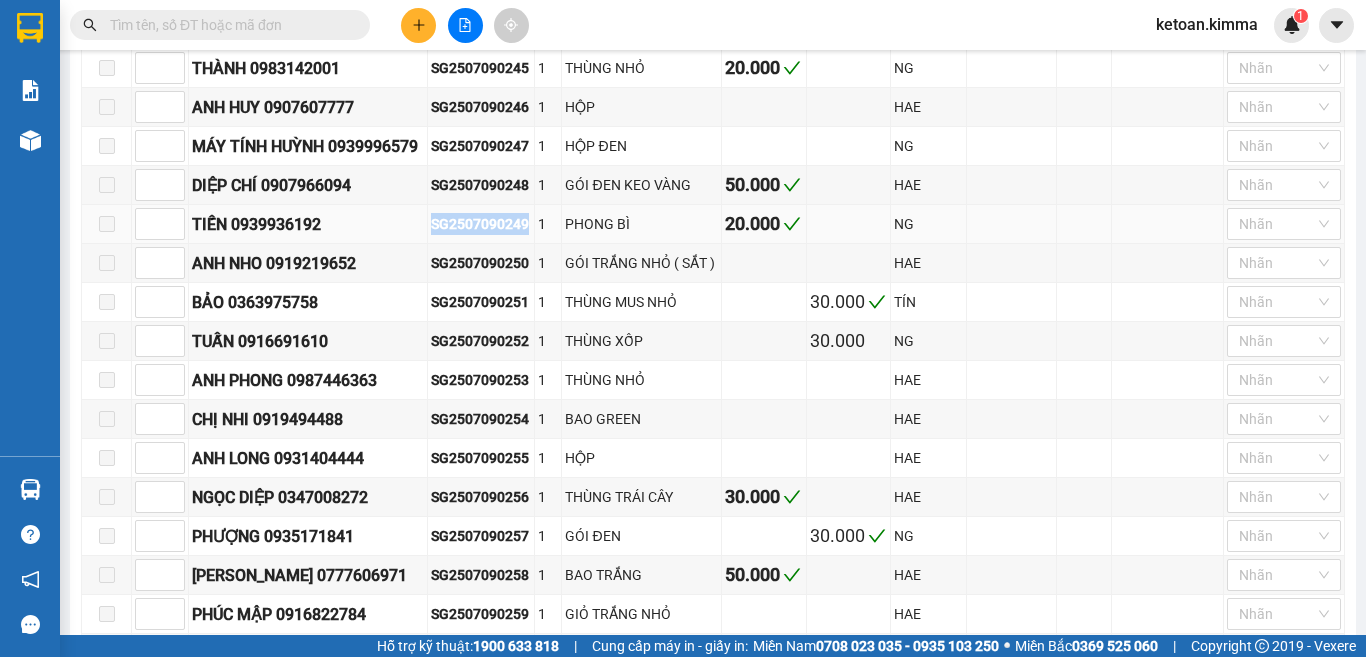click on "SG2507090249" at bounding box center (481, 224) 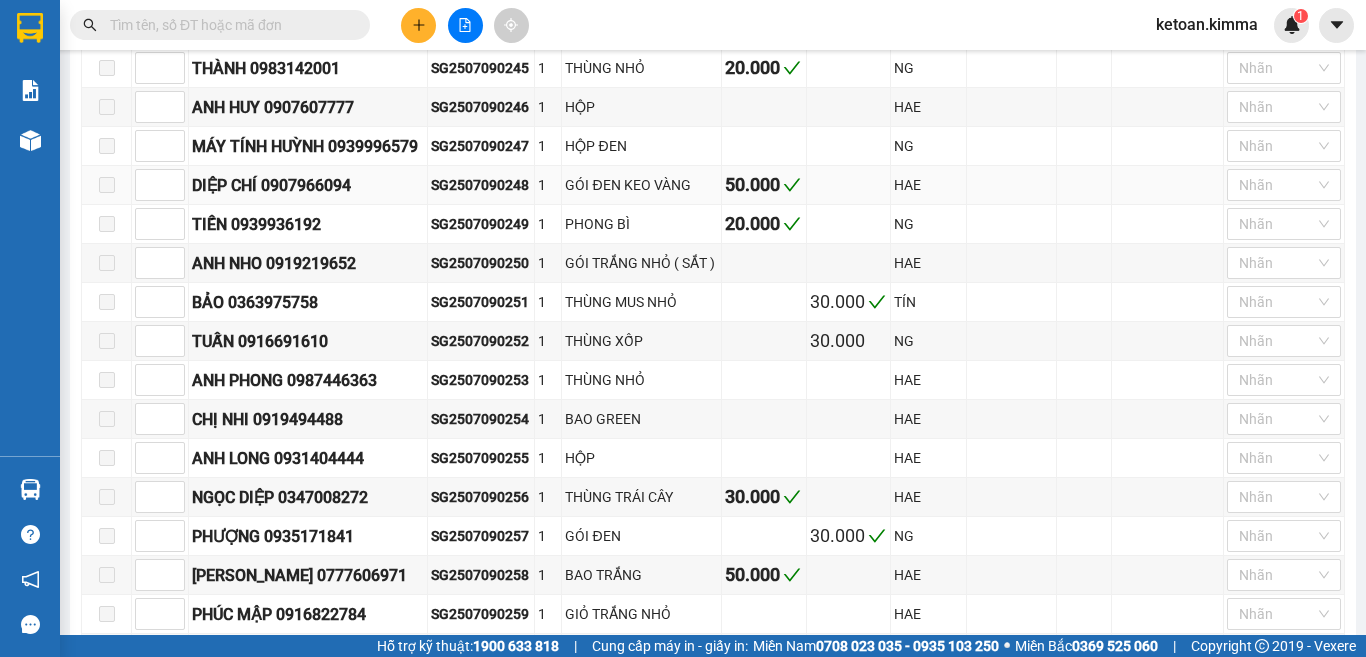 click on "SG2507090248" at bounding box center [481, 185] 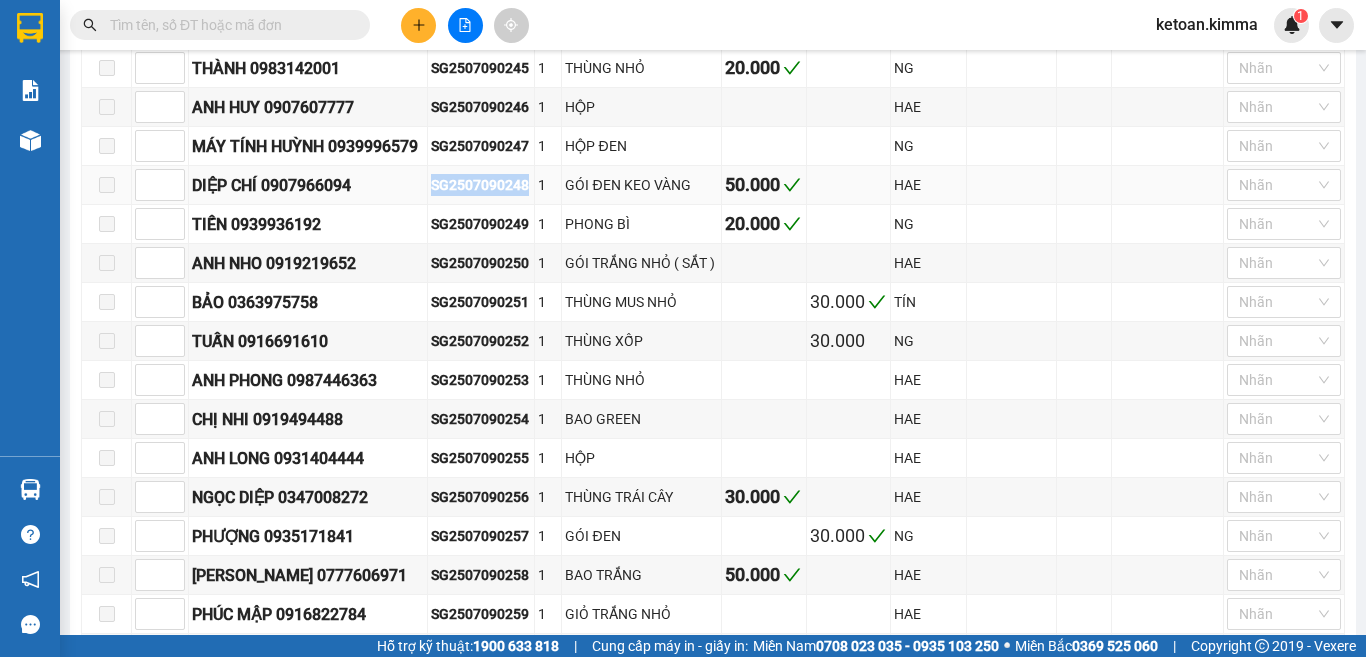 click on "SG2507090248" at bounding box center [481, 185] 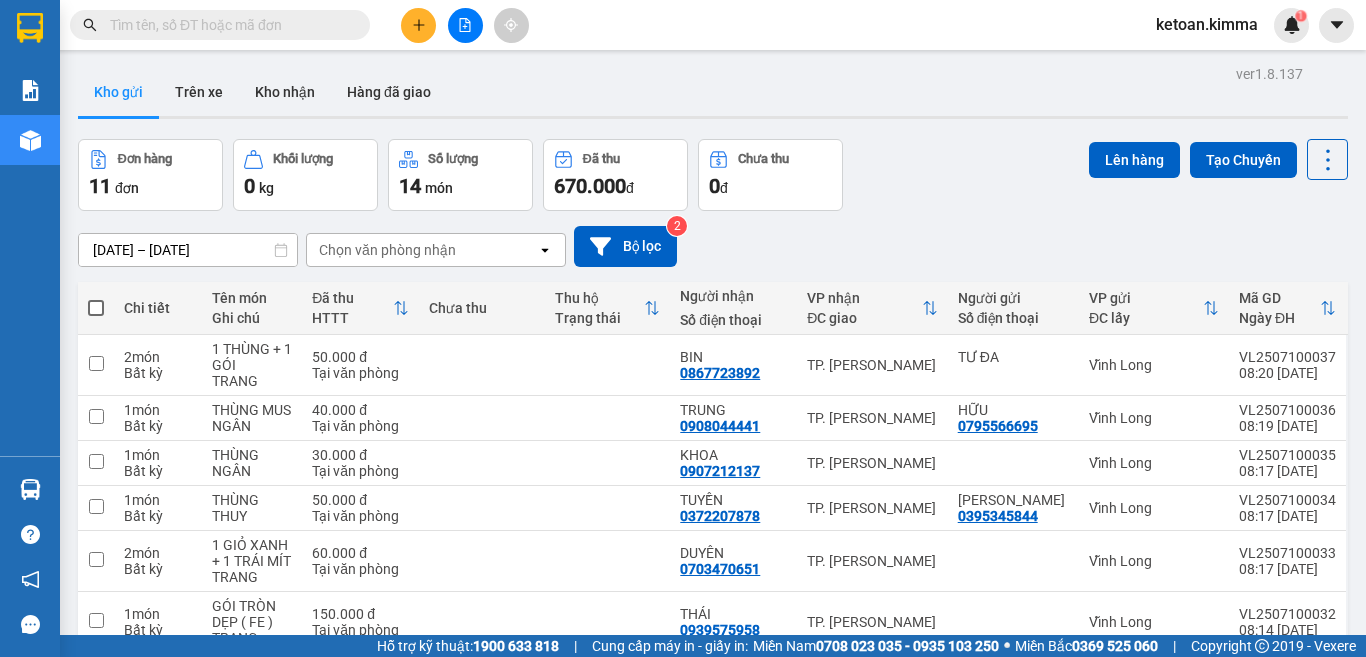 scroll, scrollTop: 0, scrollLeft: 0, axis: both 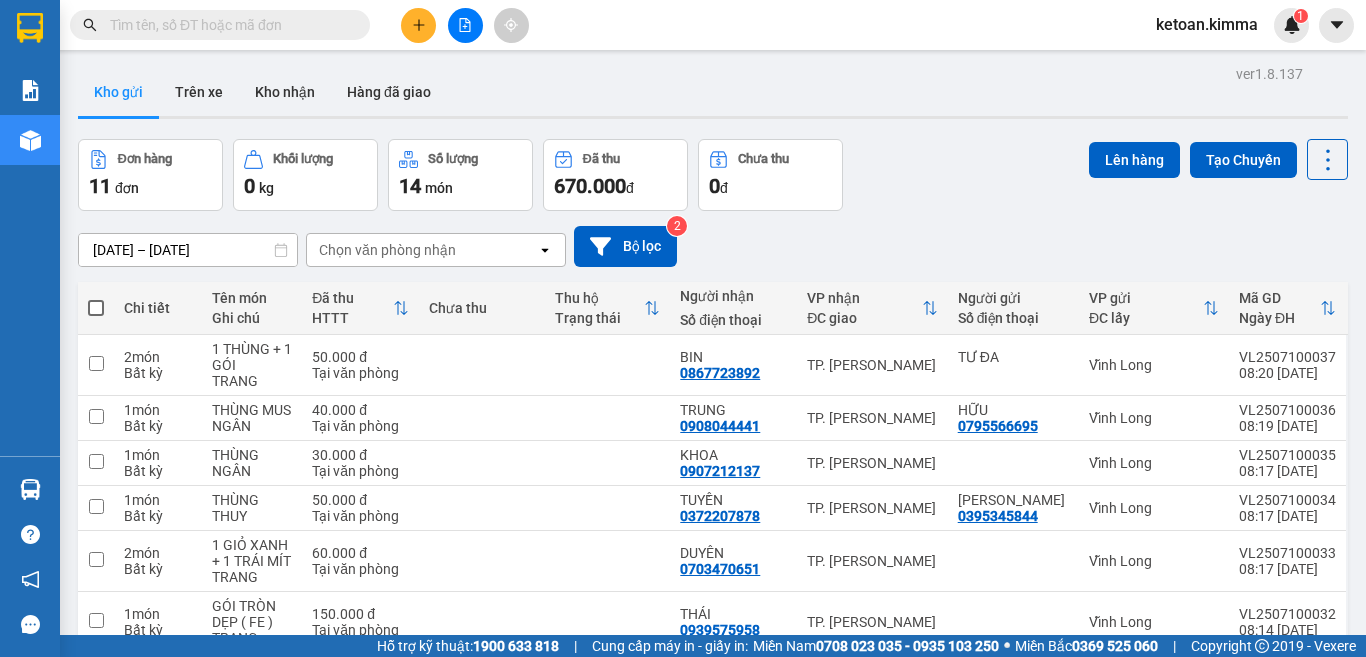 paste on "SG2507090226" 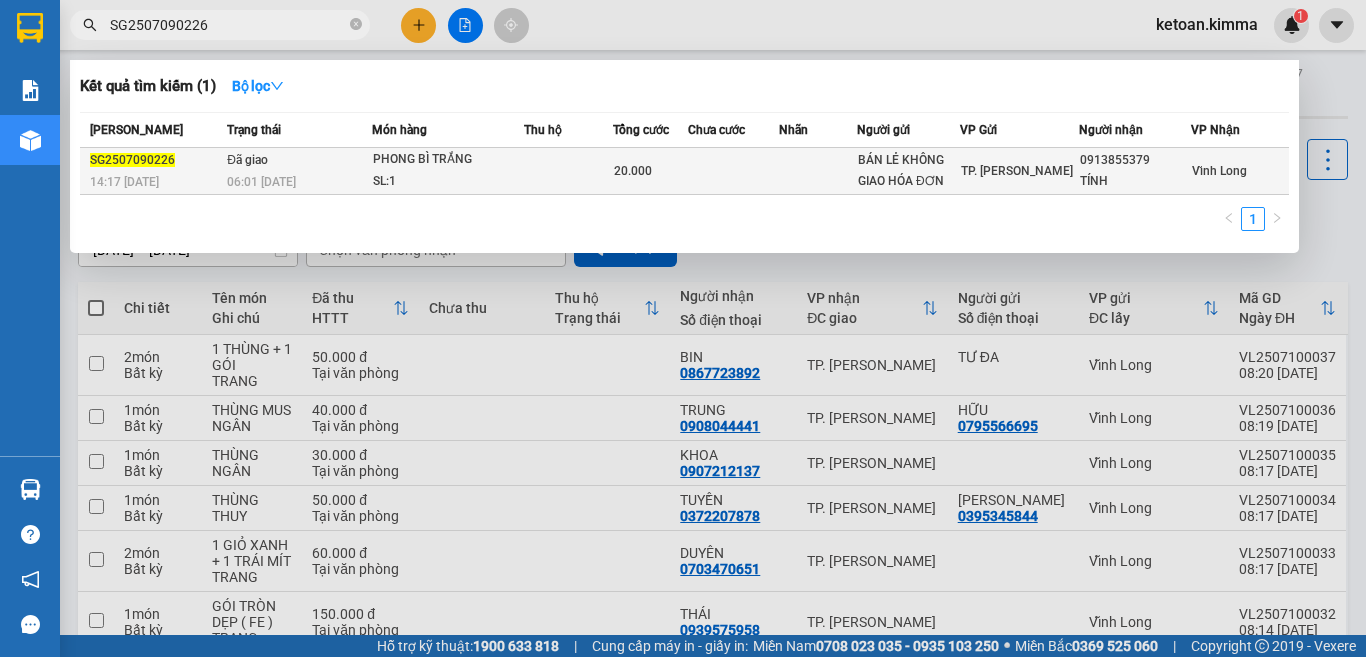 type on "SG2507090226" 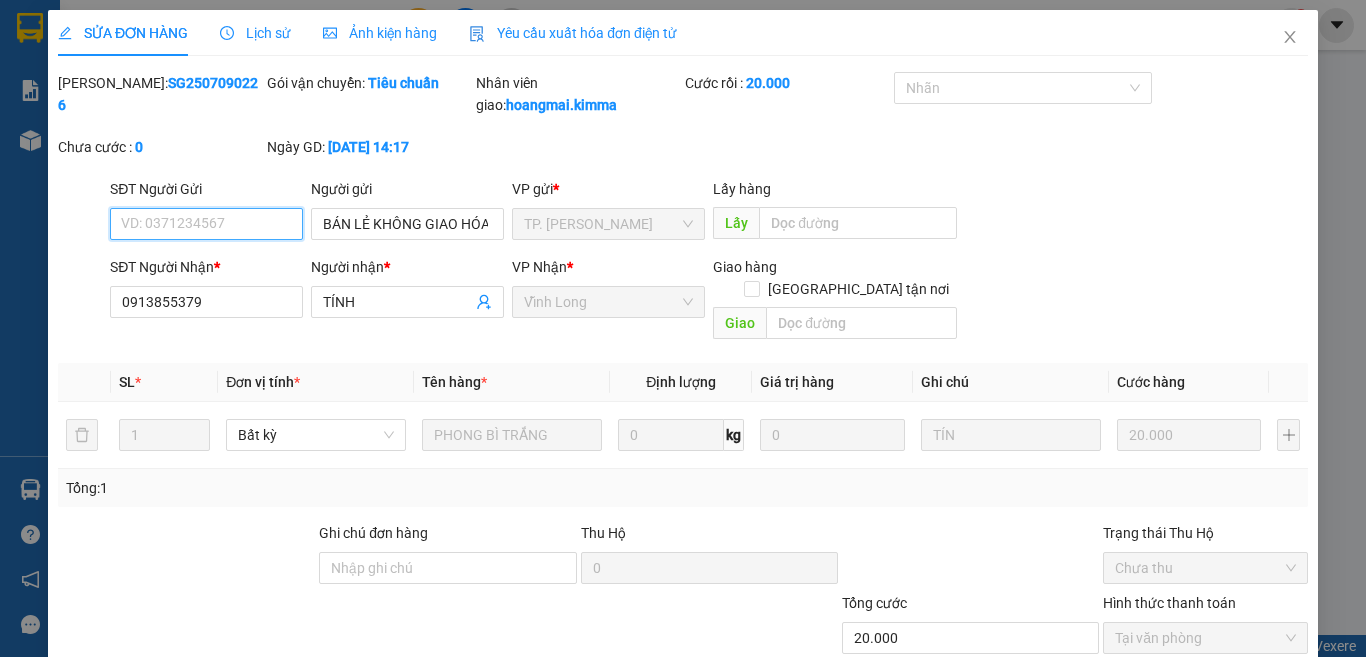 type on "BÁN LẺ KHÔNG GIAO HÓA ĐƠN" 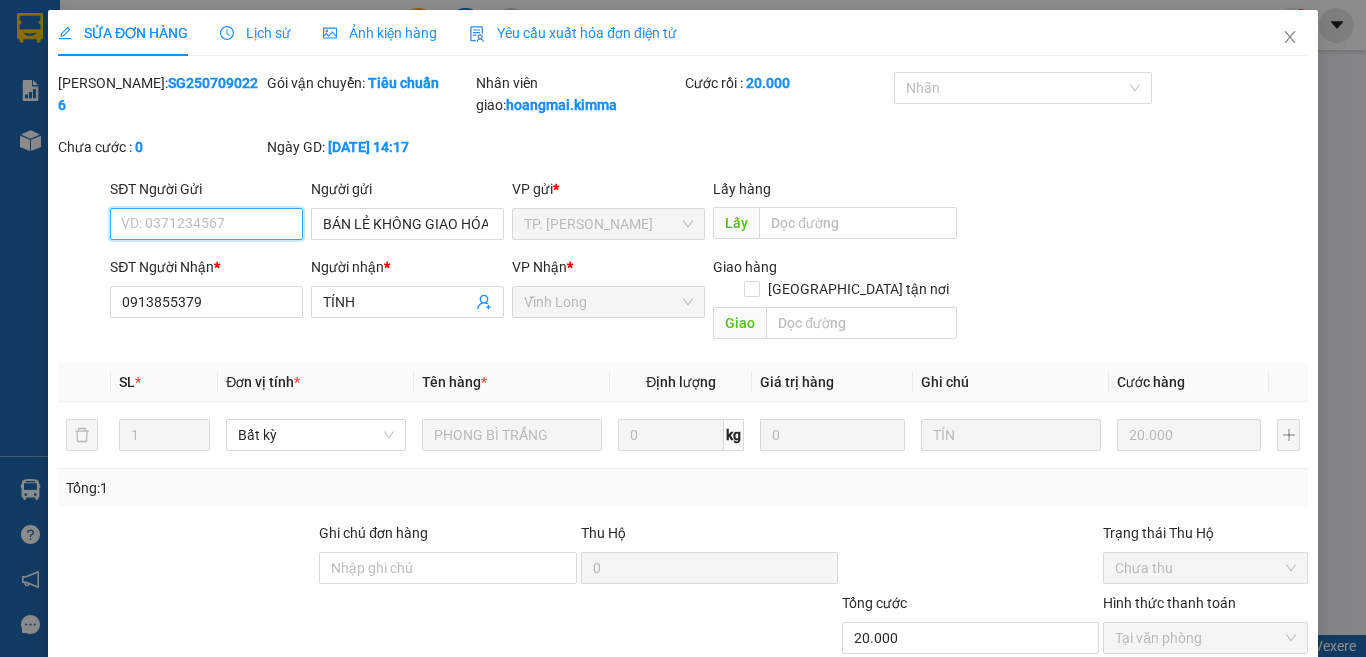 type on "0913855379" 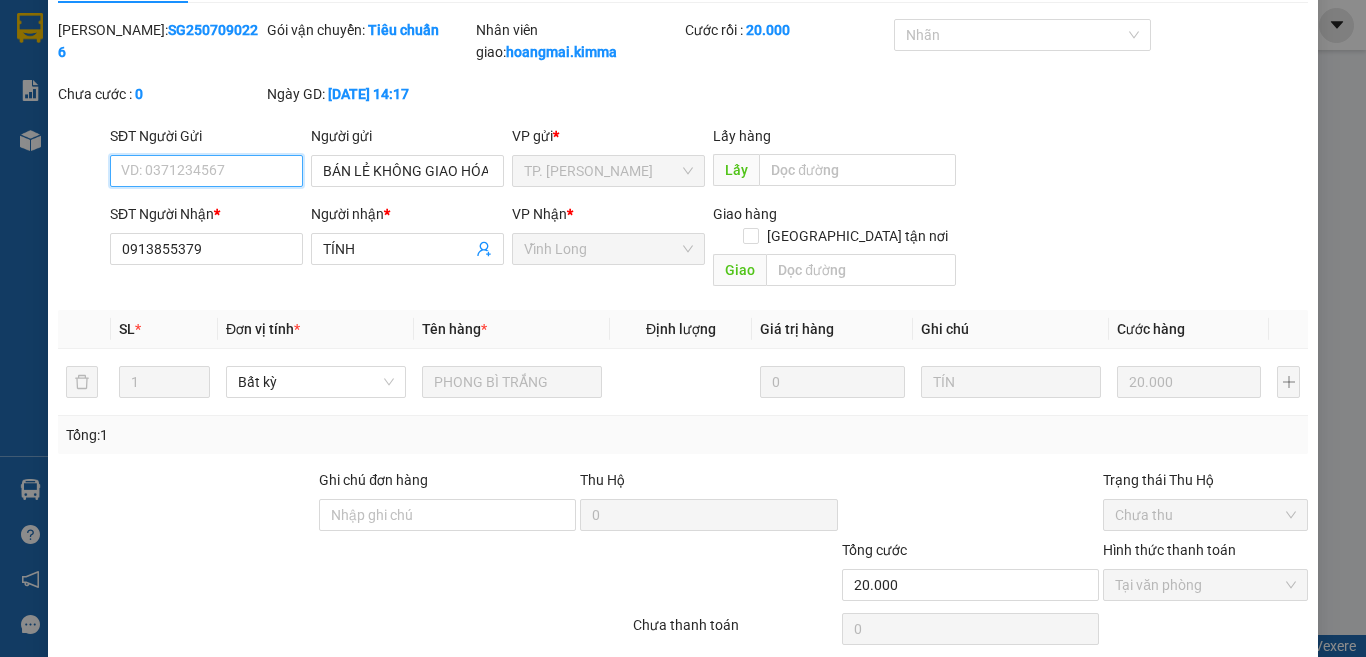 scroll, scrollTop: 0, scrollLeft: 0, axis: both 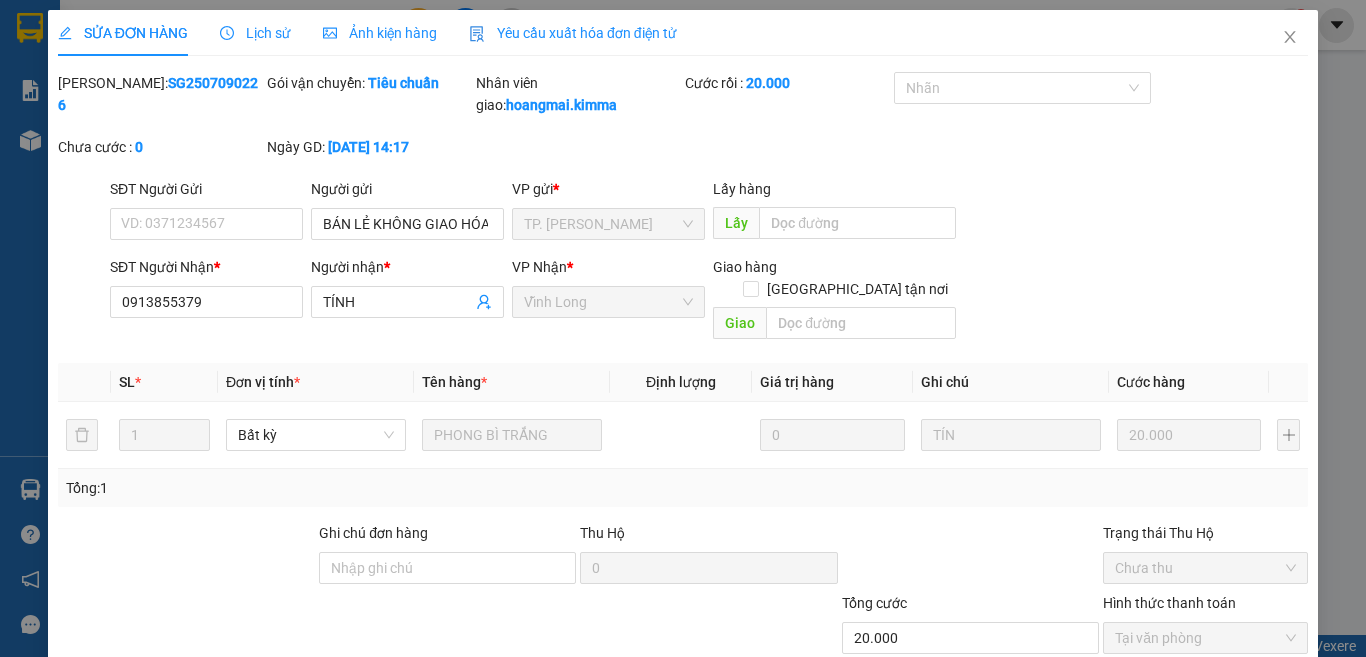 click on "Yêu cầu xuất hóa đơn điện tử" at bounding box center (573, 33) 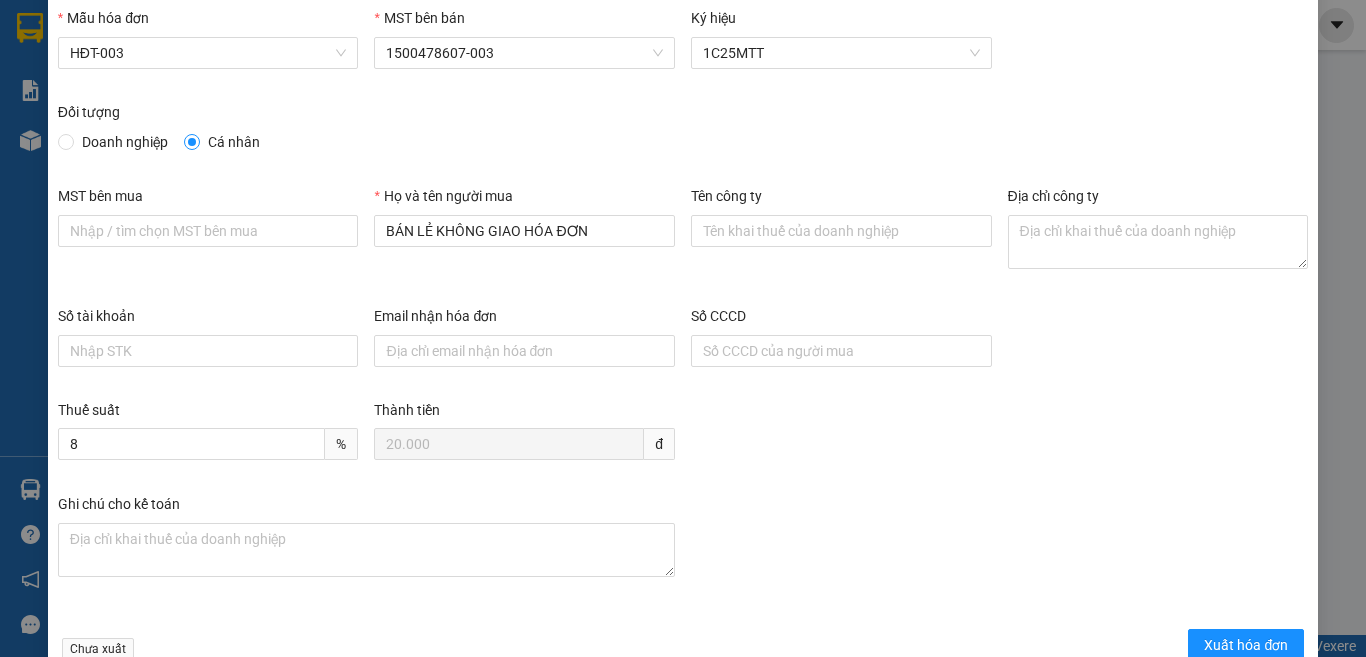 scroll, scrollTop: 114, scrollLeft: 0, axis: vertical 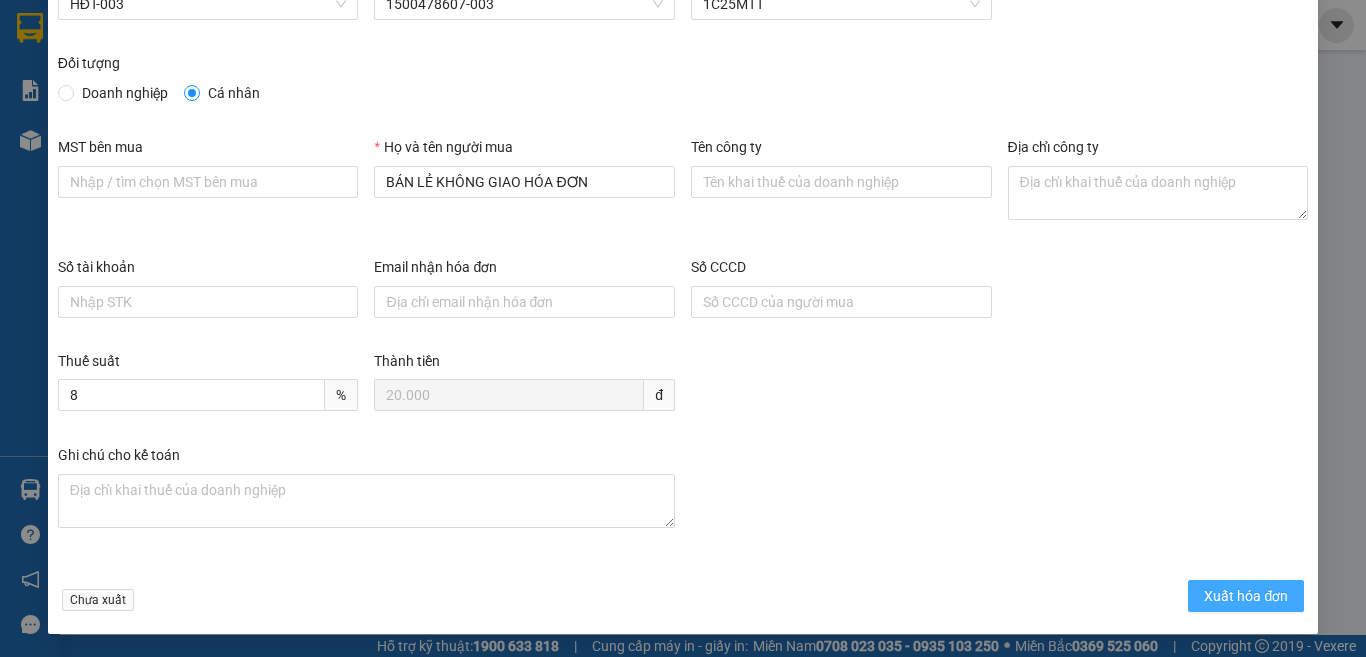 click on "Xuất hóa đơn" at bounding box center [1246, 596] 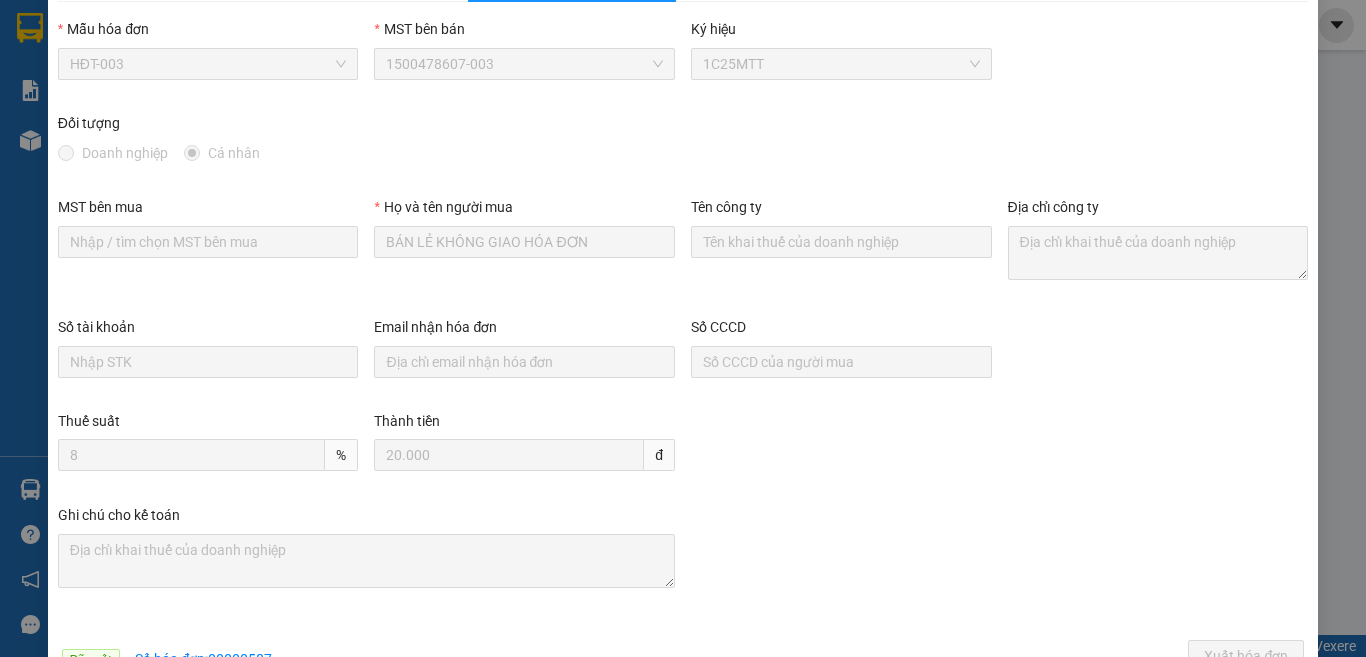 scroll, scrollTop: 0, scrollLeft: 0, axis: both 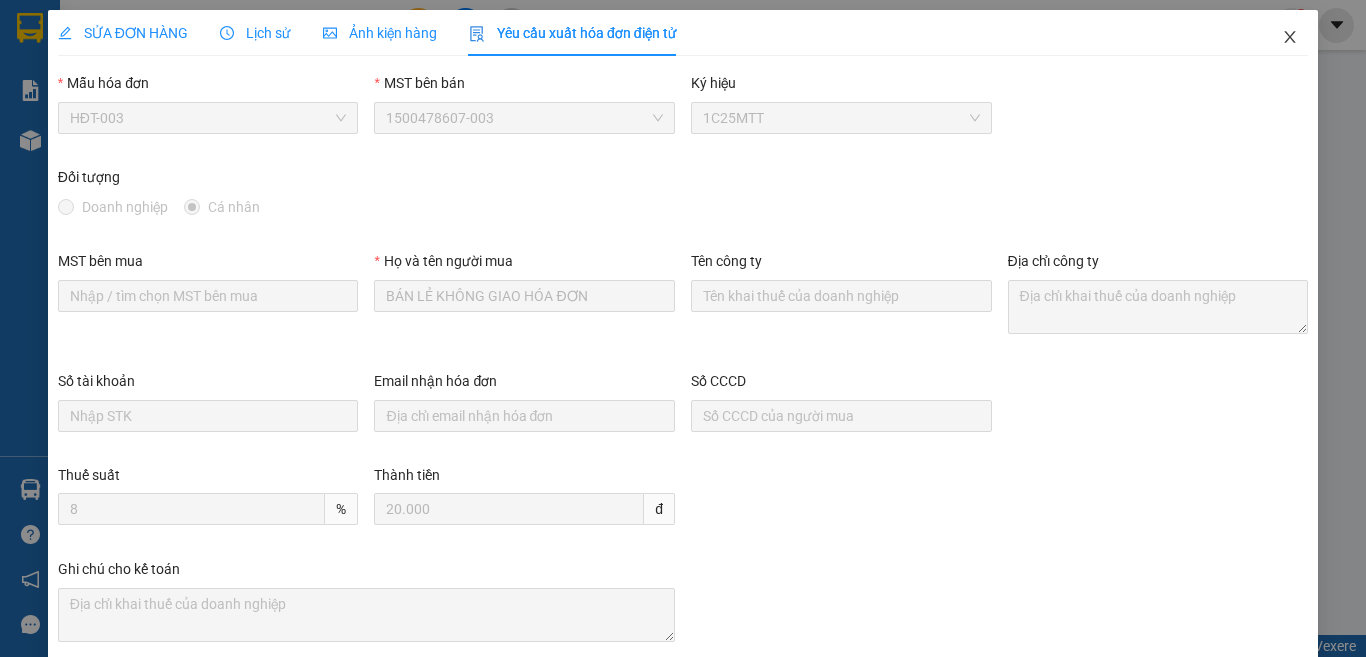 click 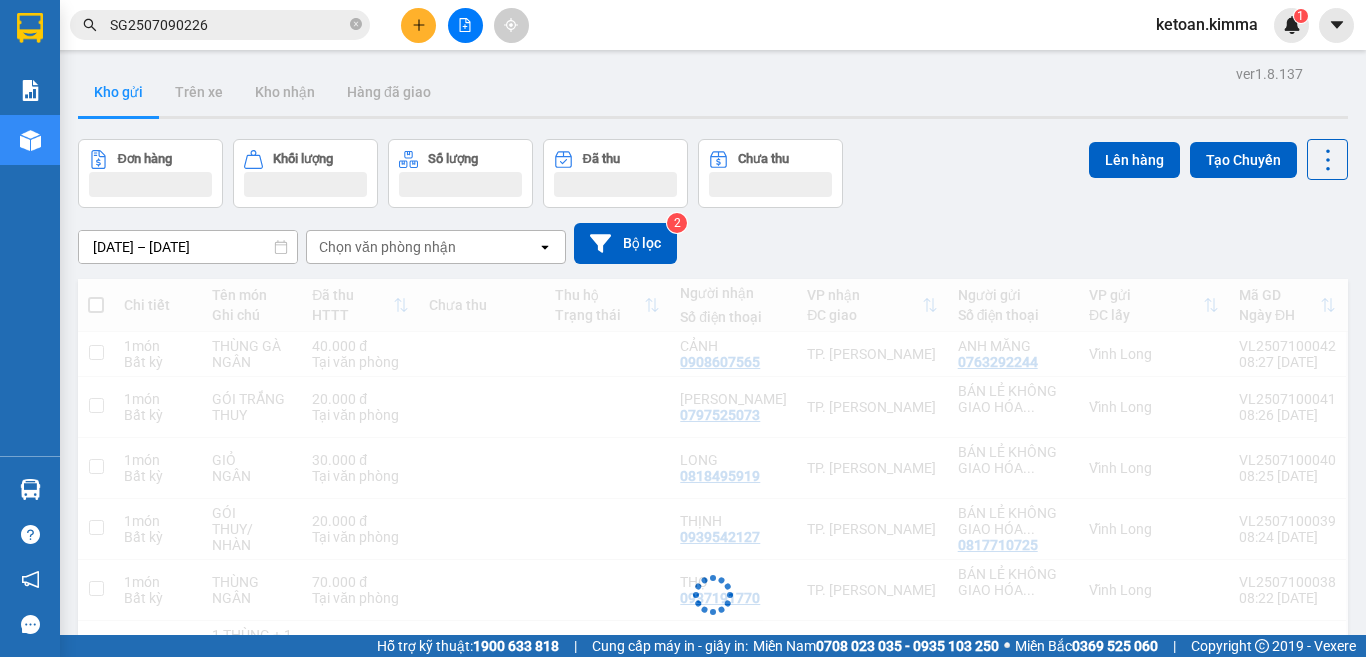 click on "SG2507090226" at bounding box center (228, 25) 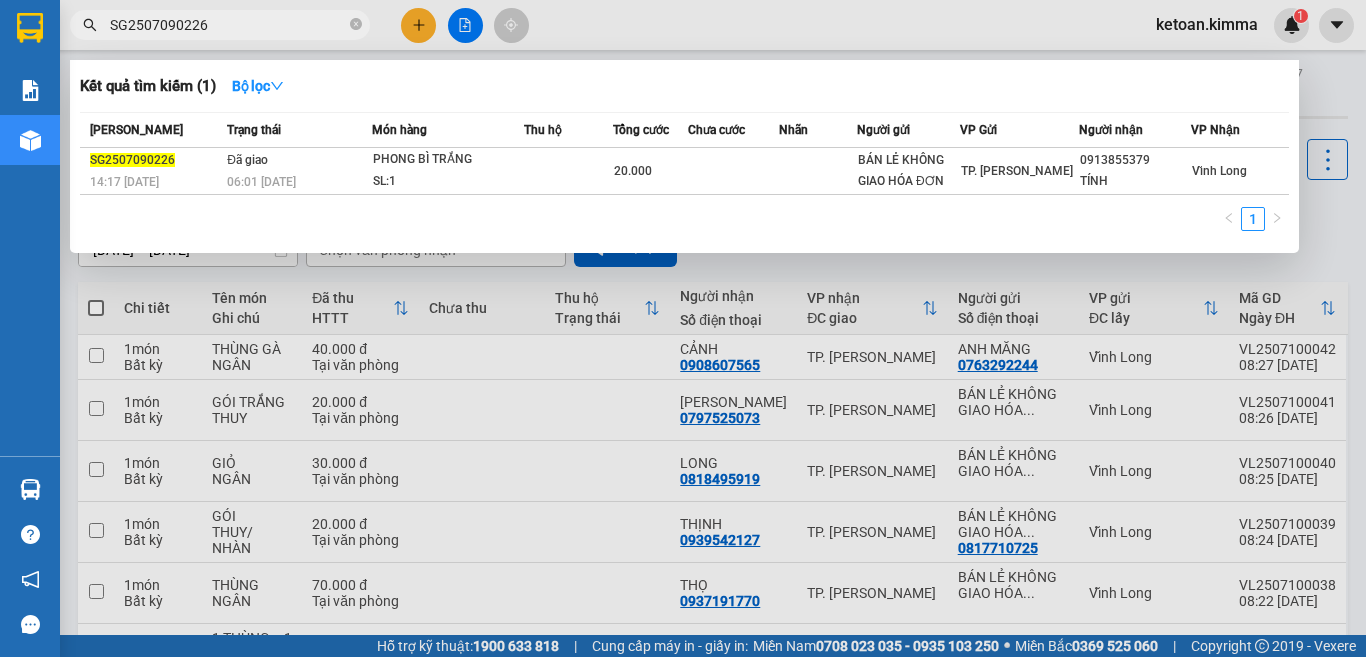 click on "SG2507090226" at bounding box center (228, 25) 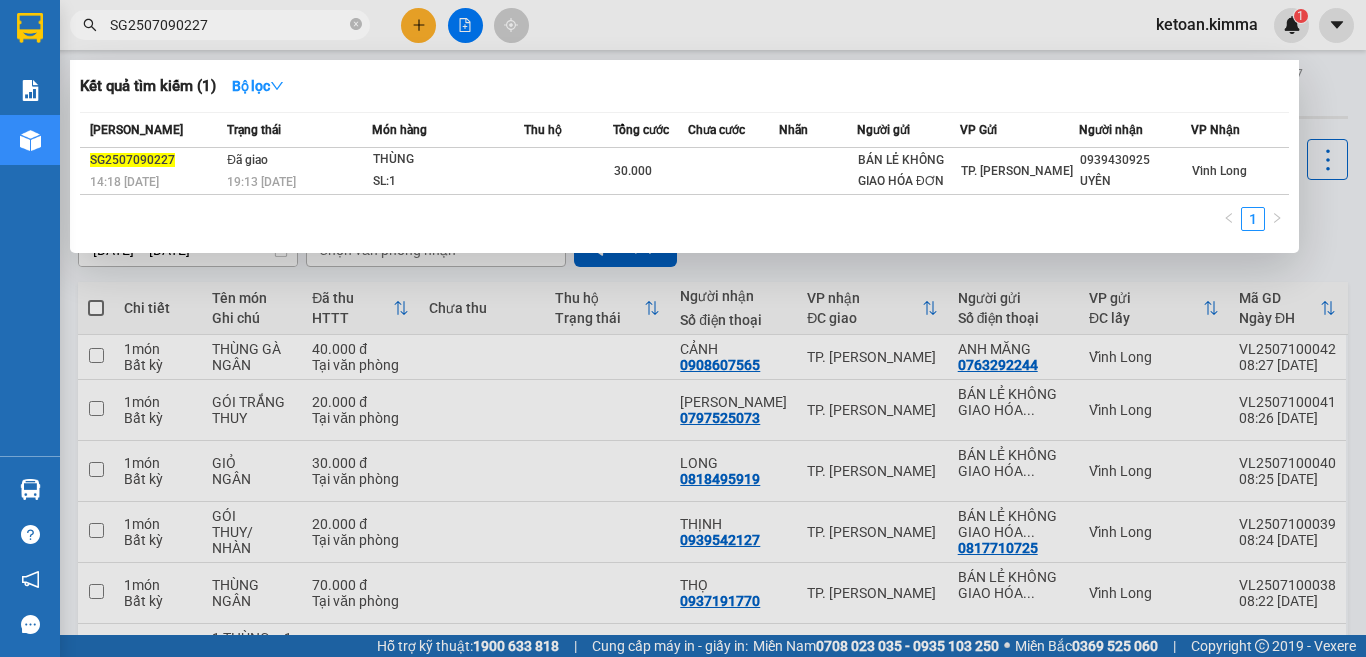 click on "SG2507090227" at bounding box center (228, 25) 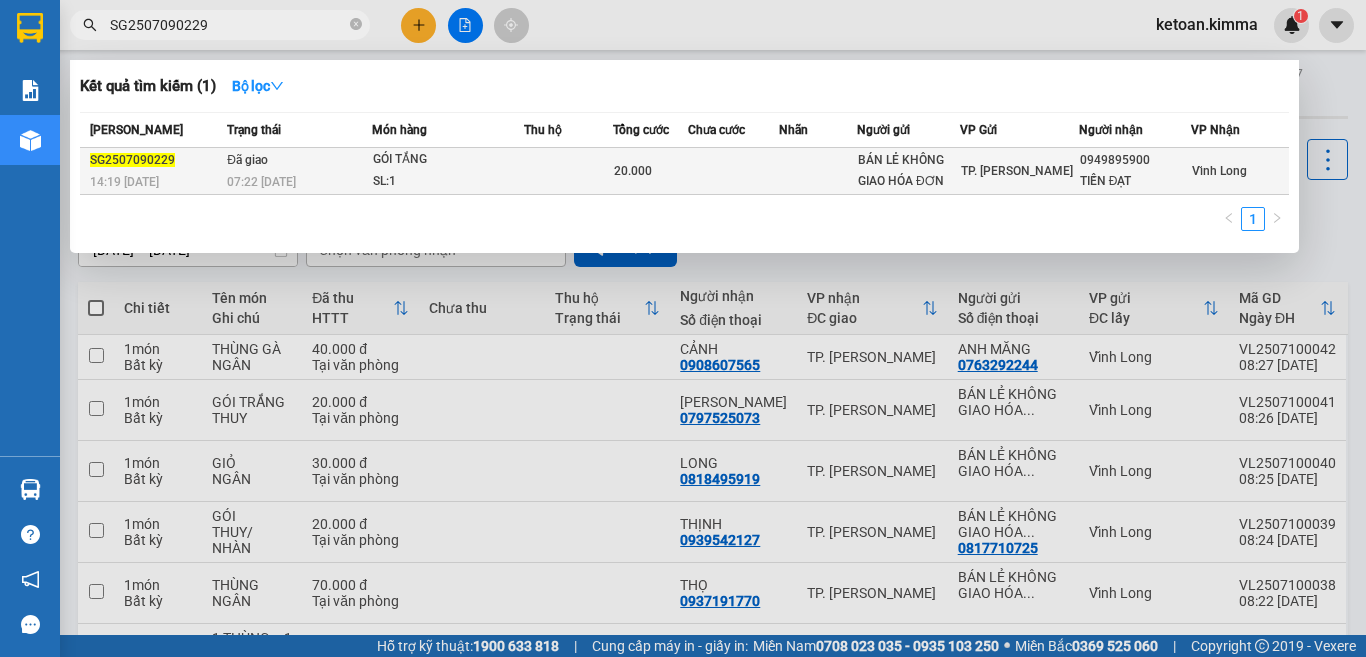 type on "SG2507090229" 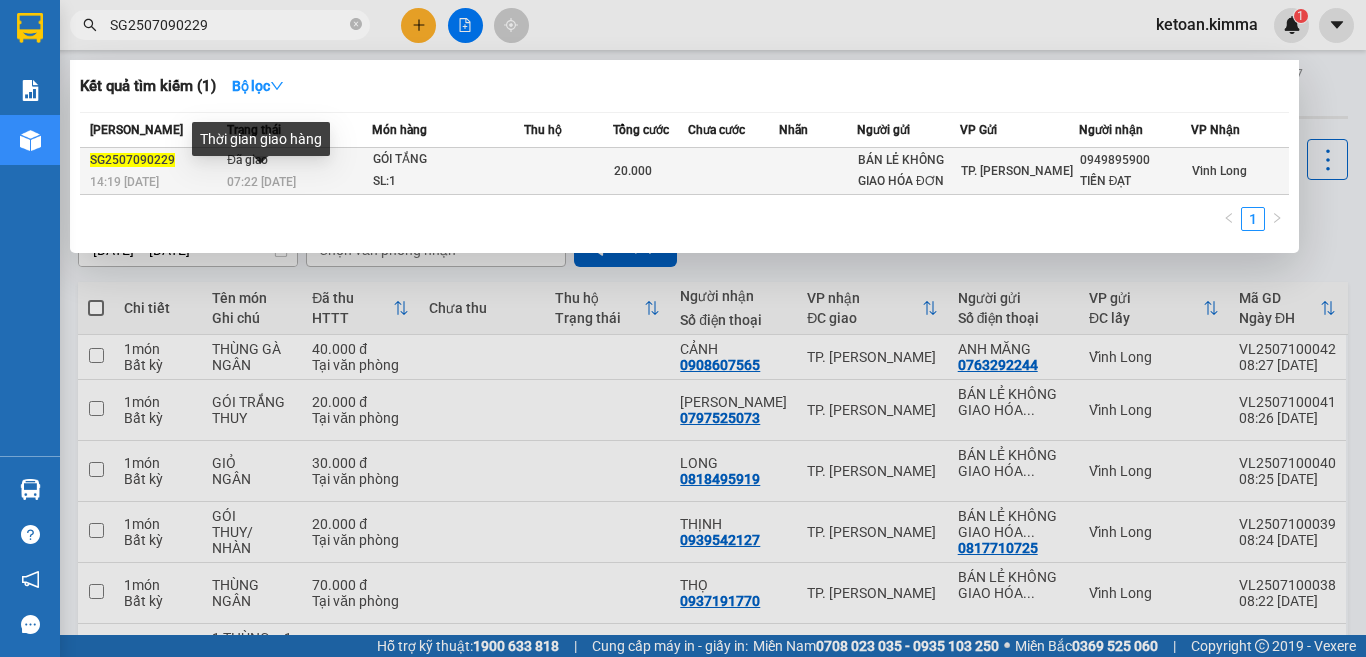 click on "07:22 - 10/07" at bounding box center [261, 182] 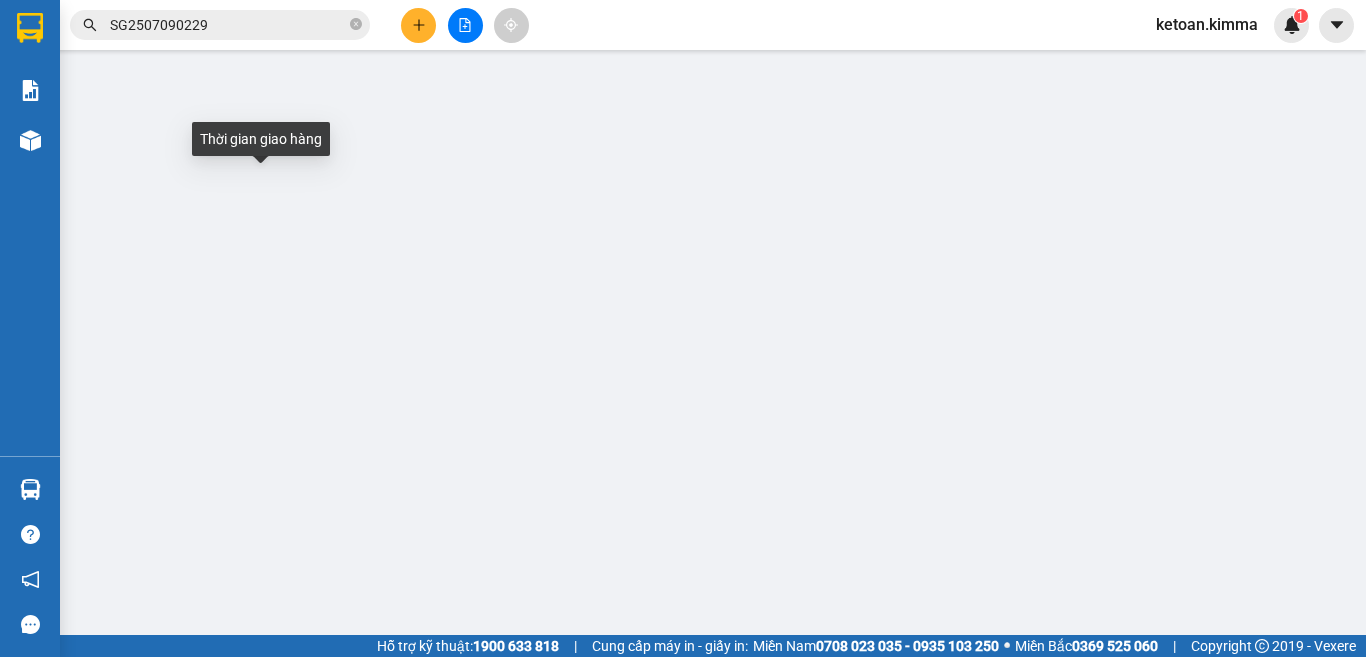 type on "BÁN LẺ KHÔNG GIAO HÓA ĐƠN" 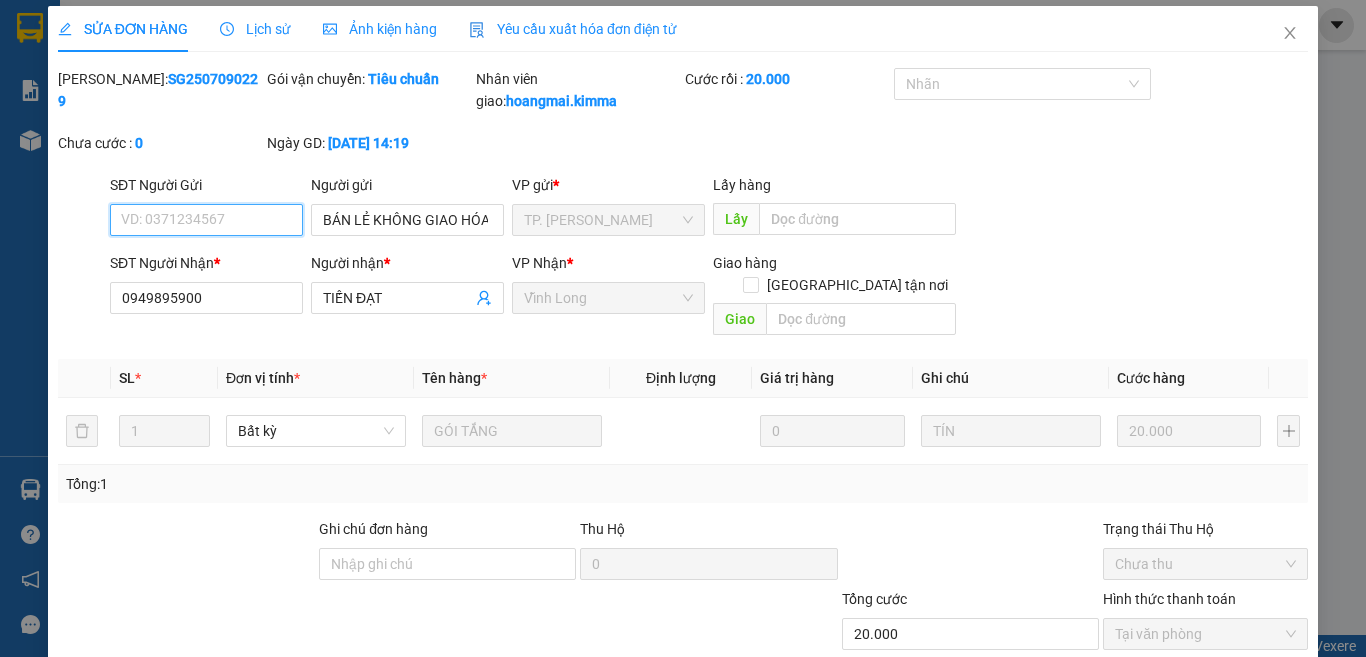 scroll, scrollTop: 0, scrollLeft: 0, axis: both 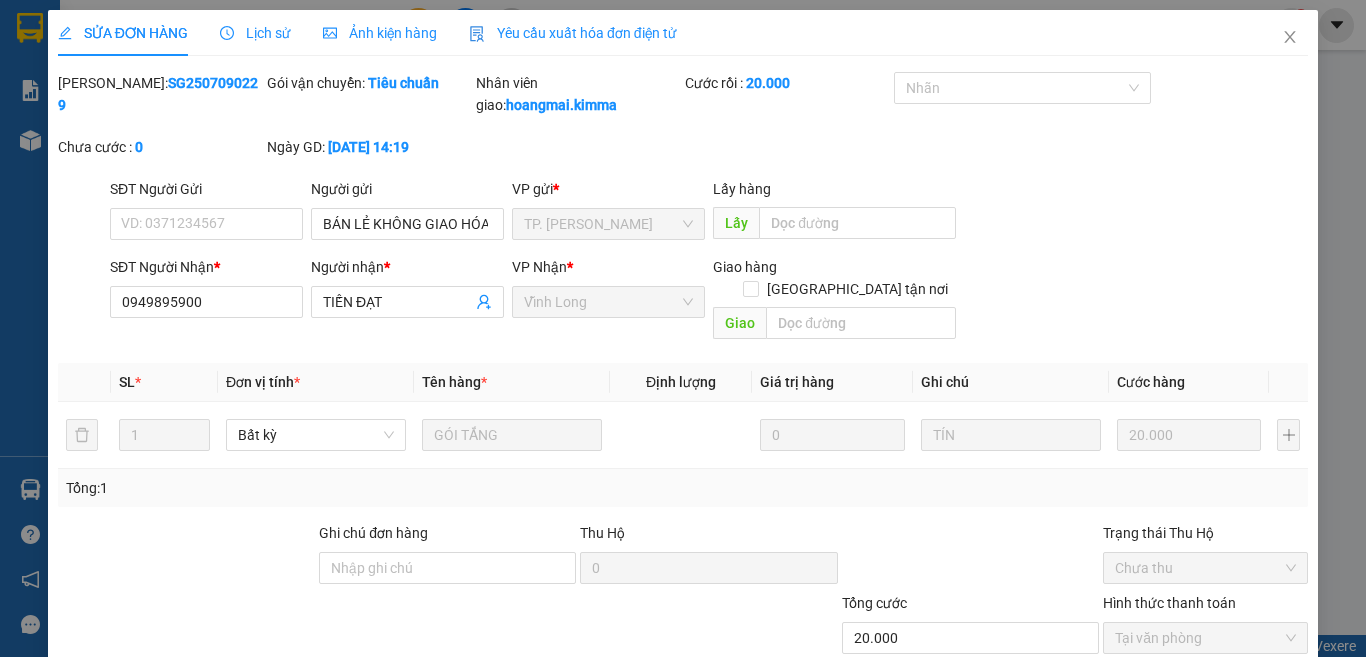 click on "Yêu cầu xuất hóa đơn điện tử" at bounding box center [573, 33] 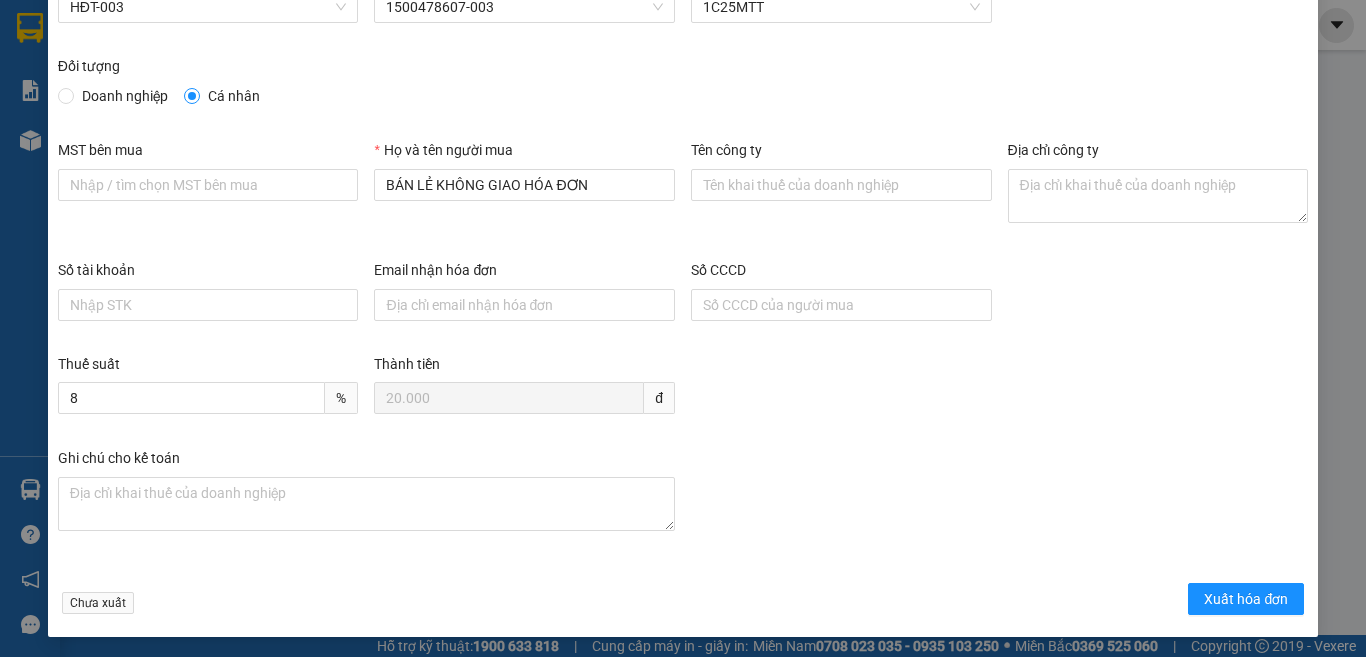 scroll, scrollTop: 114, scrollLeft: 0, axis: vertical 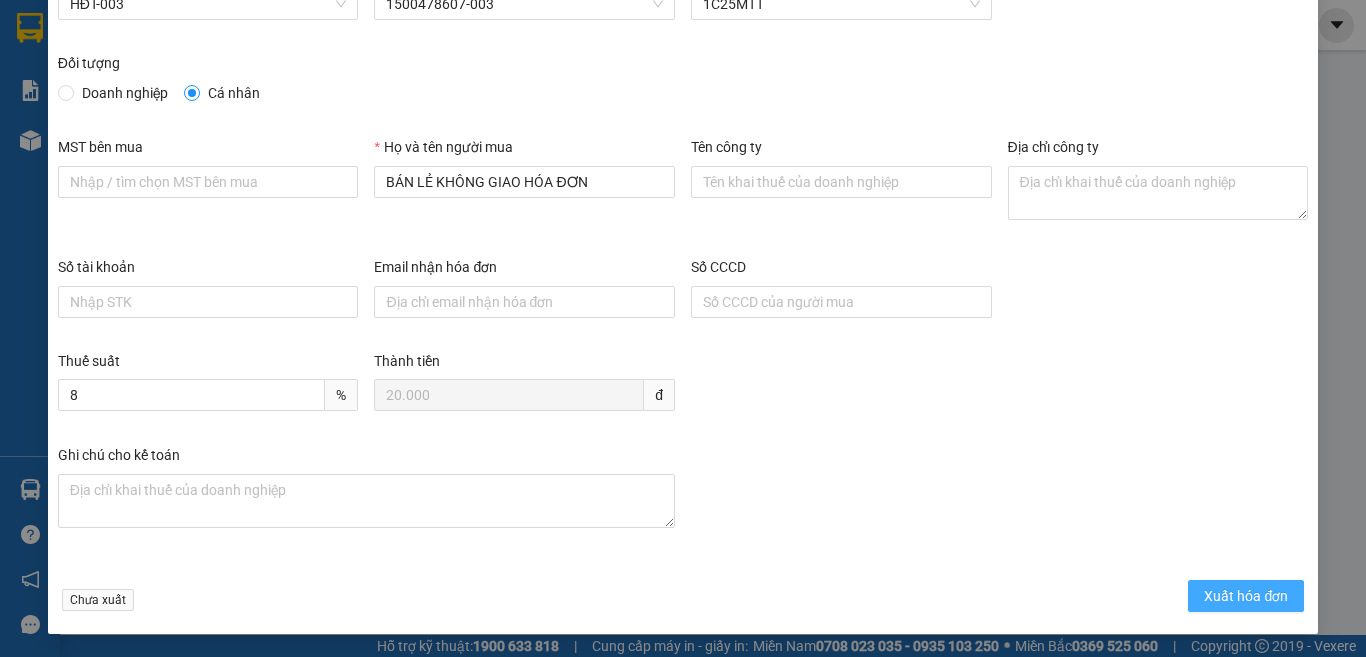 click on "Xuất hóa đơn" at bounding box center [1246, 596] 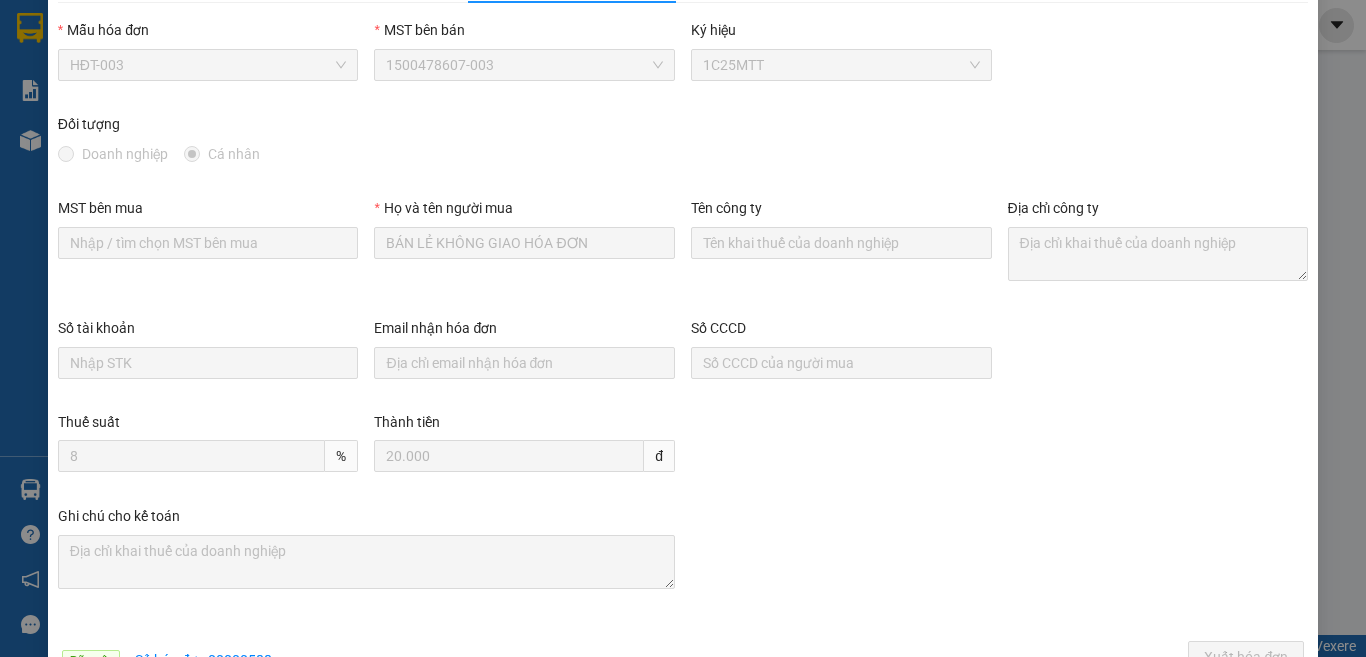 scroll, scrollTop: 0, scrollLeft: 0, axis: both 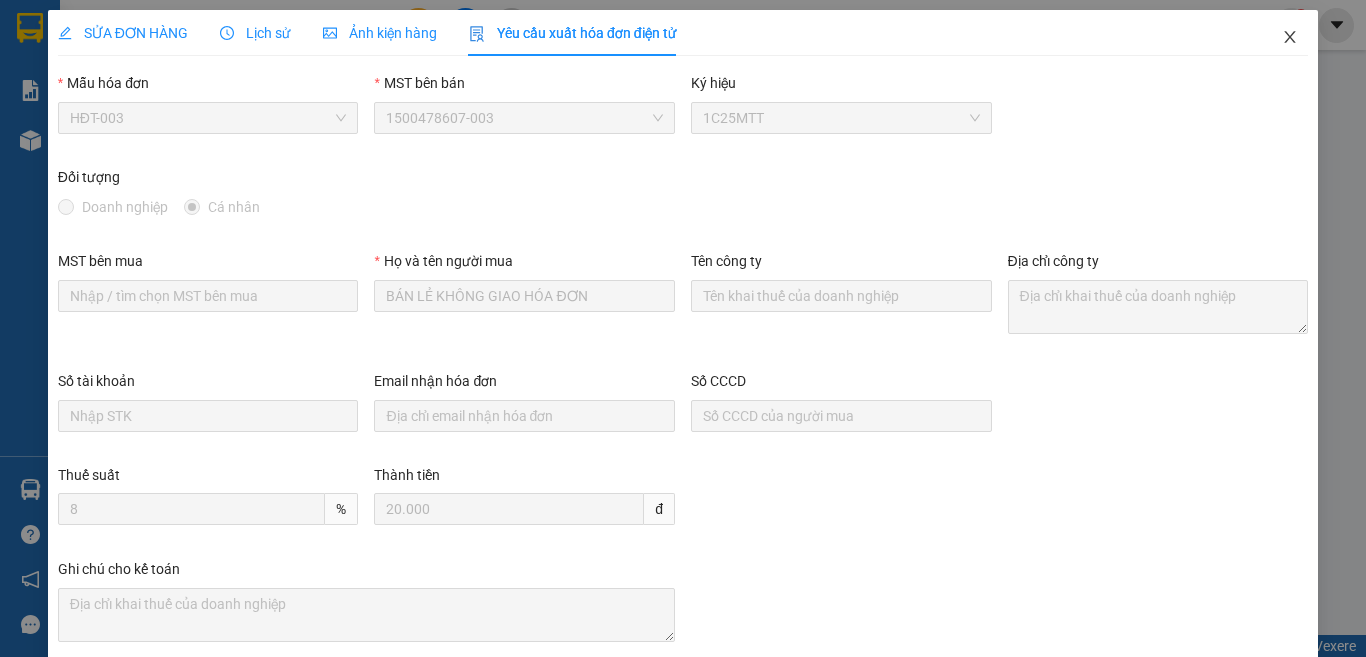 click 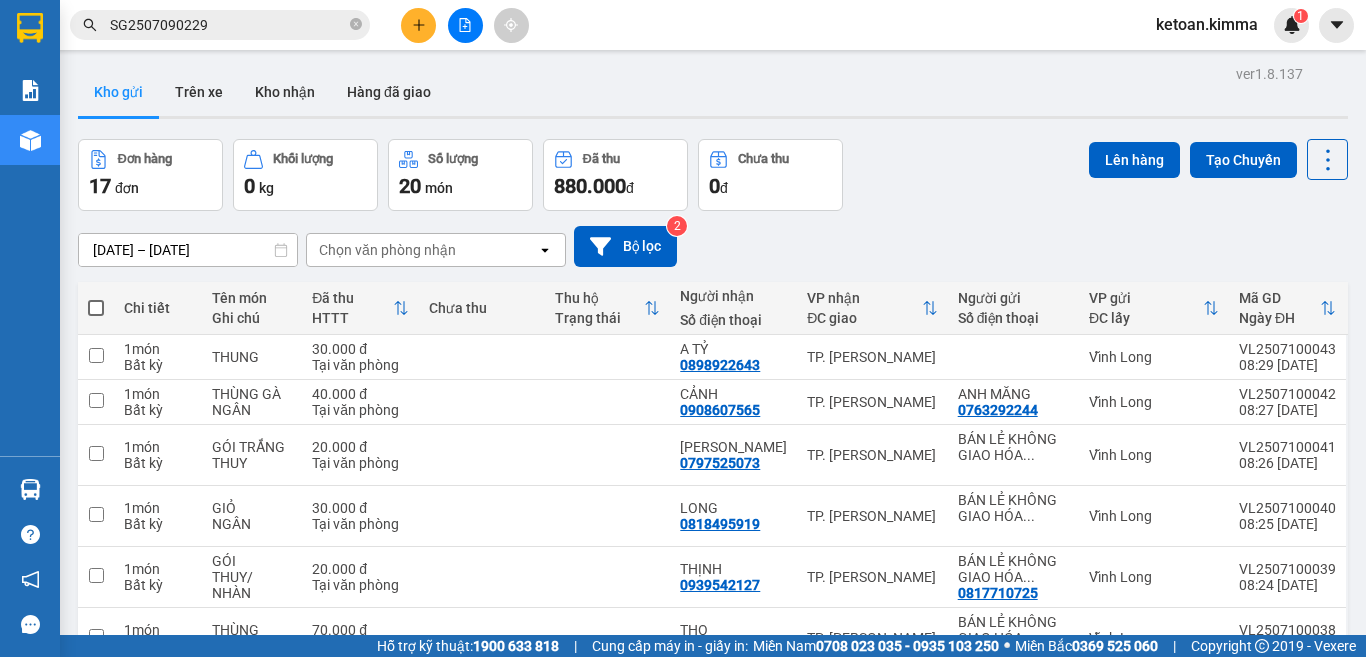 click on "08/07/2025 – 10/07/2025 Press the down arrow key to interact with the calendar and select a date. Press the escape button to close the calendar. Selected date range is from 08/07/2025 to 10/07/2025. Chọn văn phòng nhận open Bộ lọc 2" at bounding box center (713, 246) 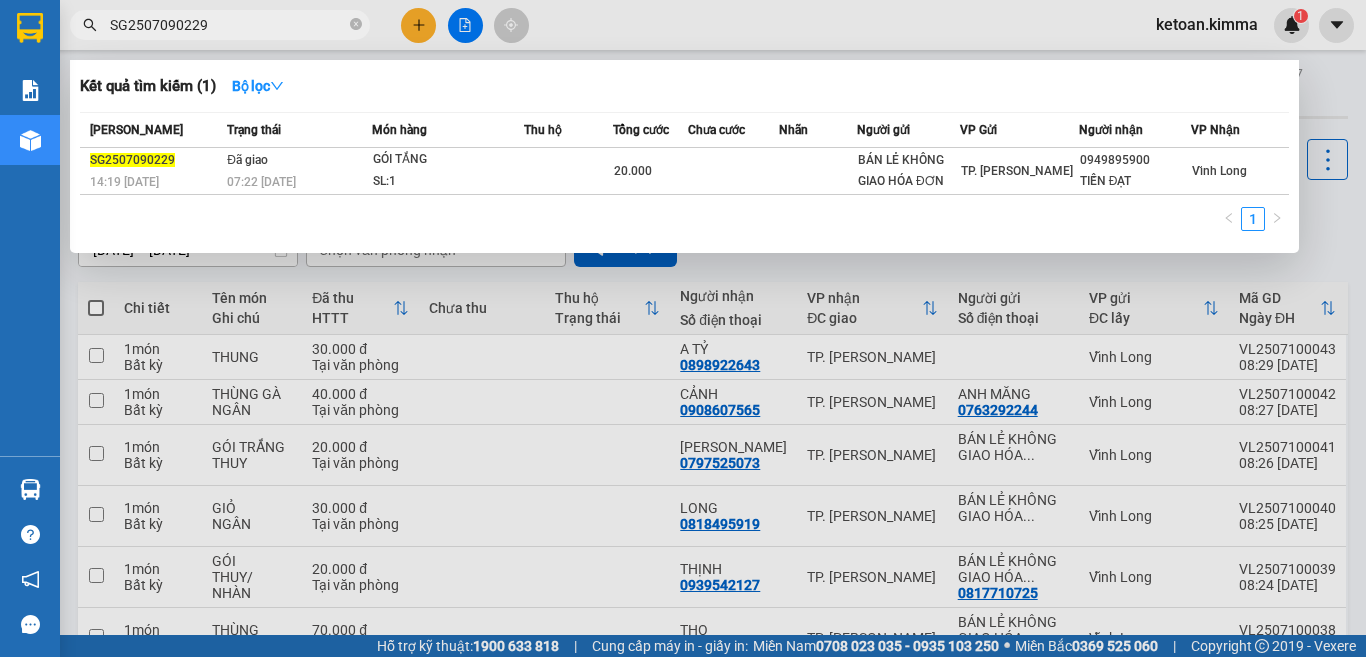 click on "SG2507090229" at bounding box center [228, 25] 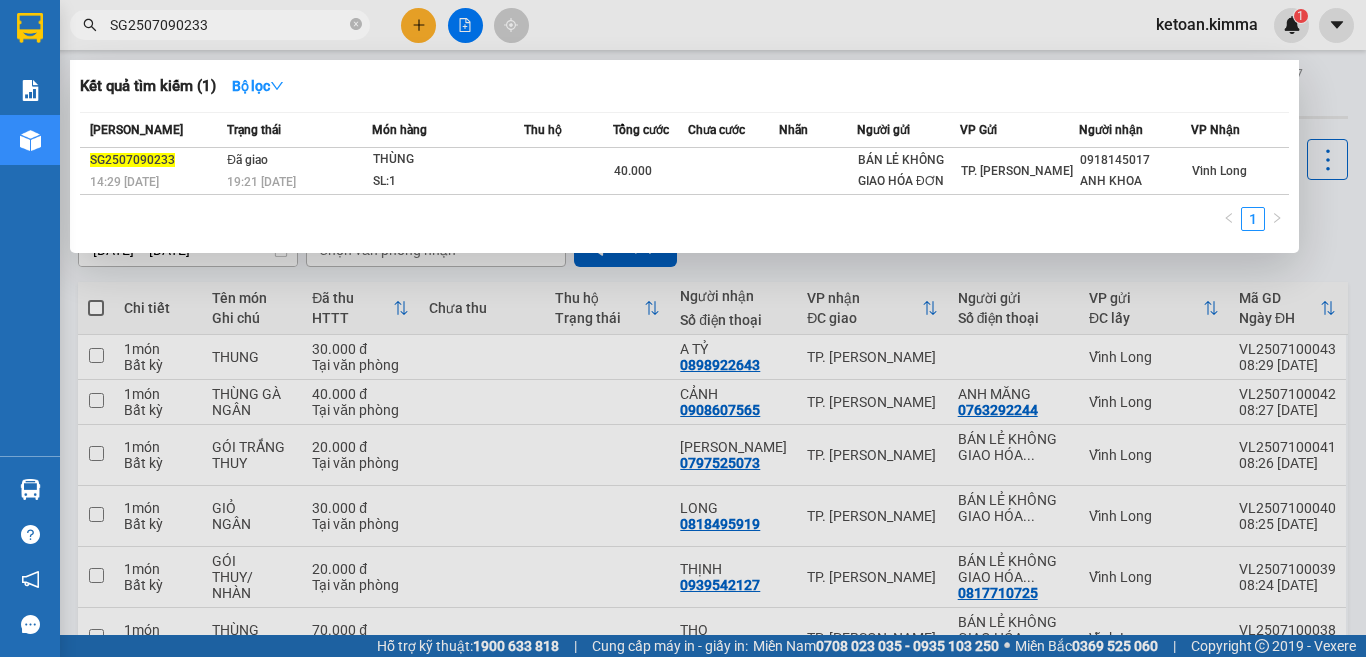 click on "SG2507090233" at bounding box center [228, 25] 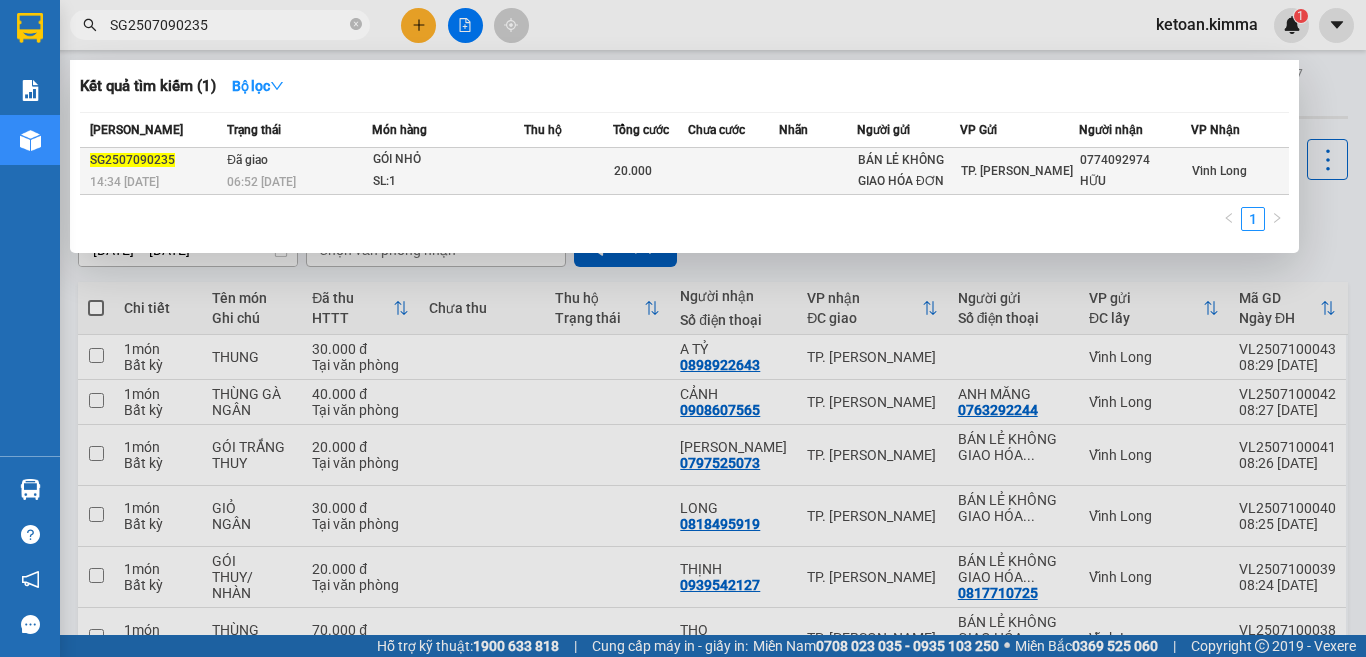 type on "SG2507090235" 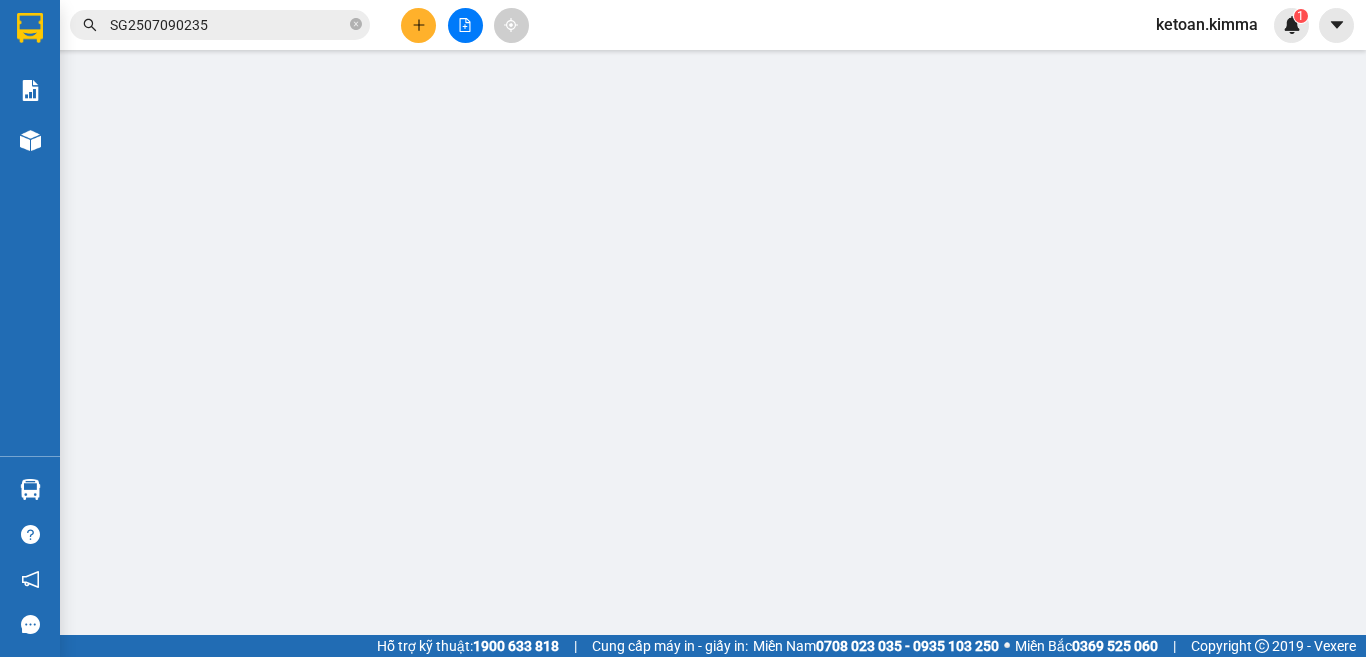 type on "BÁN LẺ KHÔNG GIAO HÓA ĐƠN" 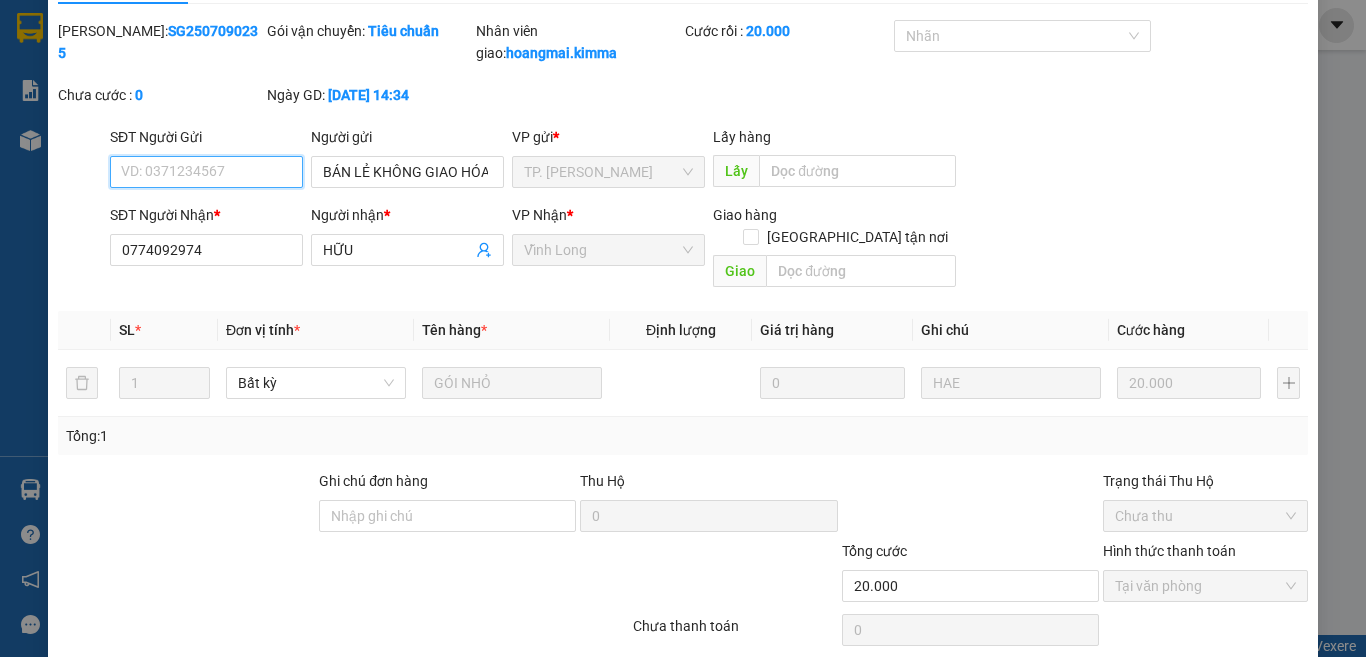 scroll, scrollTop: 0, scrollLeft: 0, axis: both 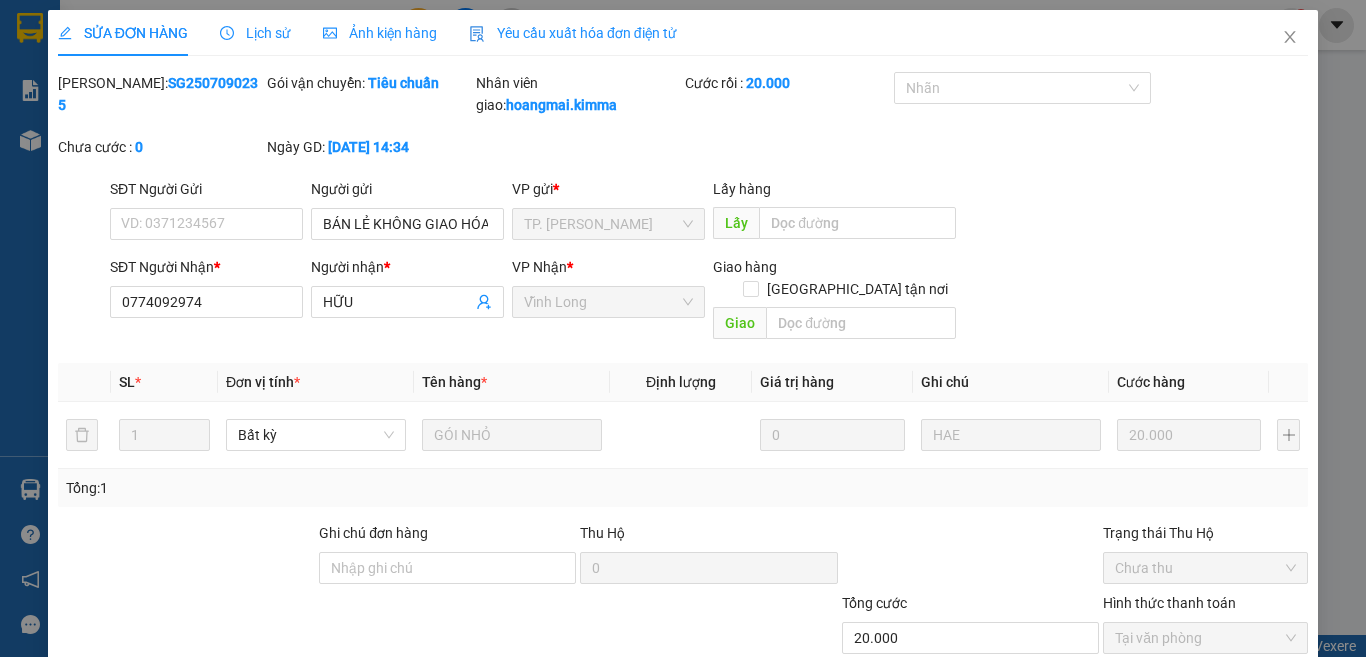 click on "Yêu cầu xuất hóa đơn điện tử" at bounding box center (573, 33) 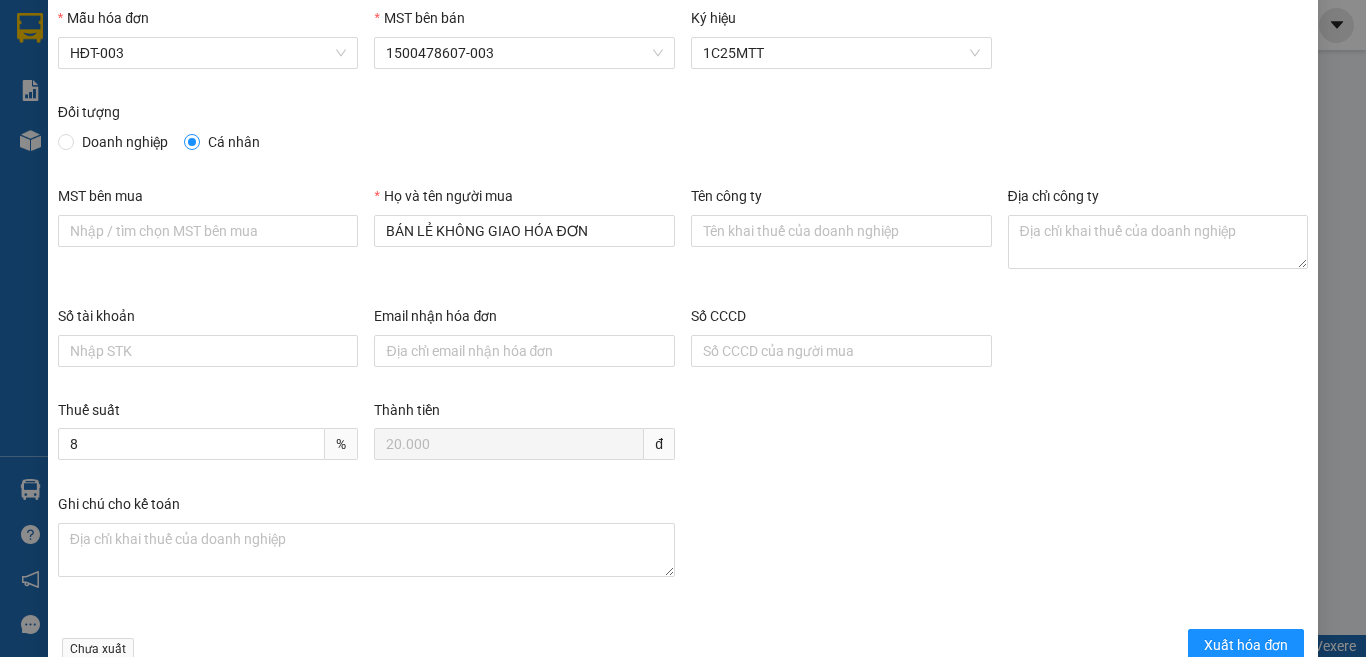 scroll, scrollTop: 114, scrollLeft: 0, axis: vertical 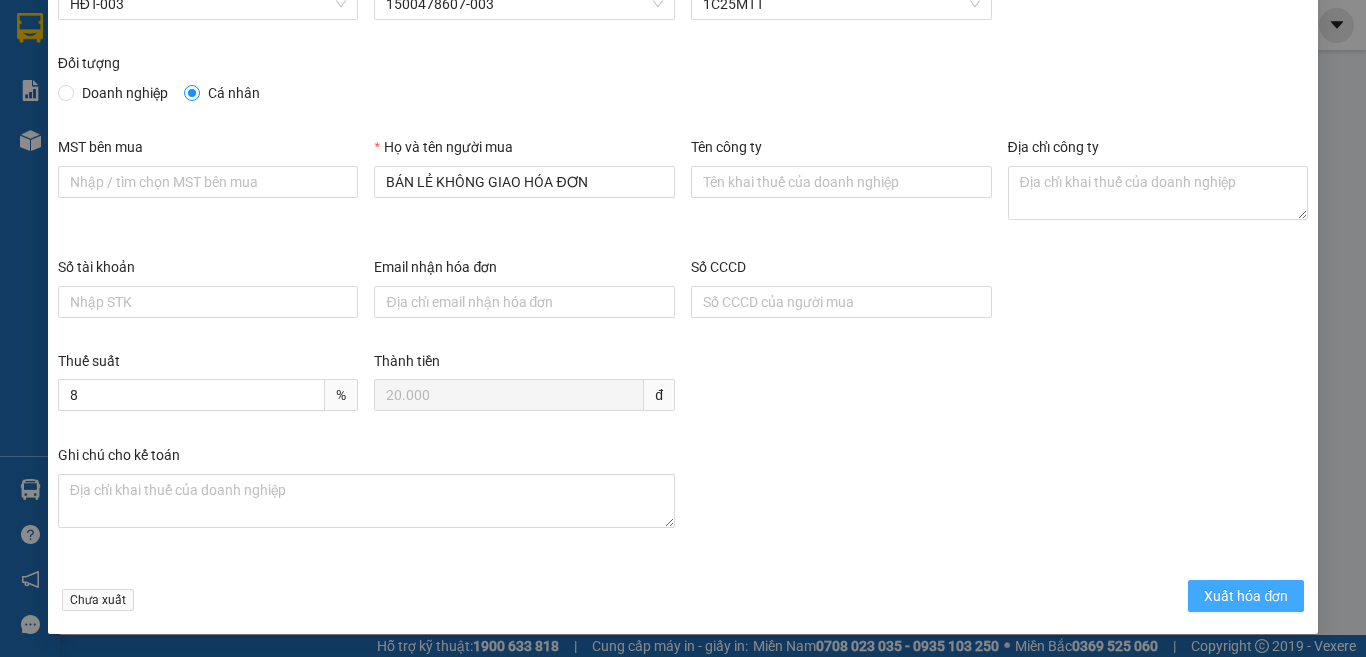 click on "Xuất hóa đơn" at bounding box center [1246, 596] 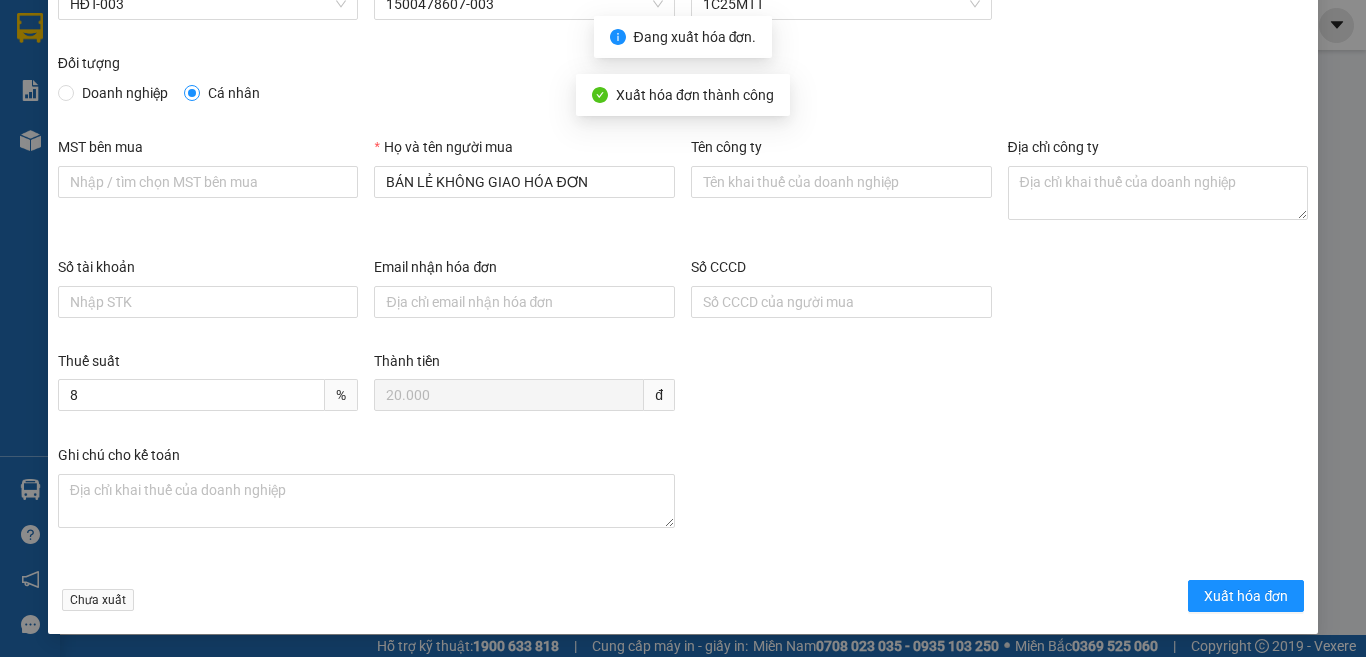 checkbox on "true" 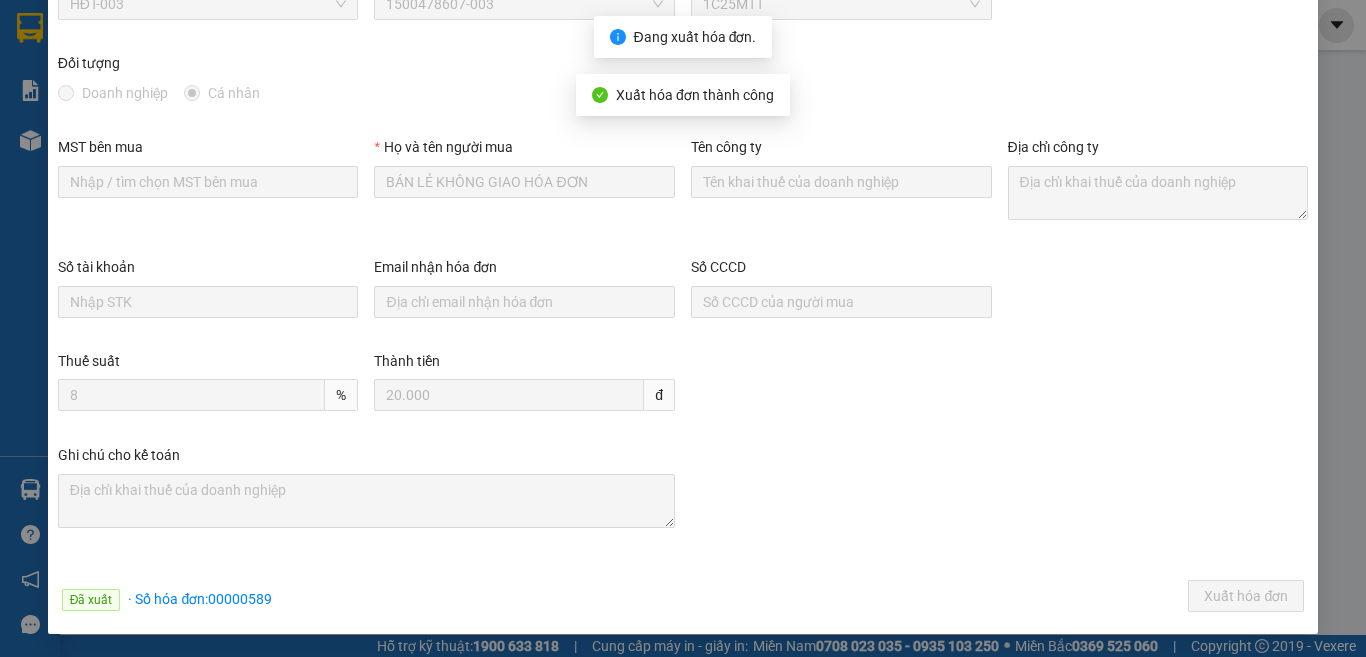 scroll, scrollTop: 0, scrollLeft: 0, axis: both 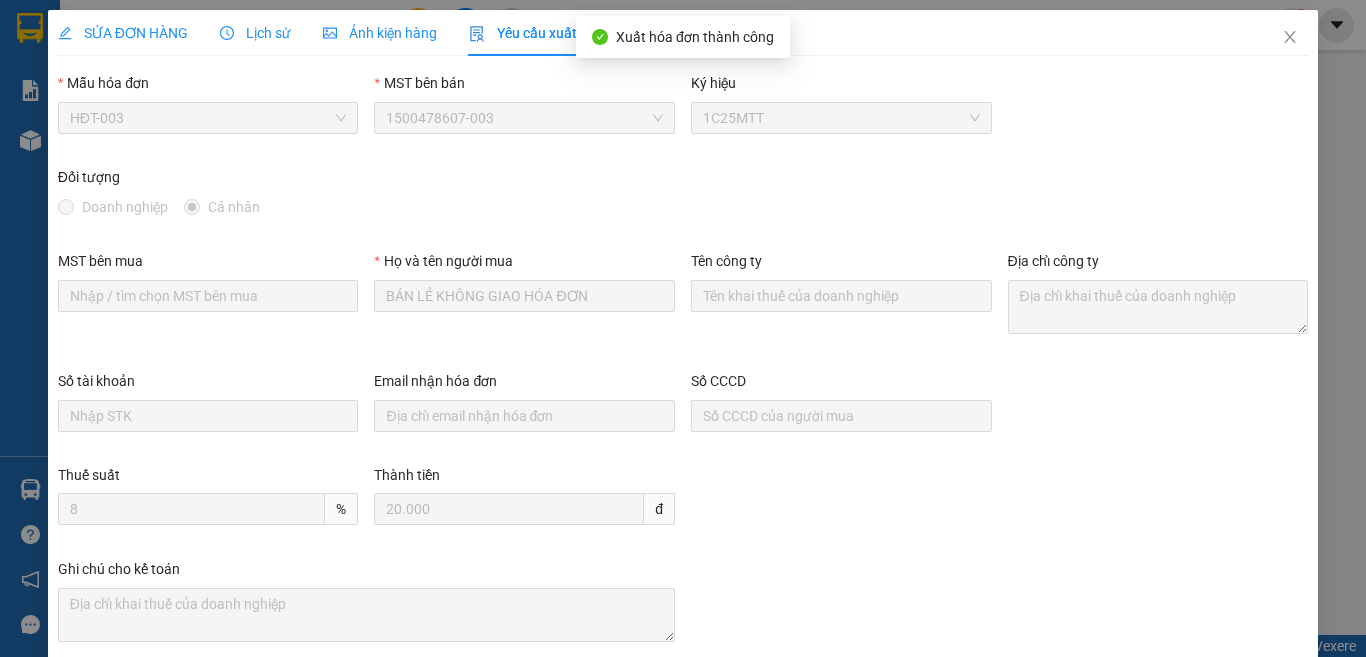 click on "SỬA ĐƠN HÀNG" at bounding box center (123, 33) 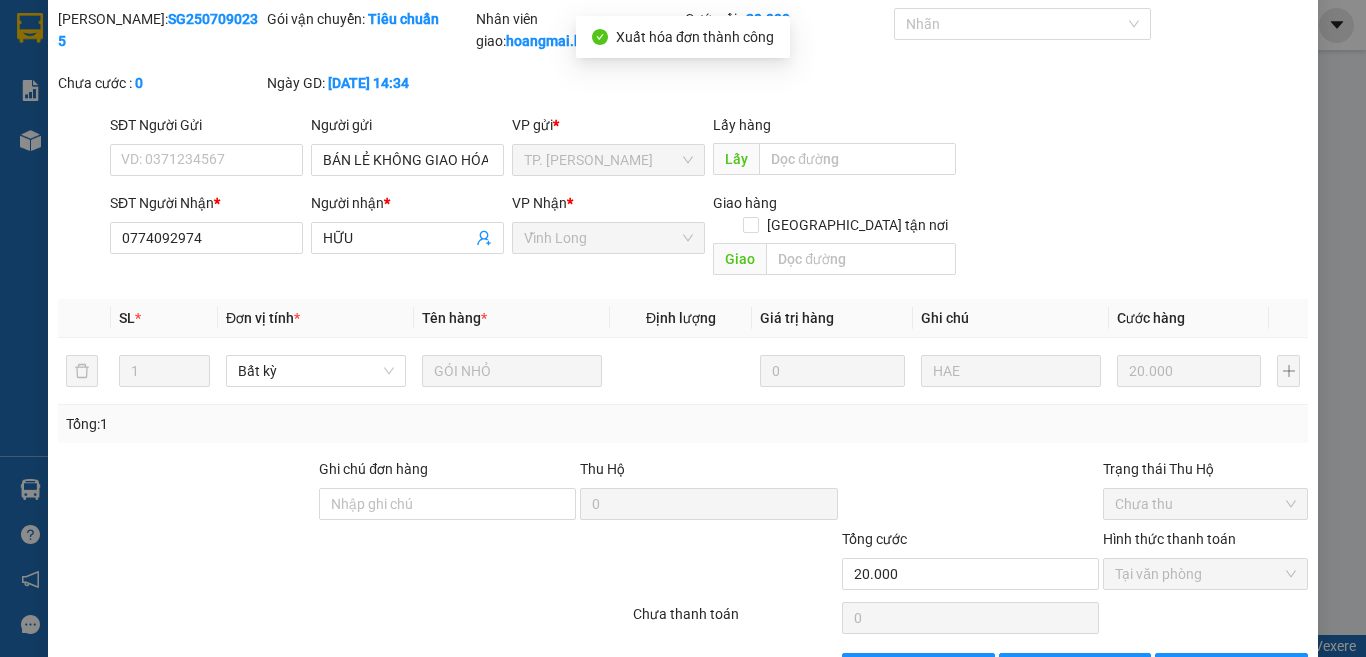 scroll, scrollTop: 109, scrollLeft: 0, axis: vertical 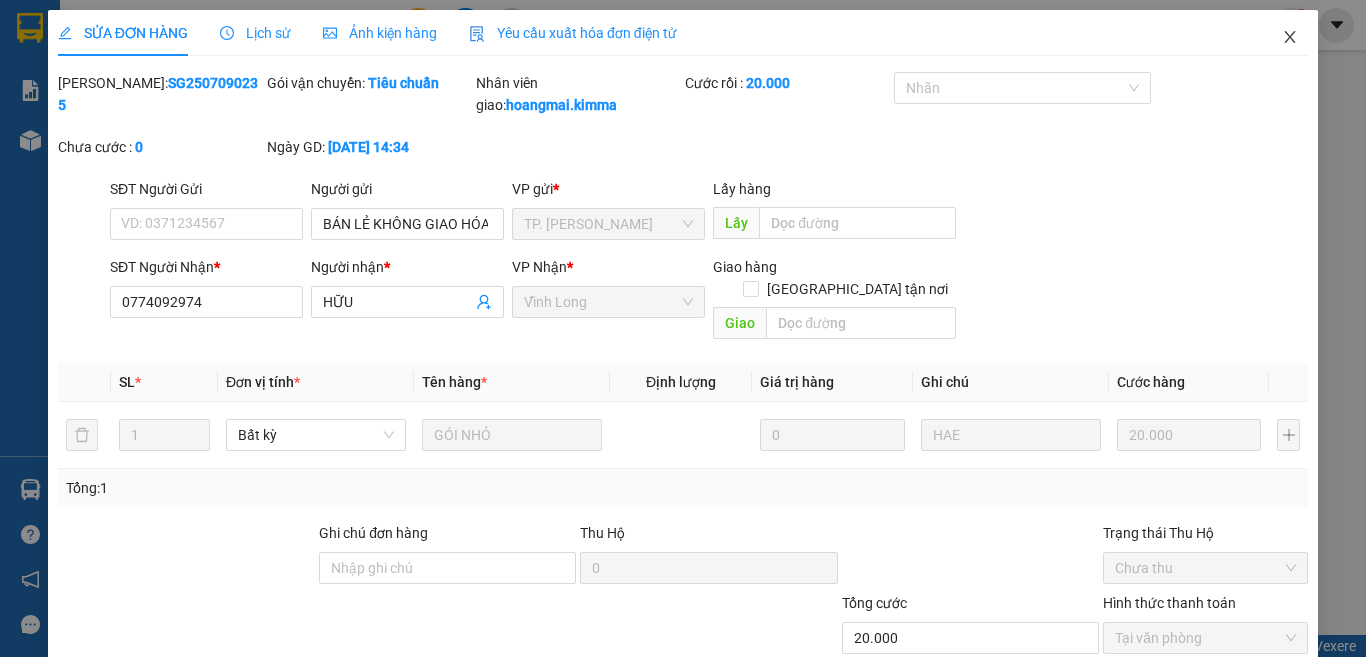 click 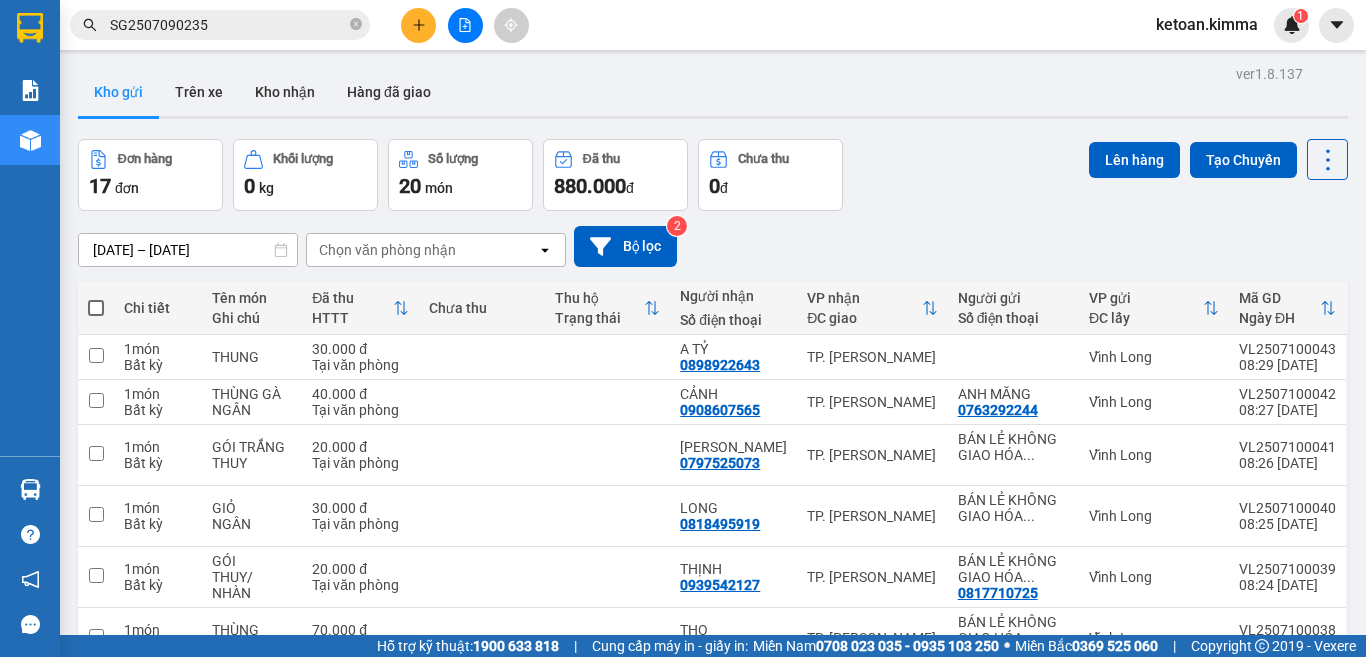 click on "SG2507090235" at bounding box center [228, 25] 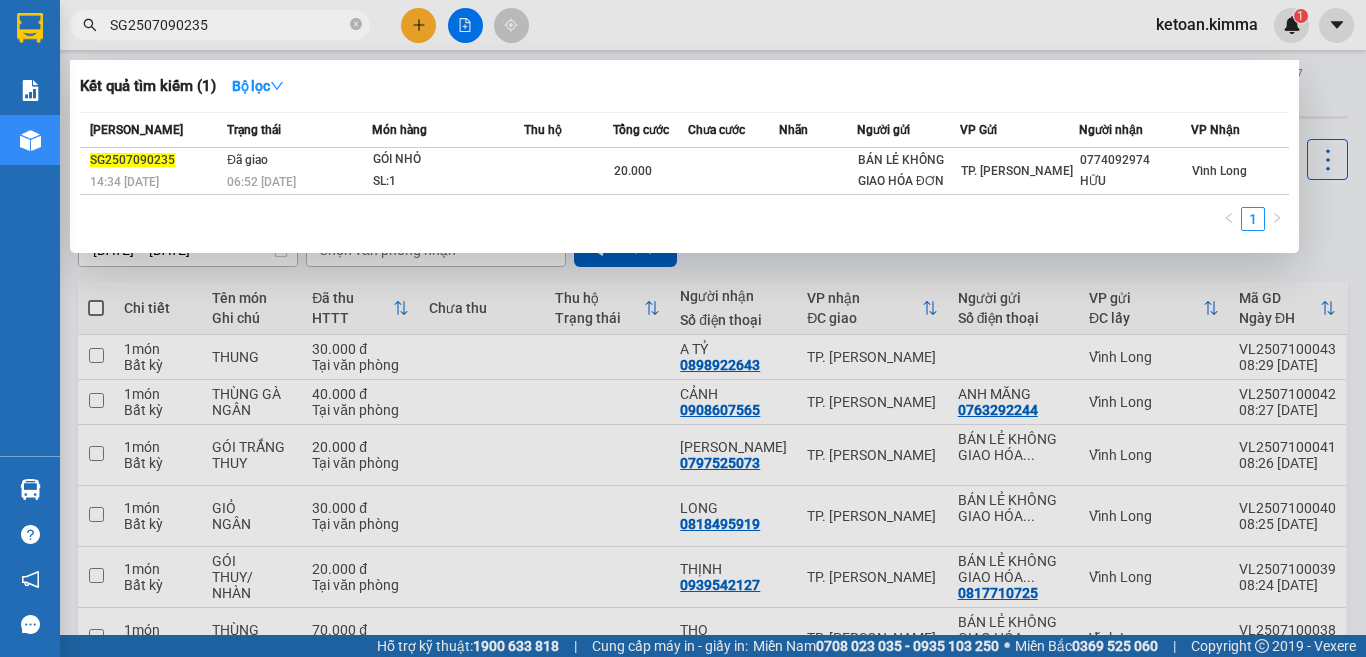 click on "SG2507090235" at bounding box center (228, 25) 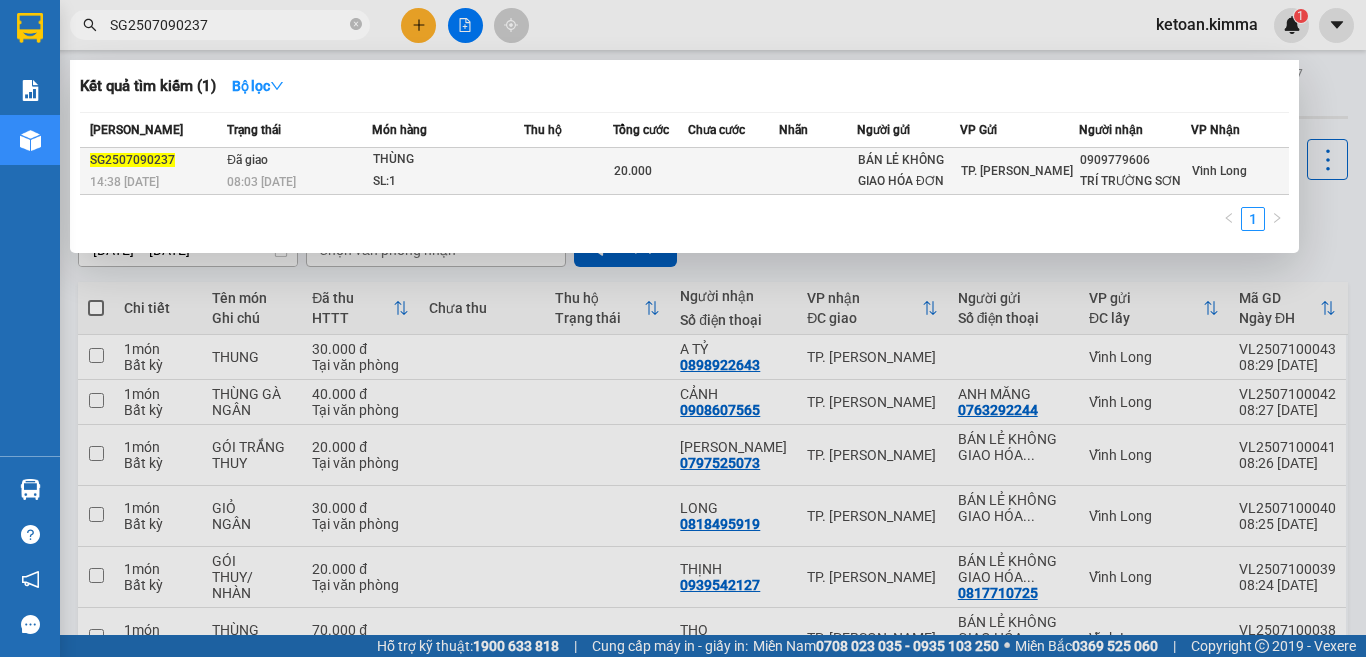 type on "SG2507090237" 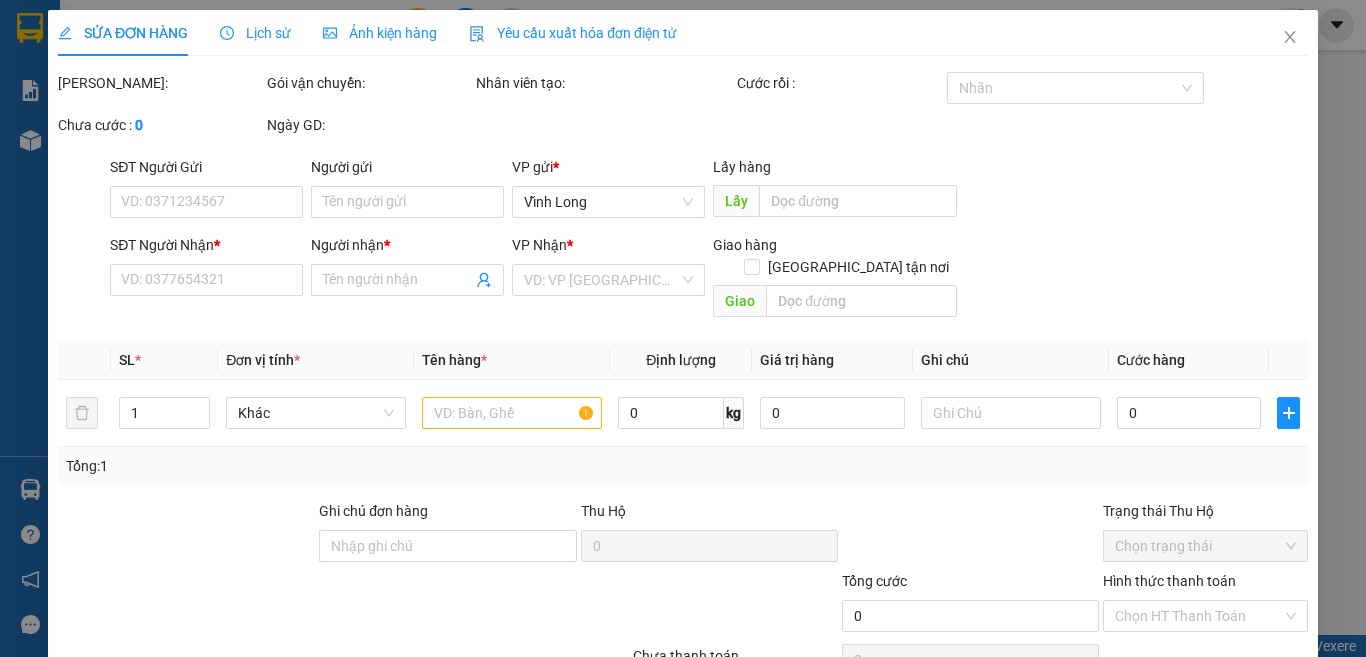type on "BÁN LẺ KHÔNG GIAO HÓA ĐƠN" 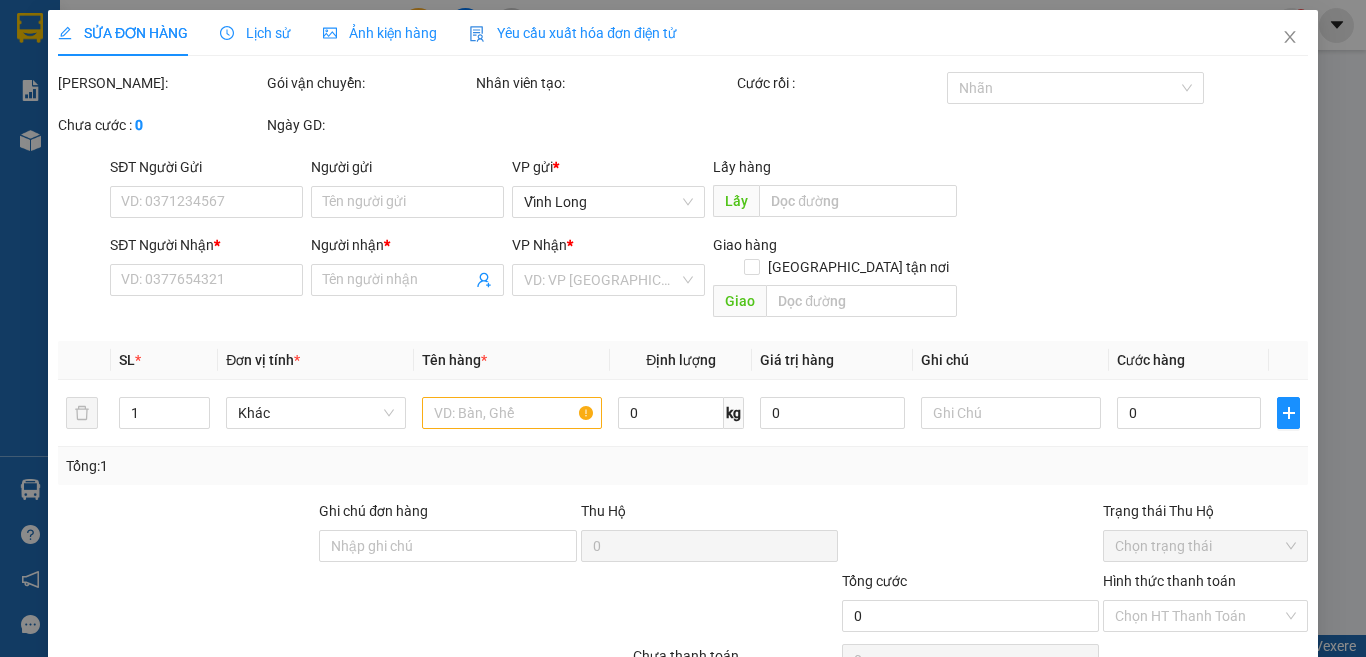 type on "0909779606" 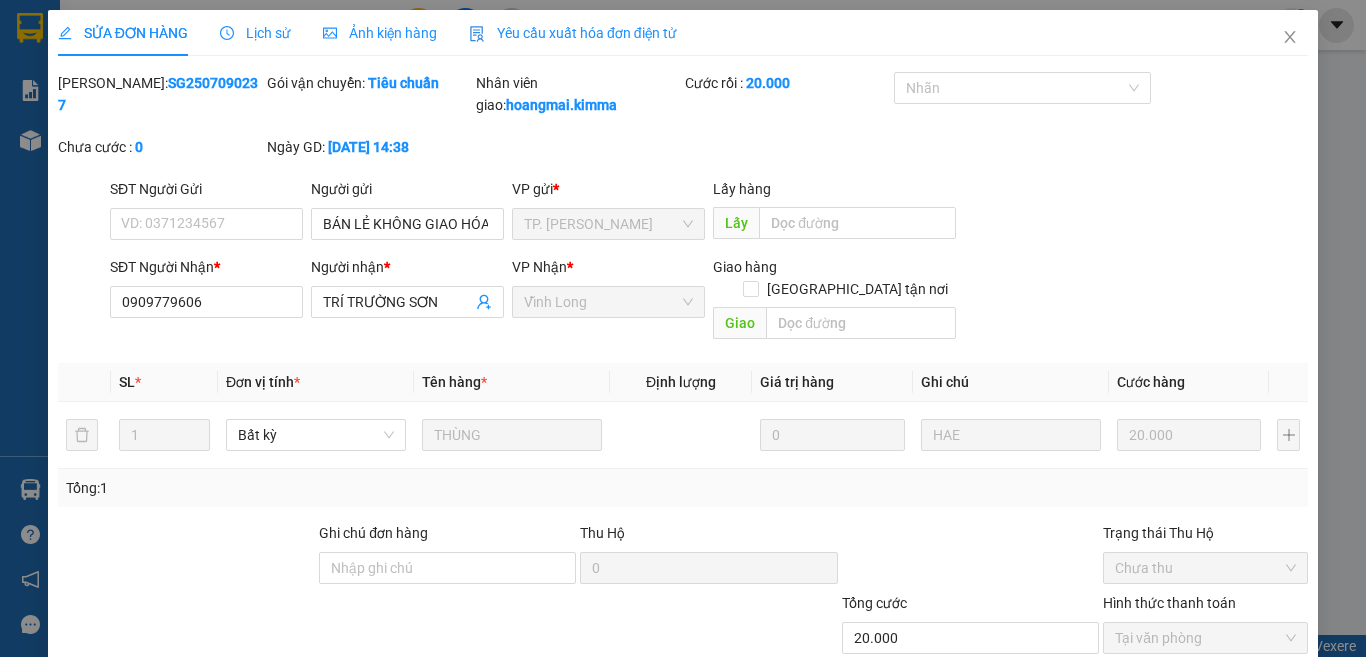 click on "Yêu cầu xuất hóa đơn điện tử" at bounding box center (573, 33) 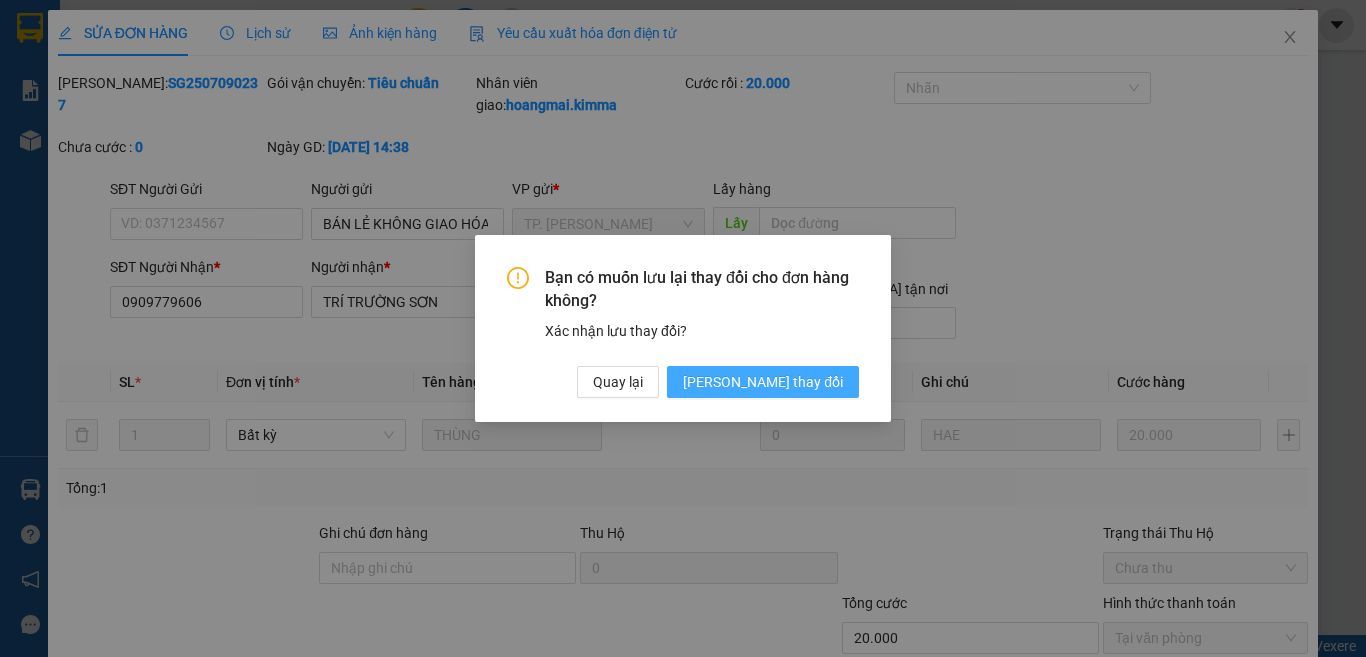 click on "Lưu thay đổi" at bounding box center [763, 382] 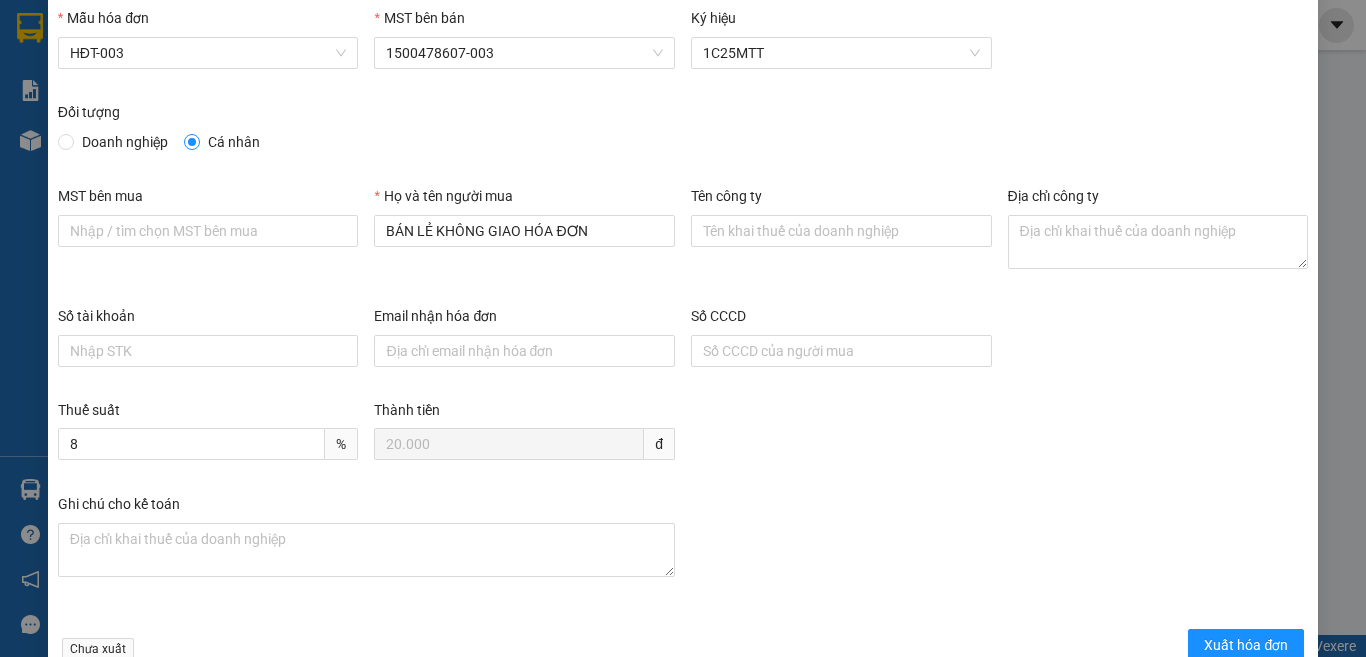scroll, scrollTop: 114, scrollLeft: 0, axis: vertical 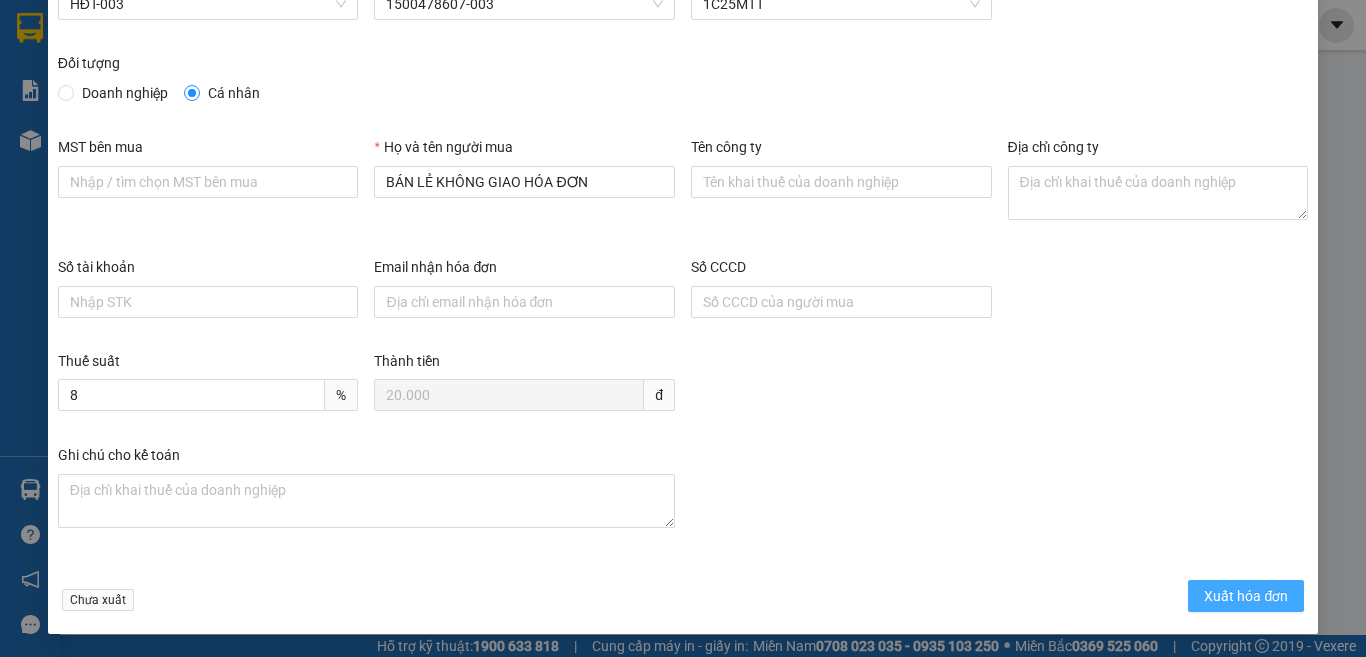 click on "Xuất hóa đơn" at bounding box center (1246, 596) 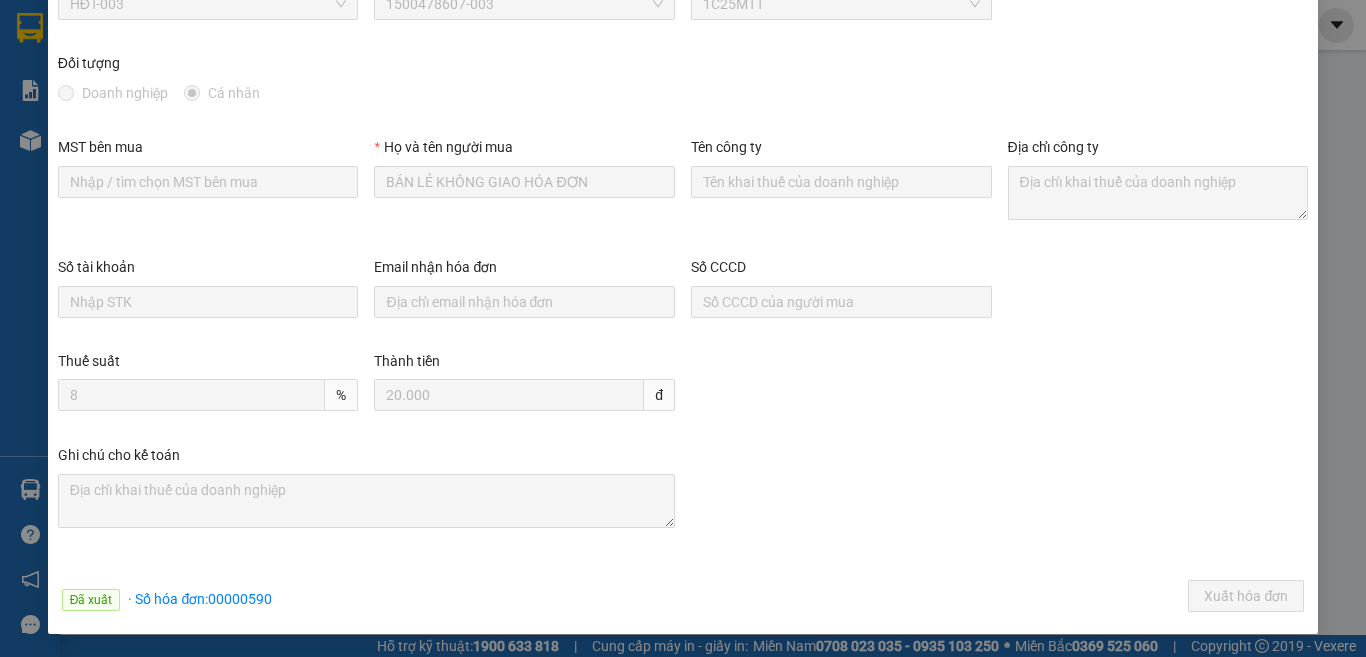 scroll, scrollTop: 0, scrollLeft: 0, axis: both 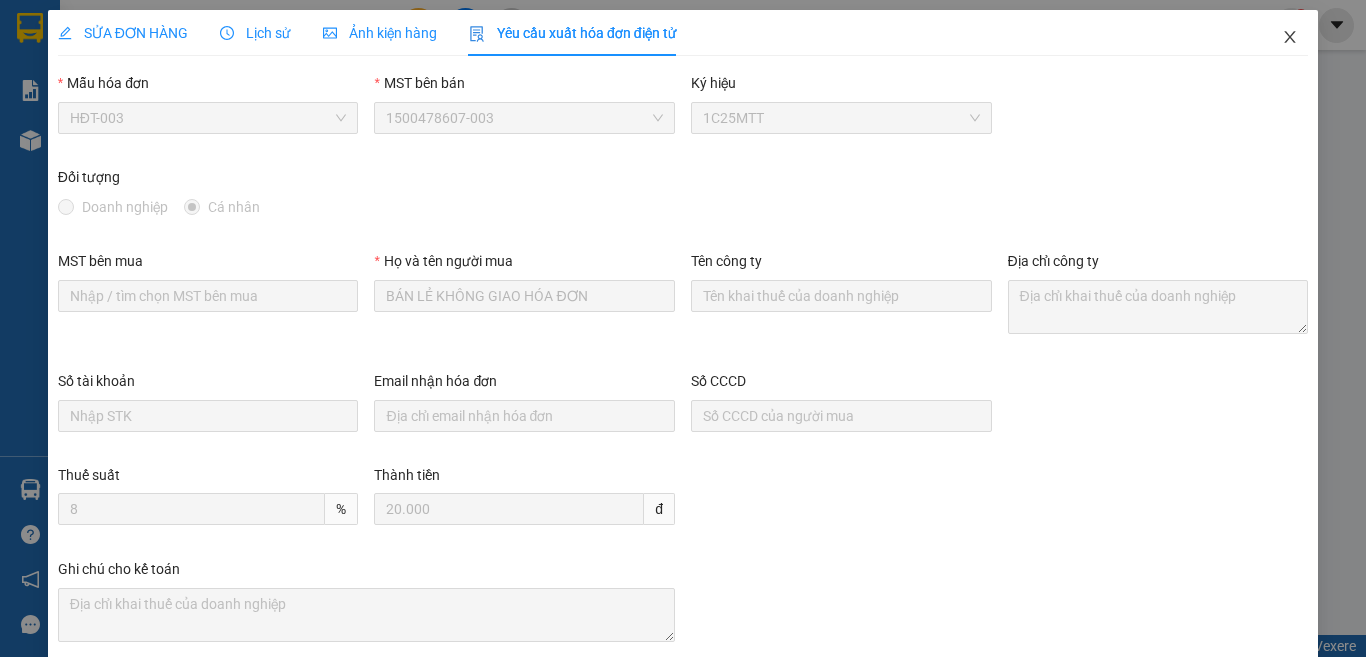 drag, startPoint x: 1268, startPoint y: 38, endPoint x: 1124, endPoint y: 5, distance: 147.73286 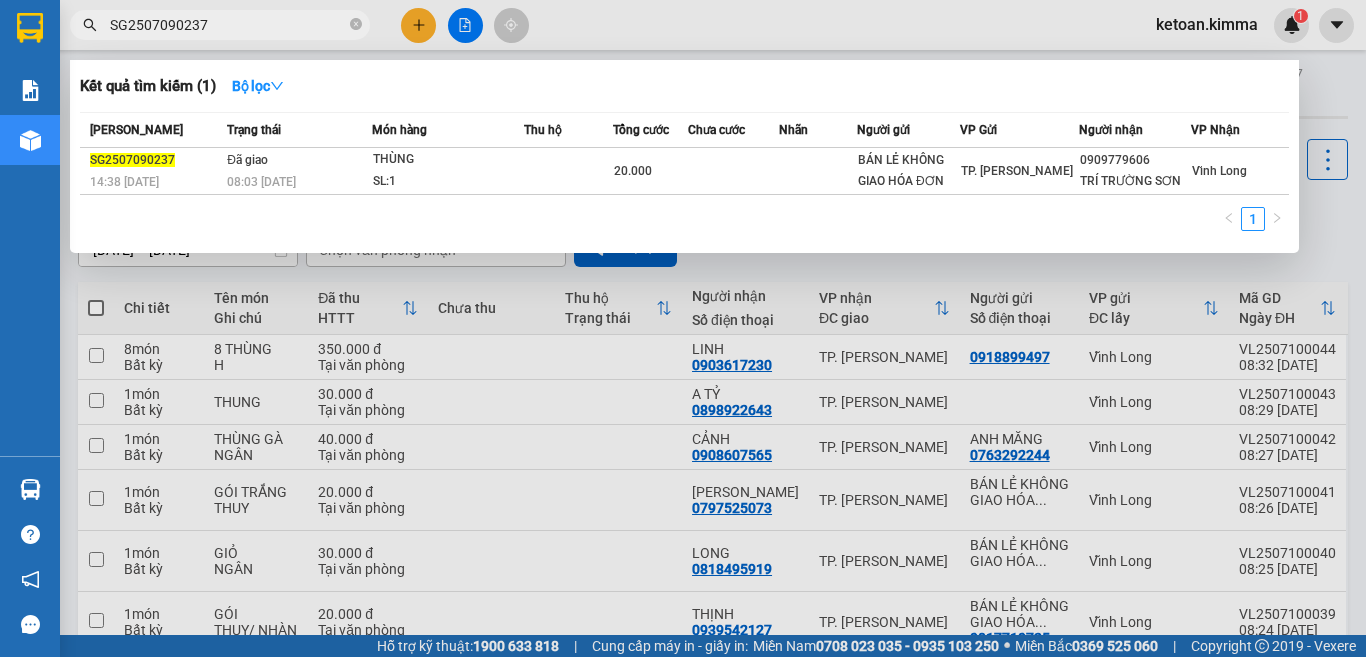 click on "SG2507090237" at bounding box center [228, 25] 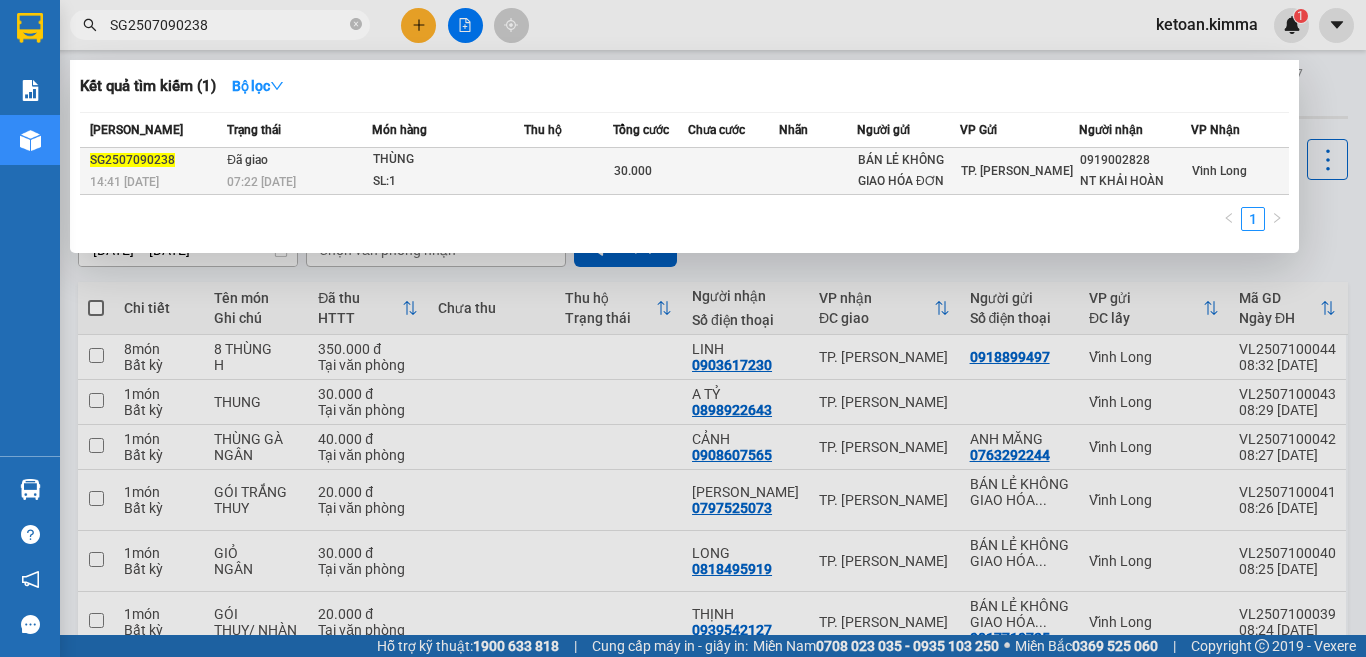 type on "SG2507090238" 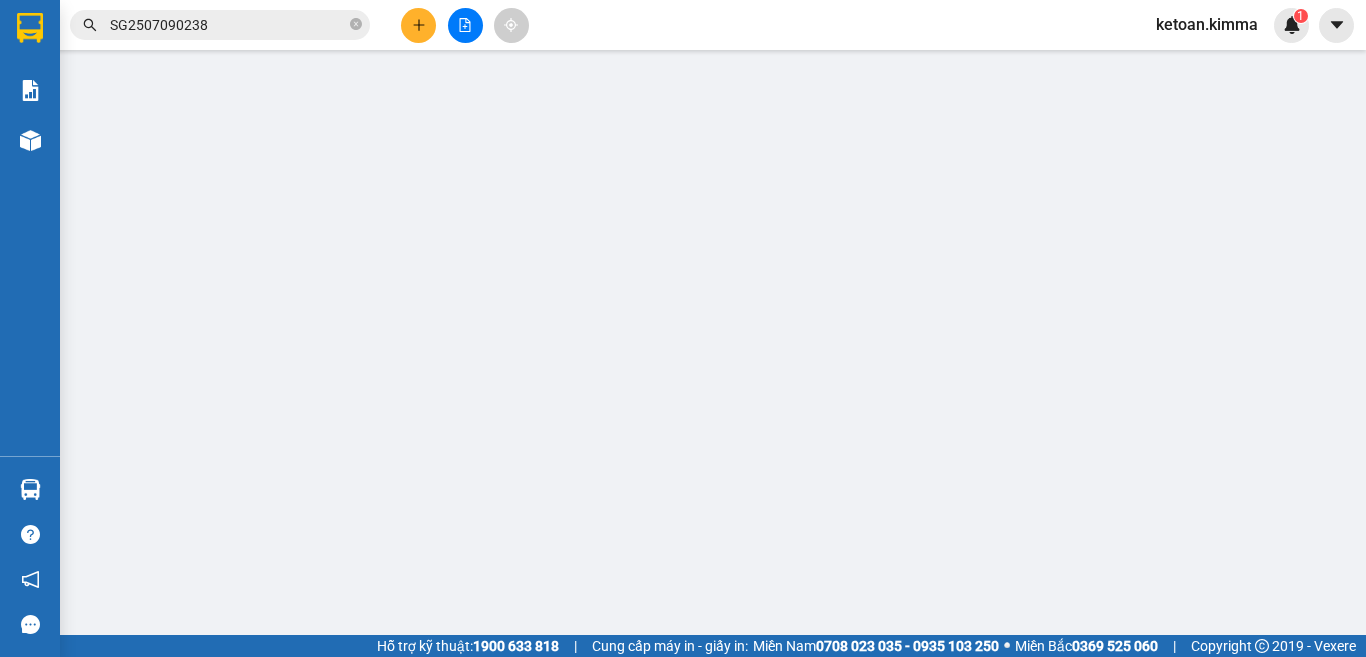 type on "BÁN LẺ KHÔNG GIAO HÓA ĐƠN" 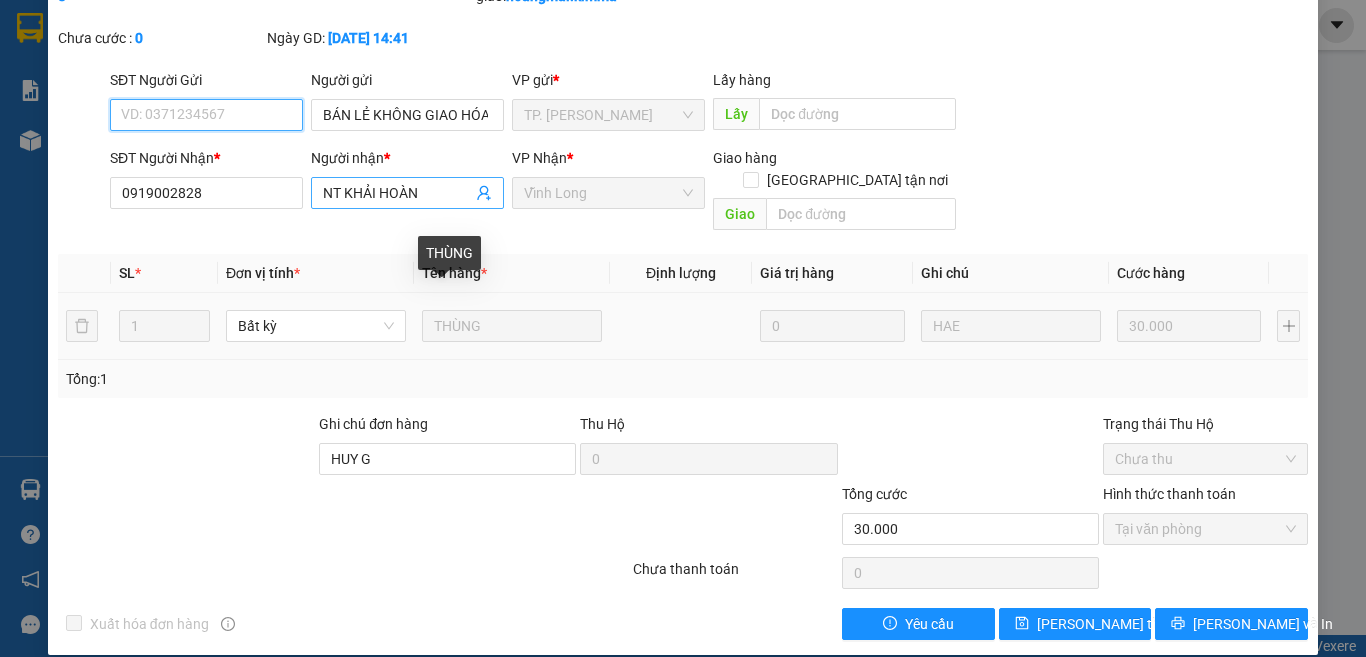 scroll, scrollTop: 0, scrollLeft: 0, axis: both 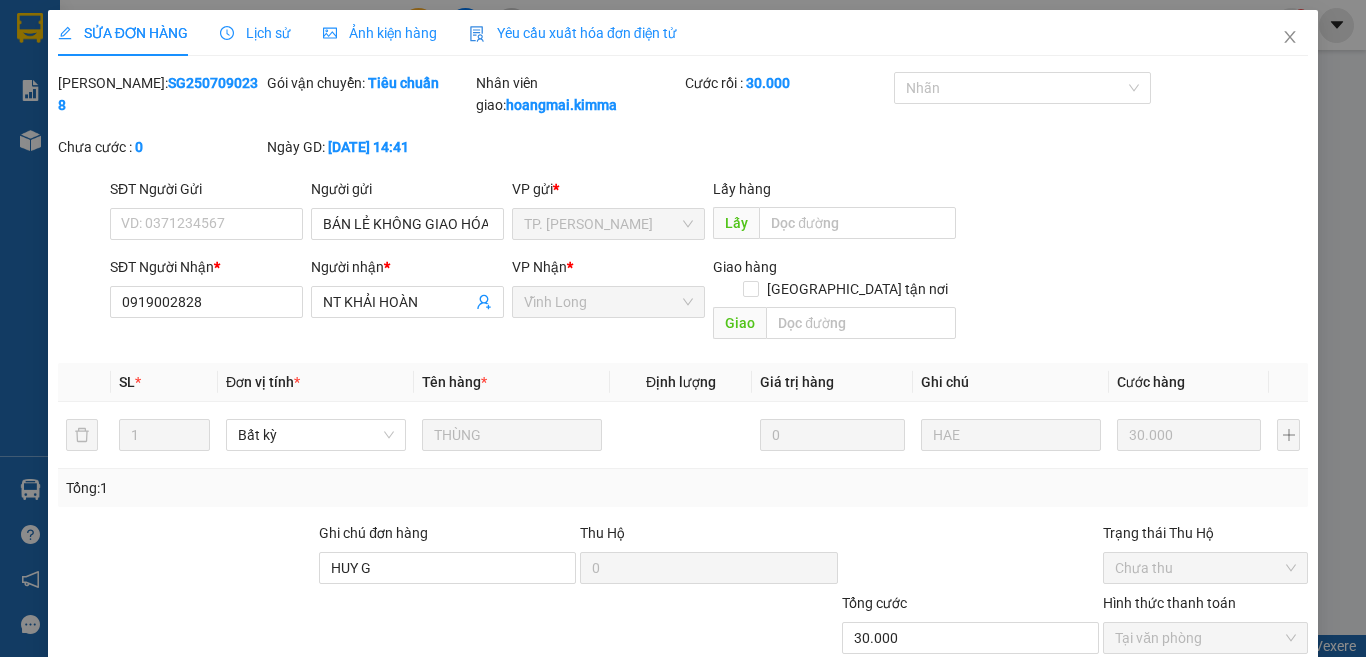 click on "Yêu cầu xuất hóa đơn điện tử" at bounding box center [573, 33] 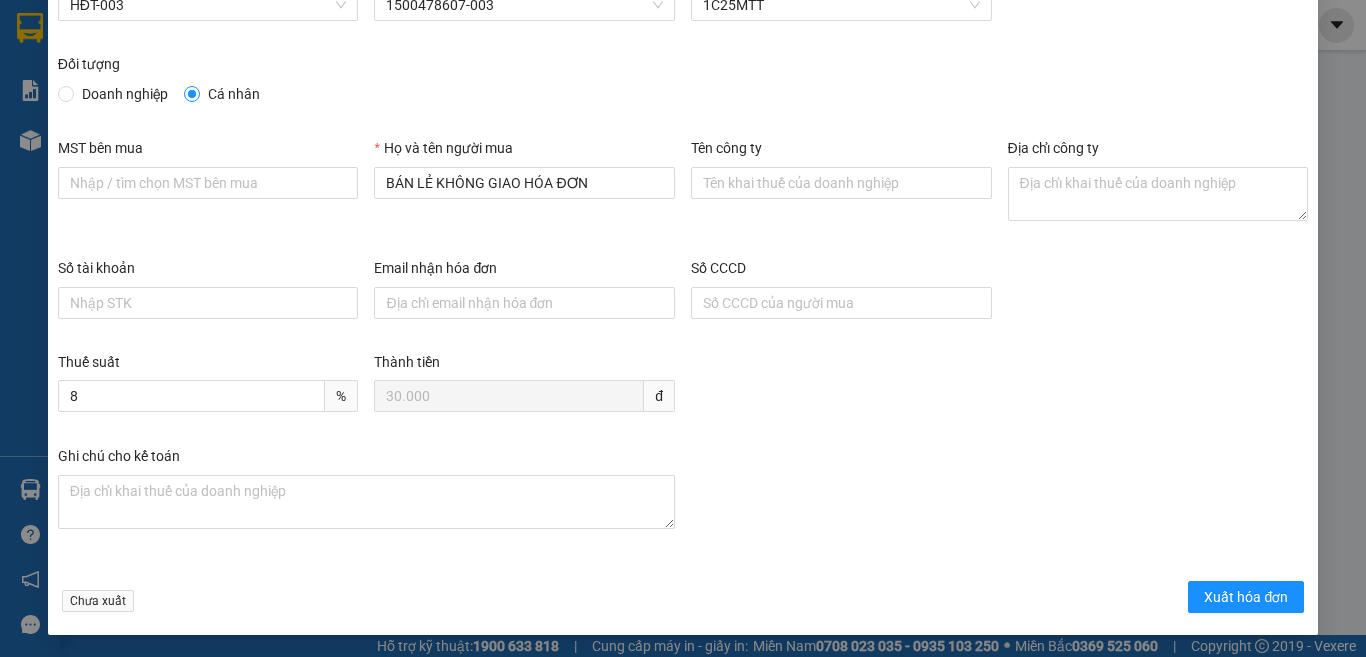 scroll, scrollTop: 114, scrollLeft: 0, axis: vertical 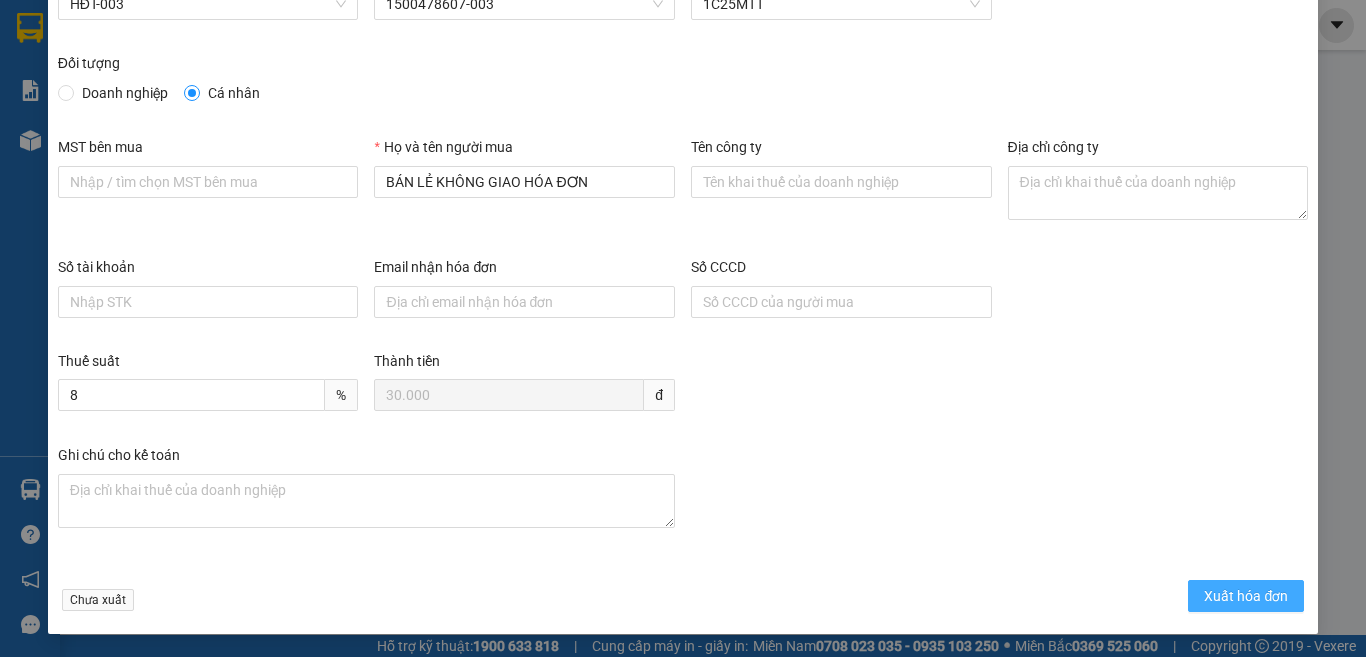 click on "Xuất hóa đơn" at bounding box center (1246, 596) 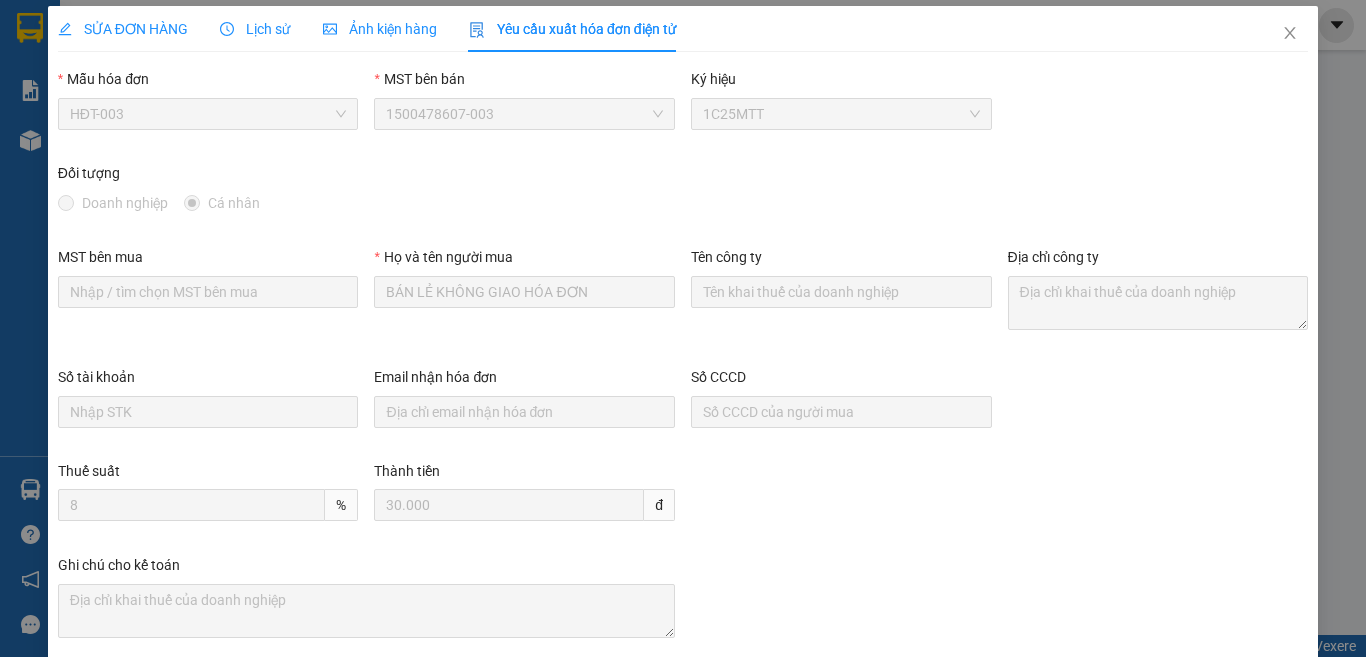 scroll, scrollTop: 0, scrollLeft: 0, axis: both 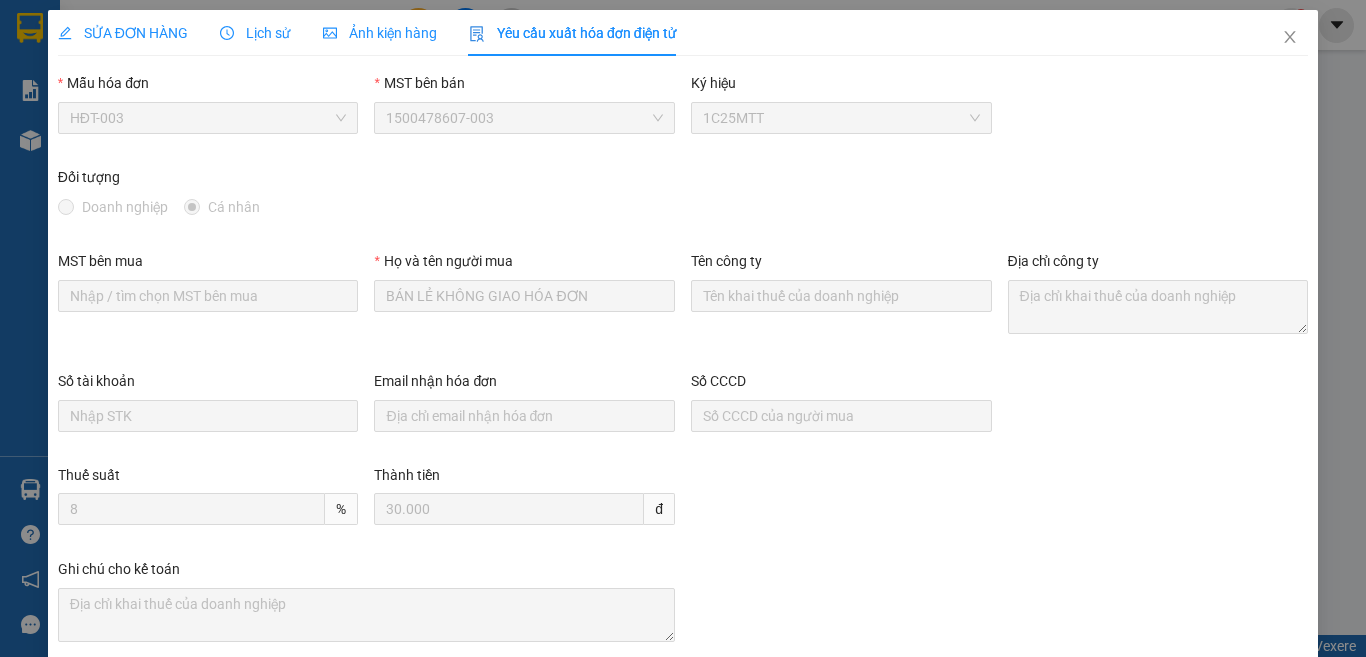 click on "SỬA ĐƠN HÀNG" at bounding box center (123, 33) 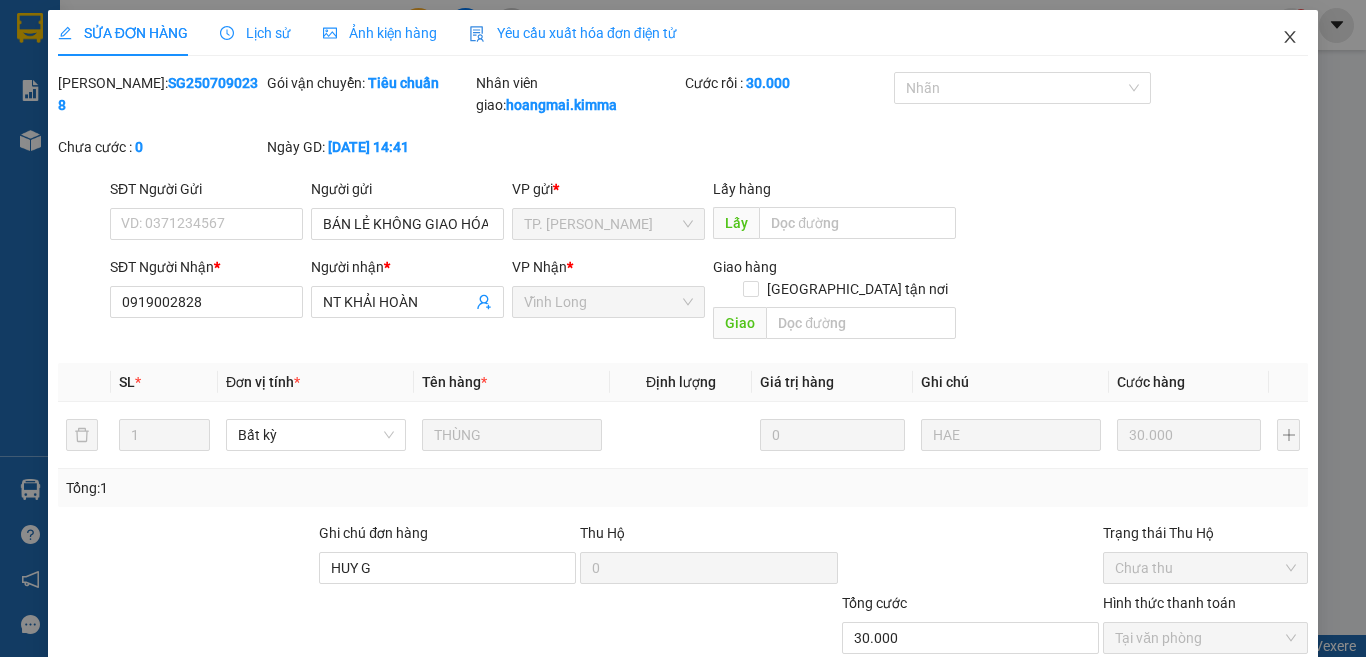 click 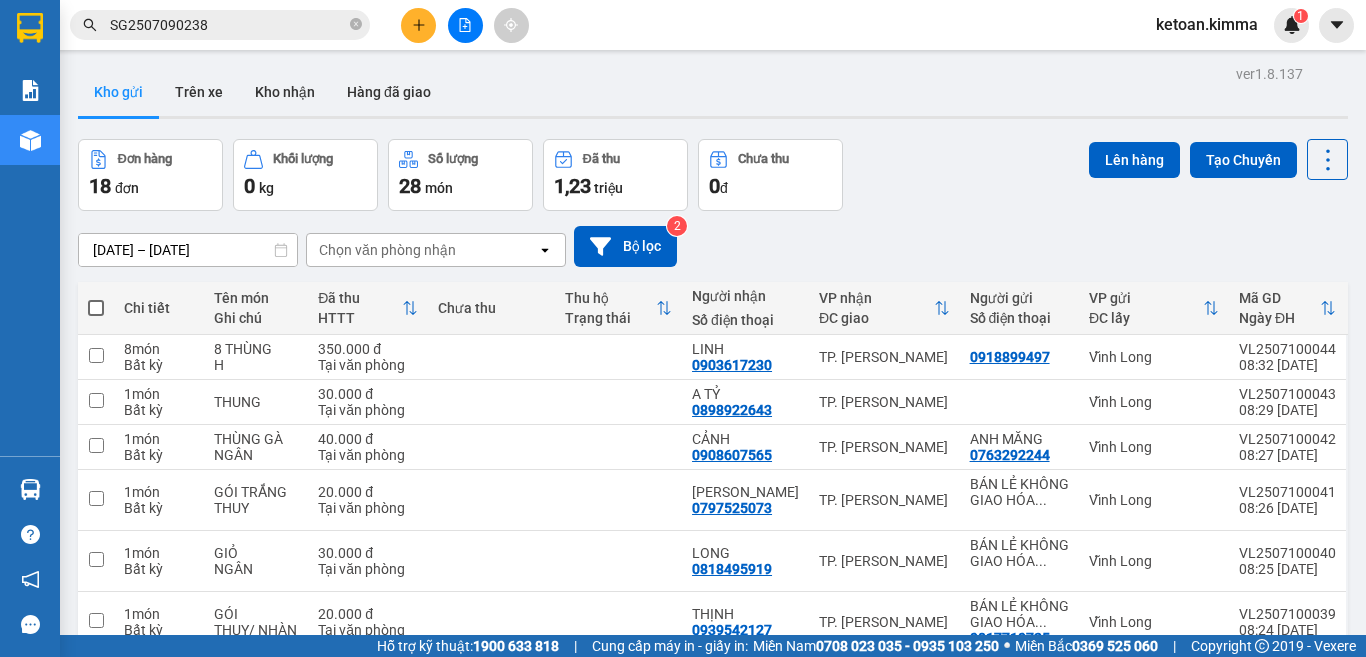 click on "SG2507090238" at bounding box center (228, 25) 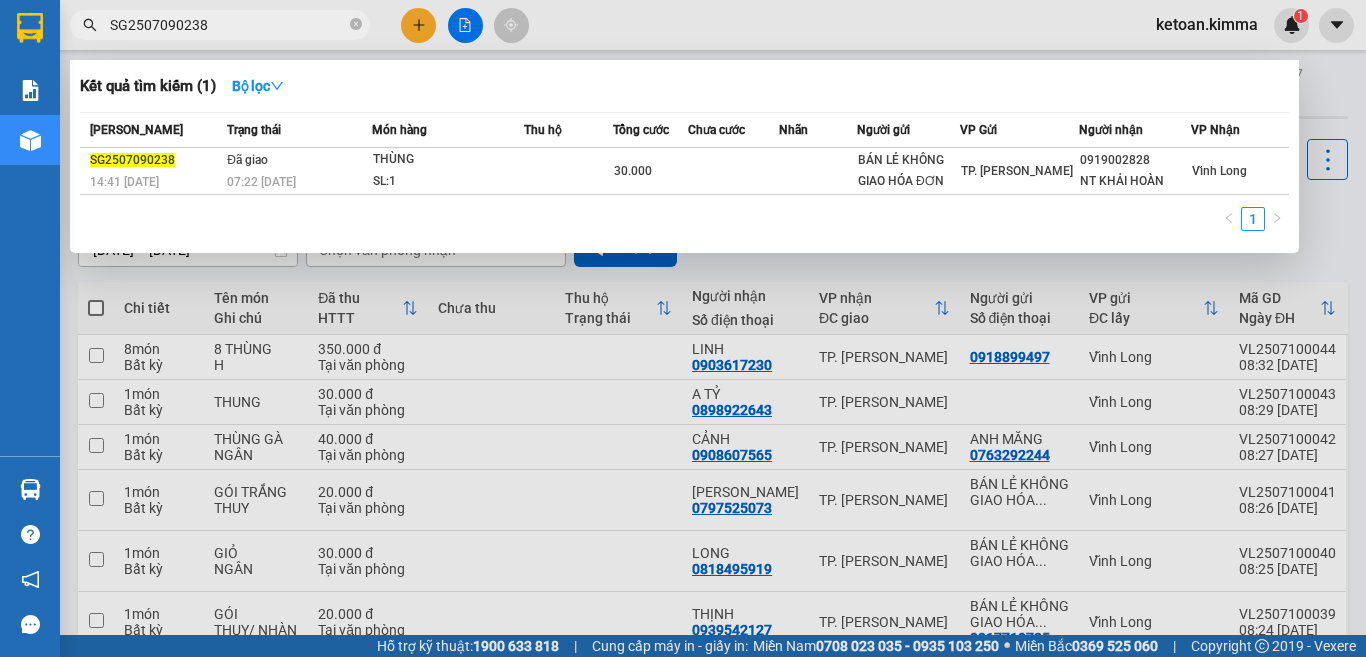 click on "SG2507090238" at bounding box center [228, 25] 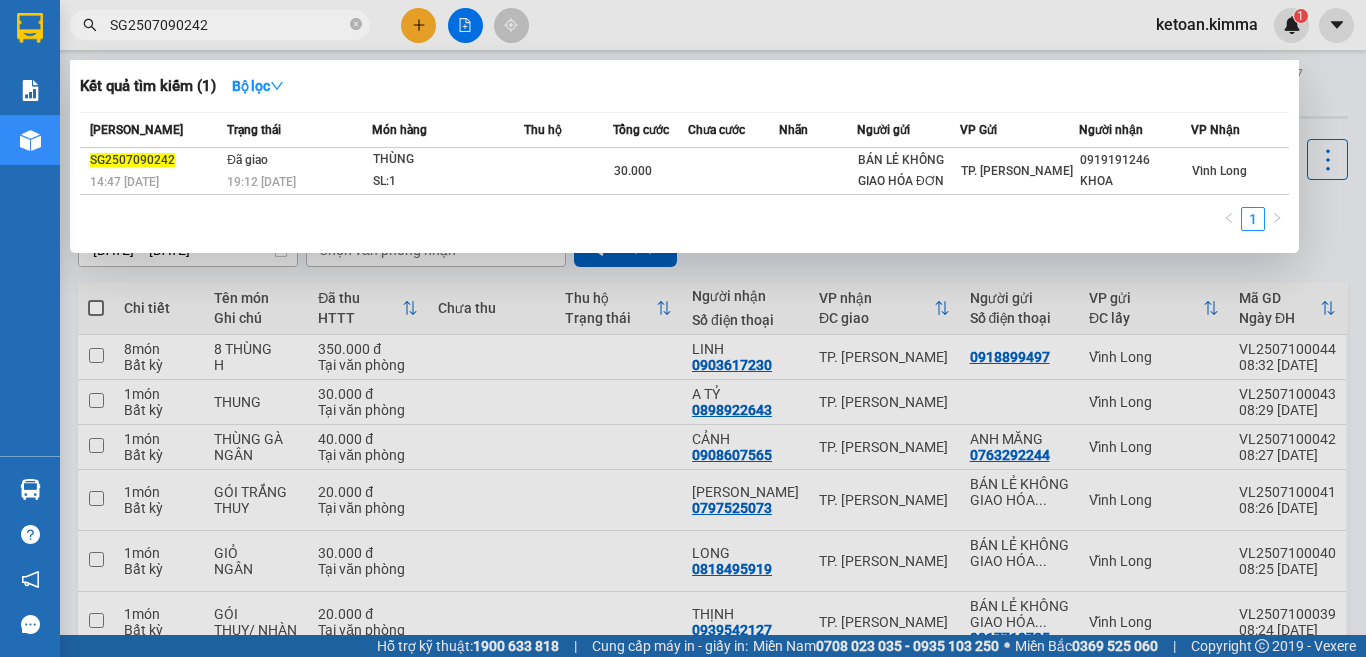 click on "SG2507090242" at bounding box center (228, 25) 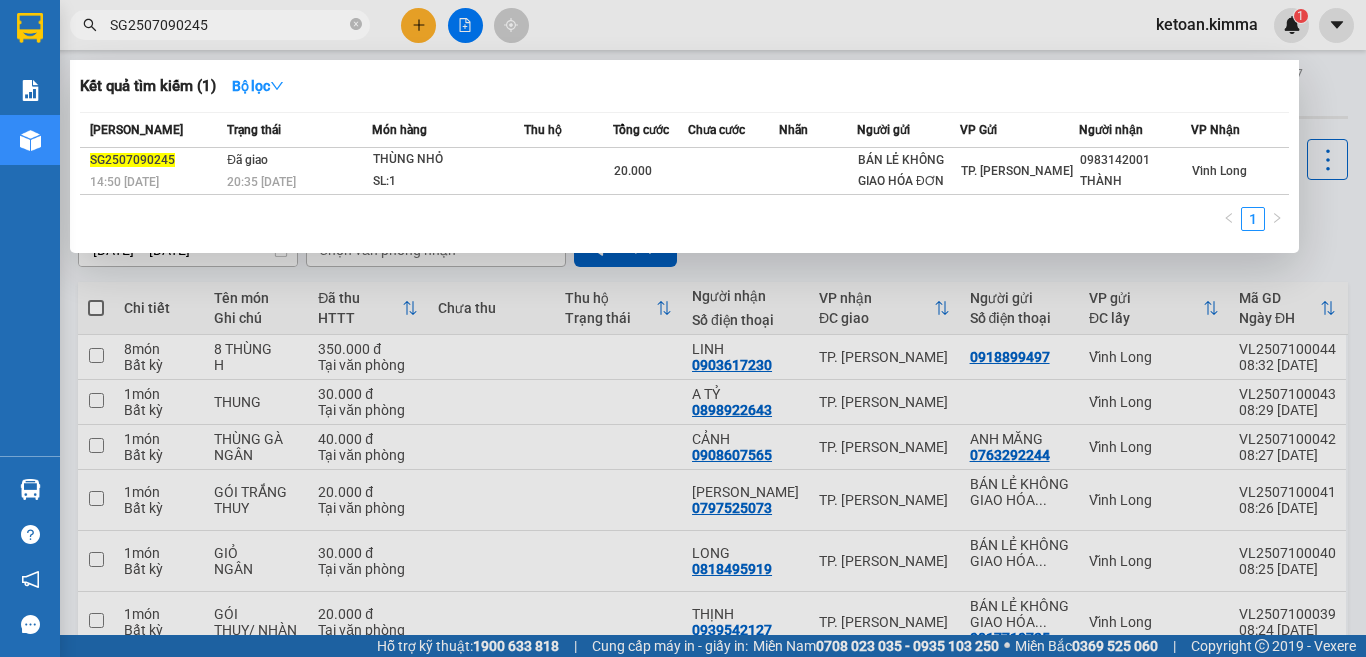 click on "SG2507090245" at bounding box center [228, 25] 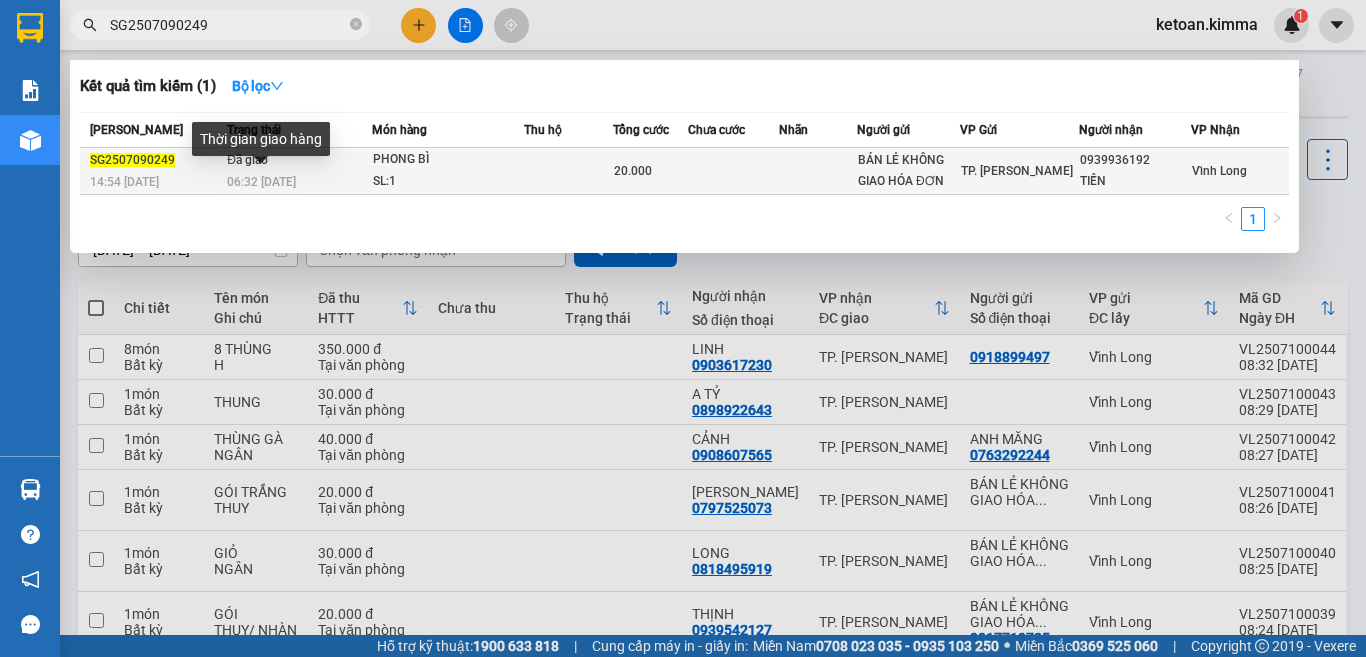 type on "SG2507090249" 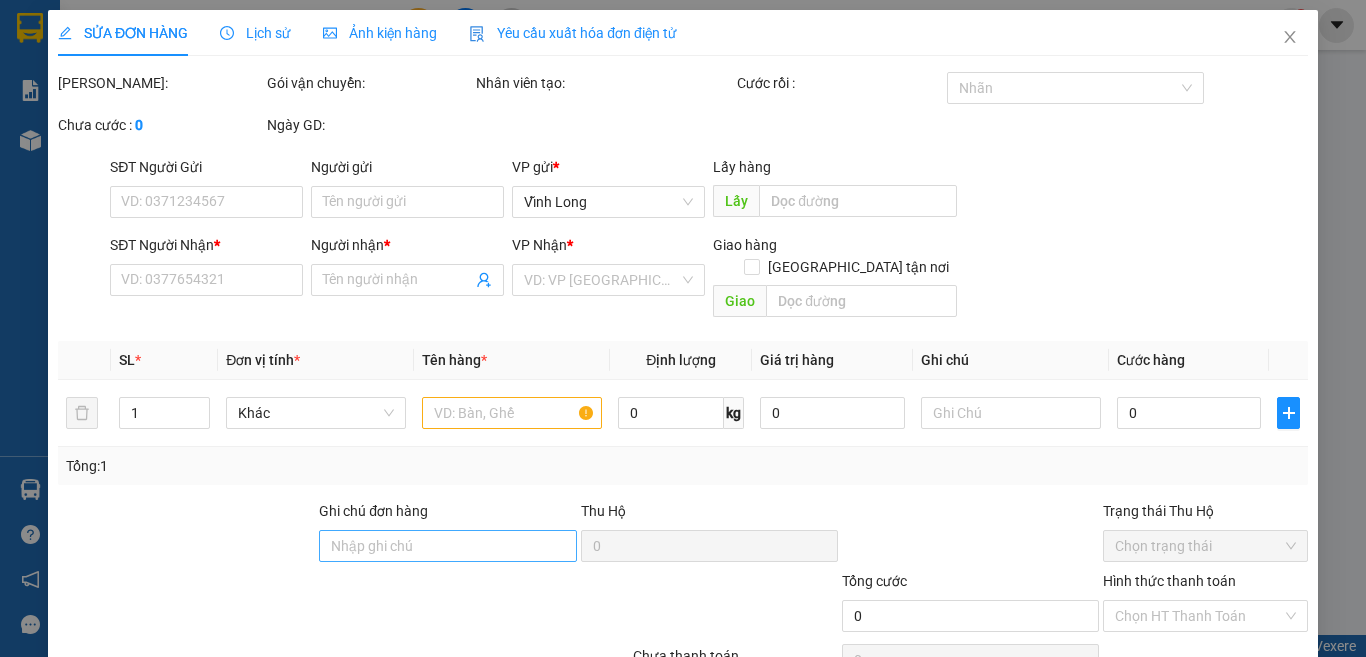 type on "BÁN LẺ KHÔNG GIAO HÓA ĐƠN" 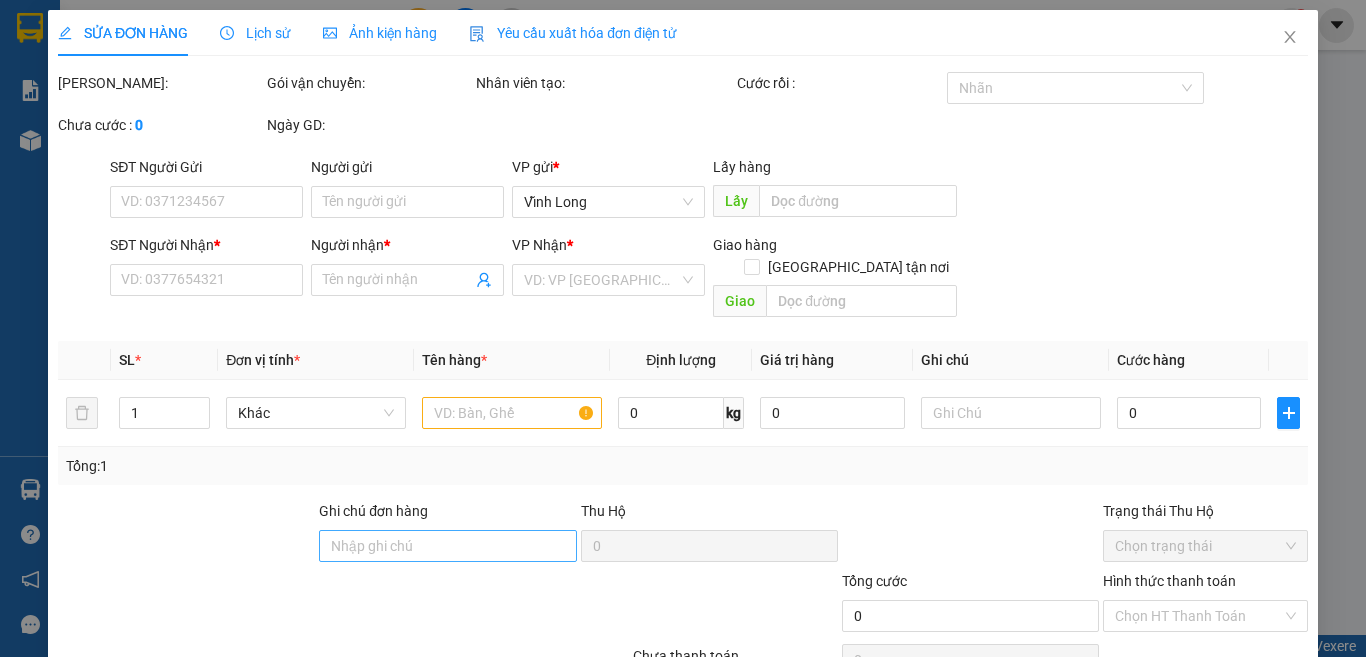 type on "0939936192" 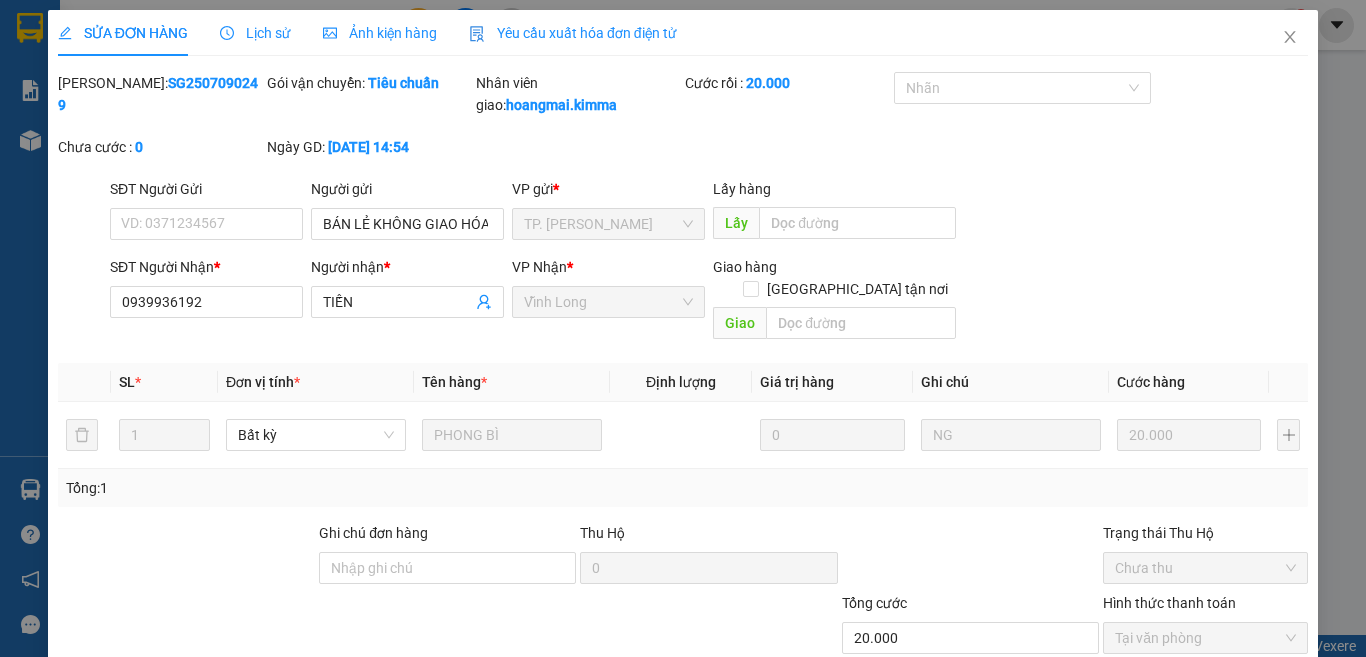 click on "Yêu cầu xuất hóa đơn điện tử" at bounding box center (573, 33) 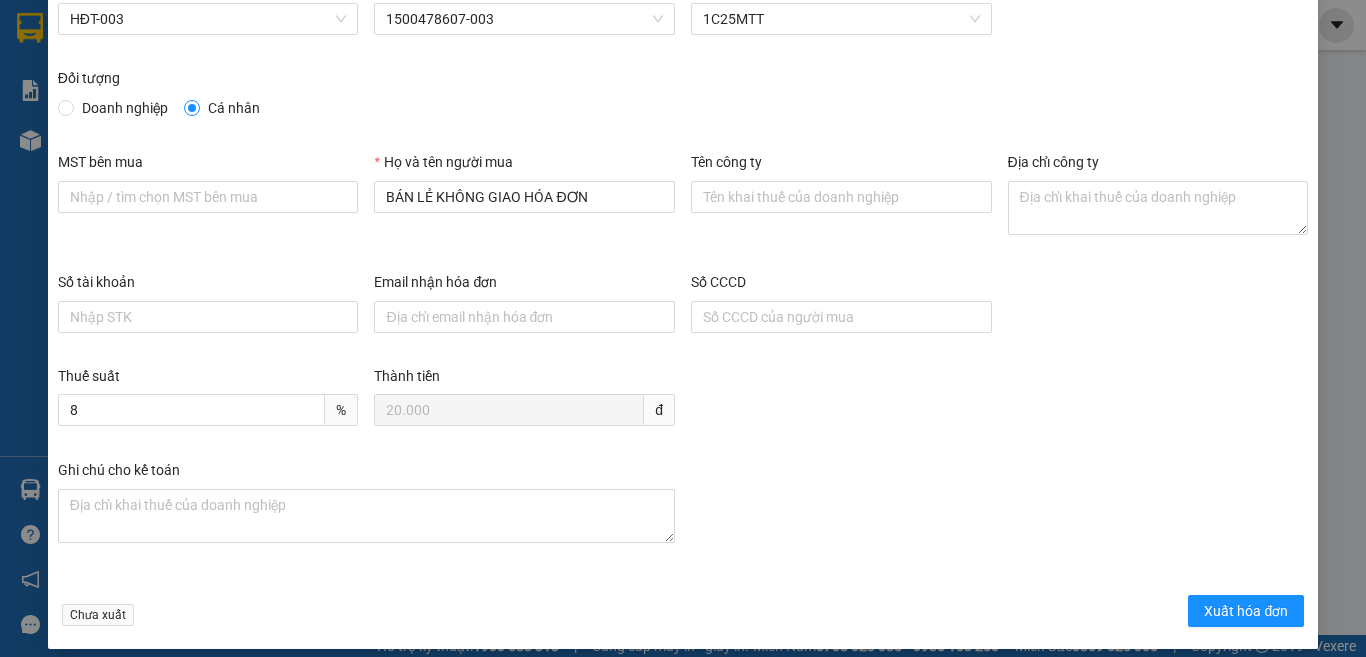 scroll, scrollTop: 114, scrollLeft: 0, axis: vertical 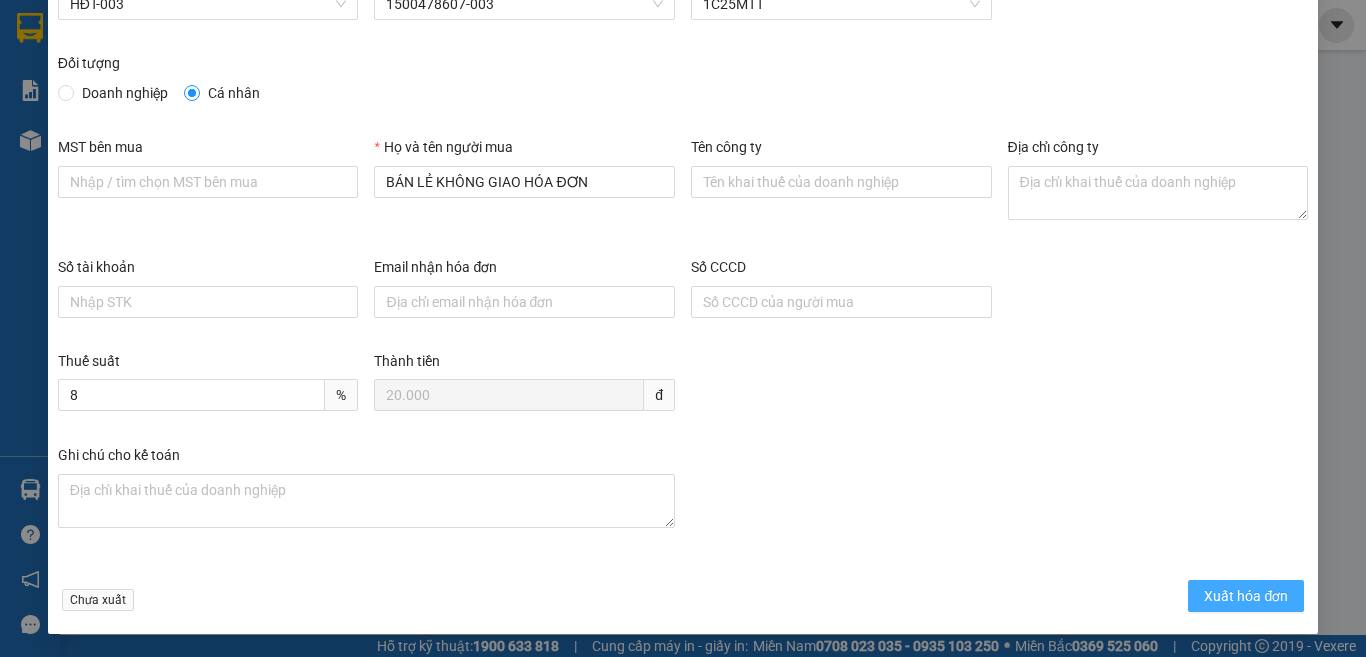 click on "Xuất hóa đơn" at bounding box center [1246, 596] 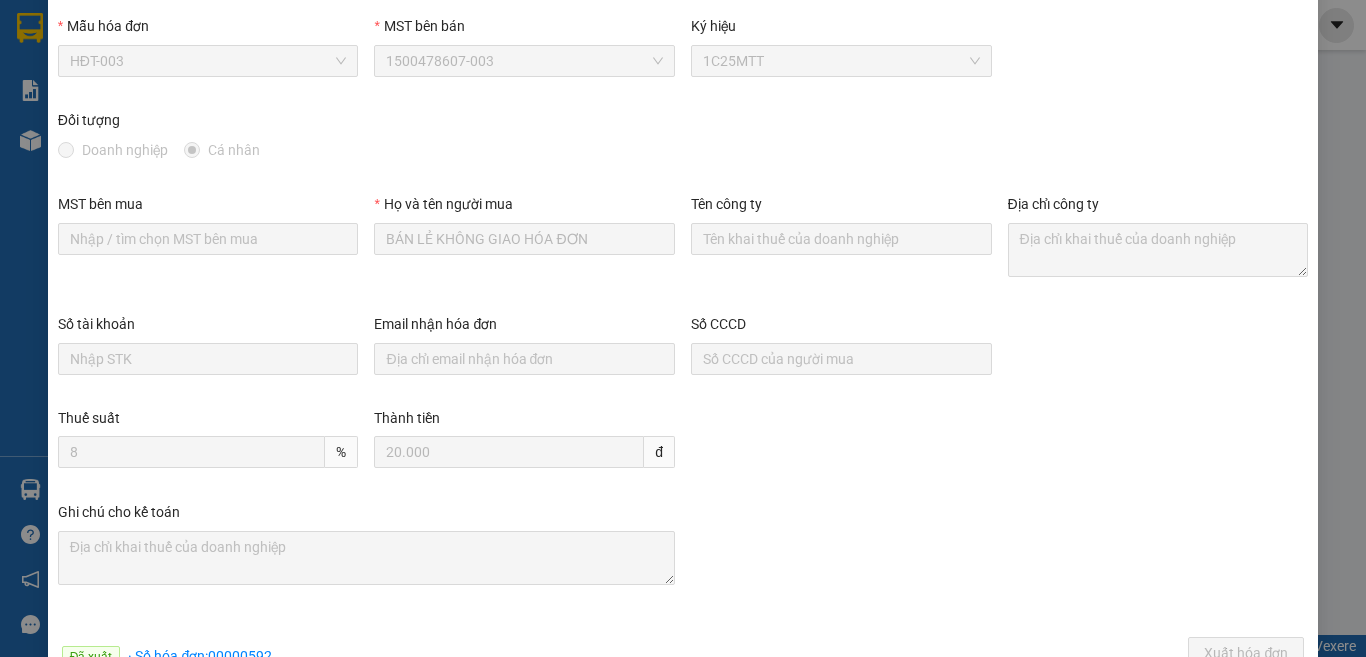 scroll, scrollTop: 0, scrollLeft: 0, axis: both 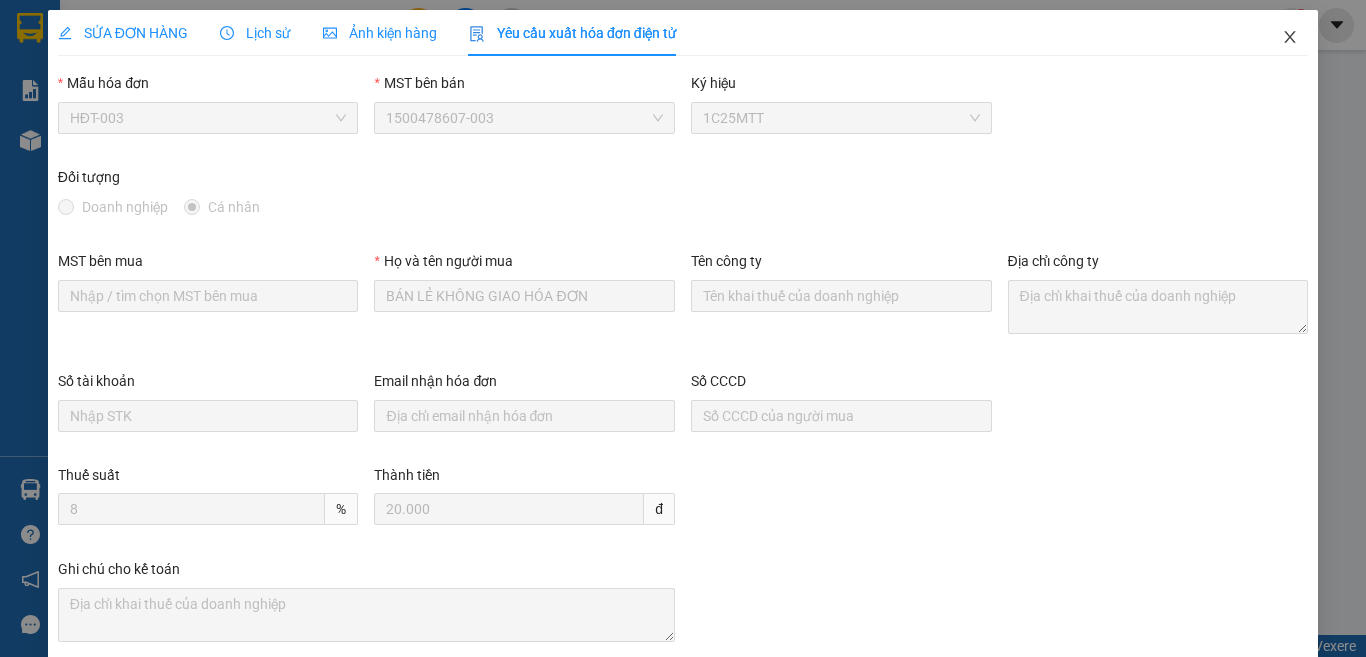 click 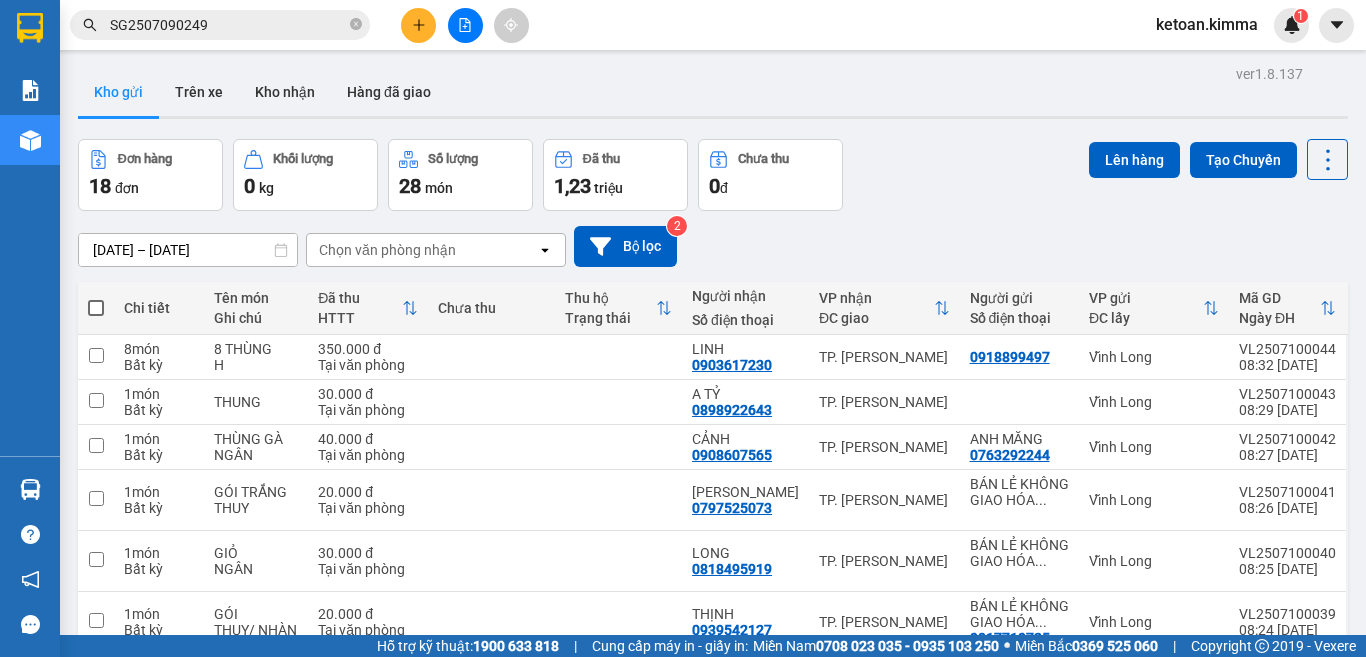 click on "SG2507090249" at bounding box center (228, 25) 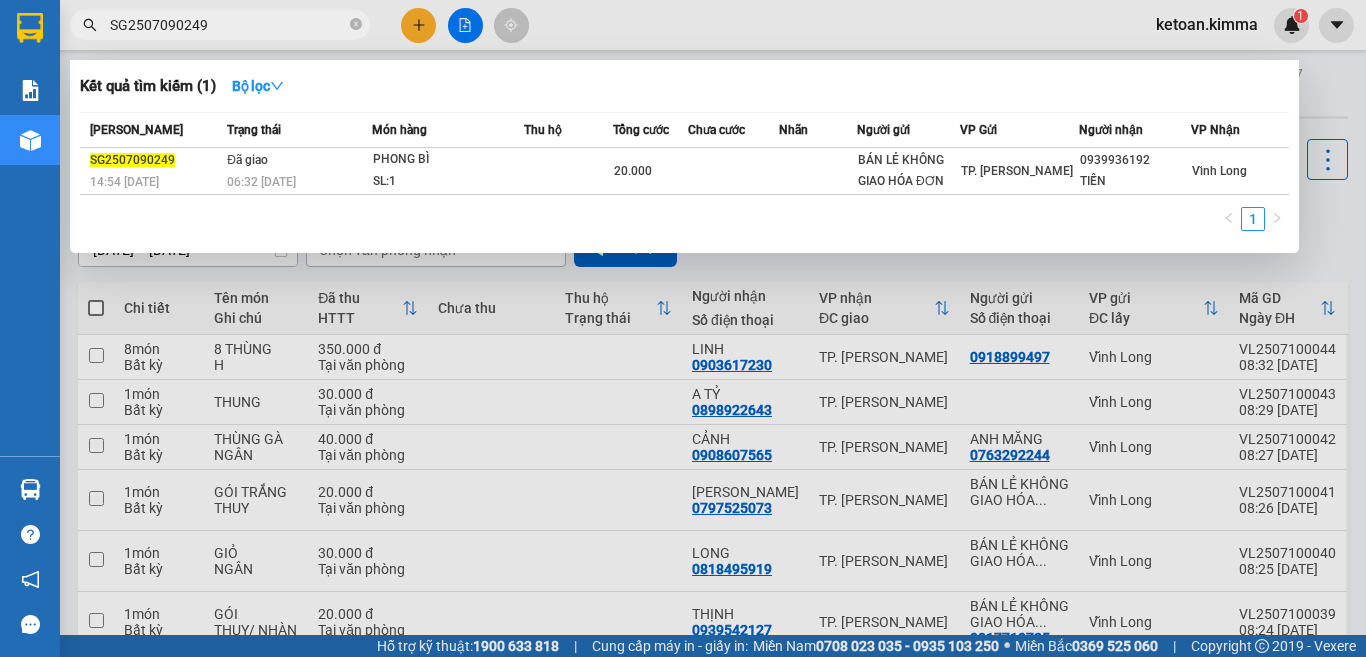 click on "SG2507090249" at bounding box center [228, 25] 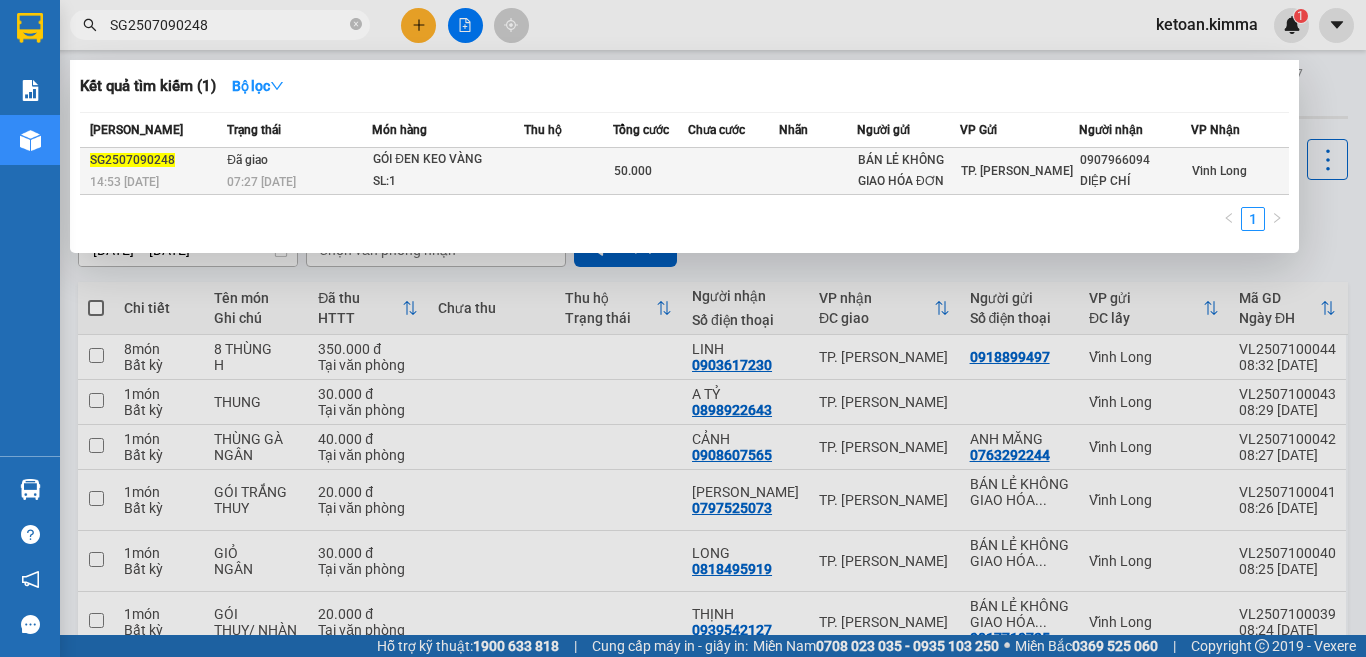 type on "SG2507090248" 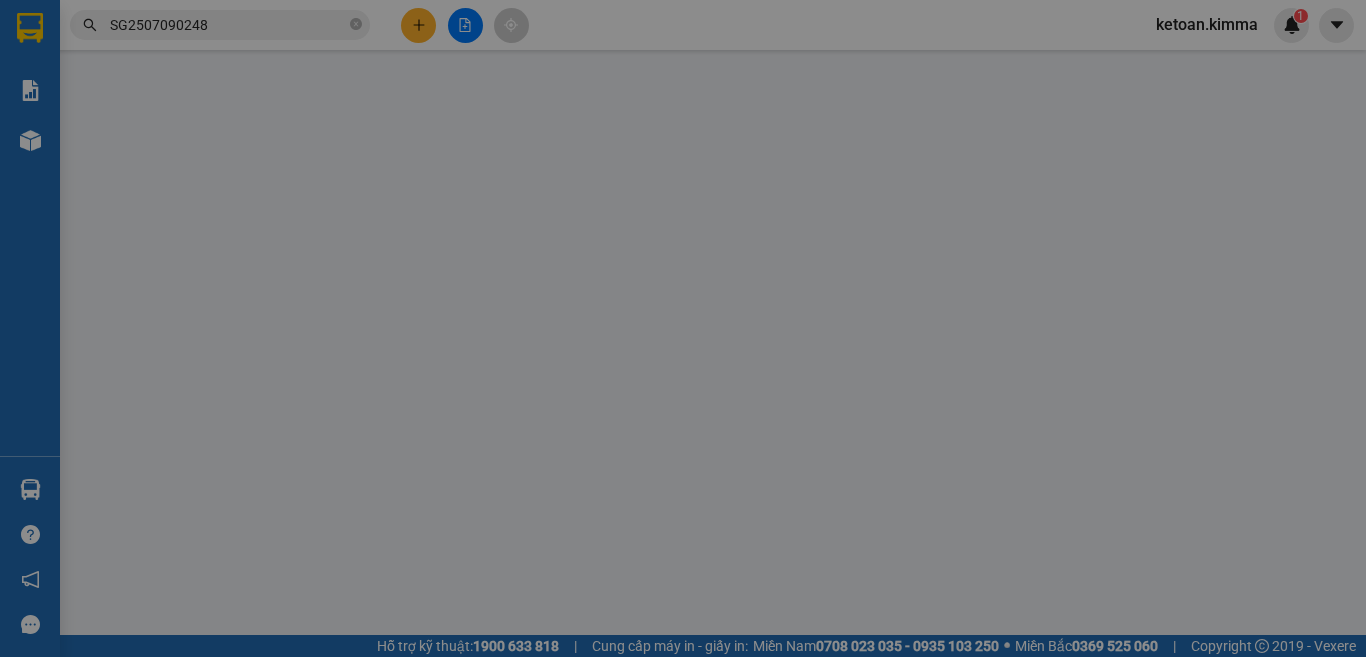 type on "BÁN LẺ KHÔNG GIAO HÓA ĐƠN" 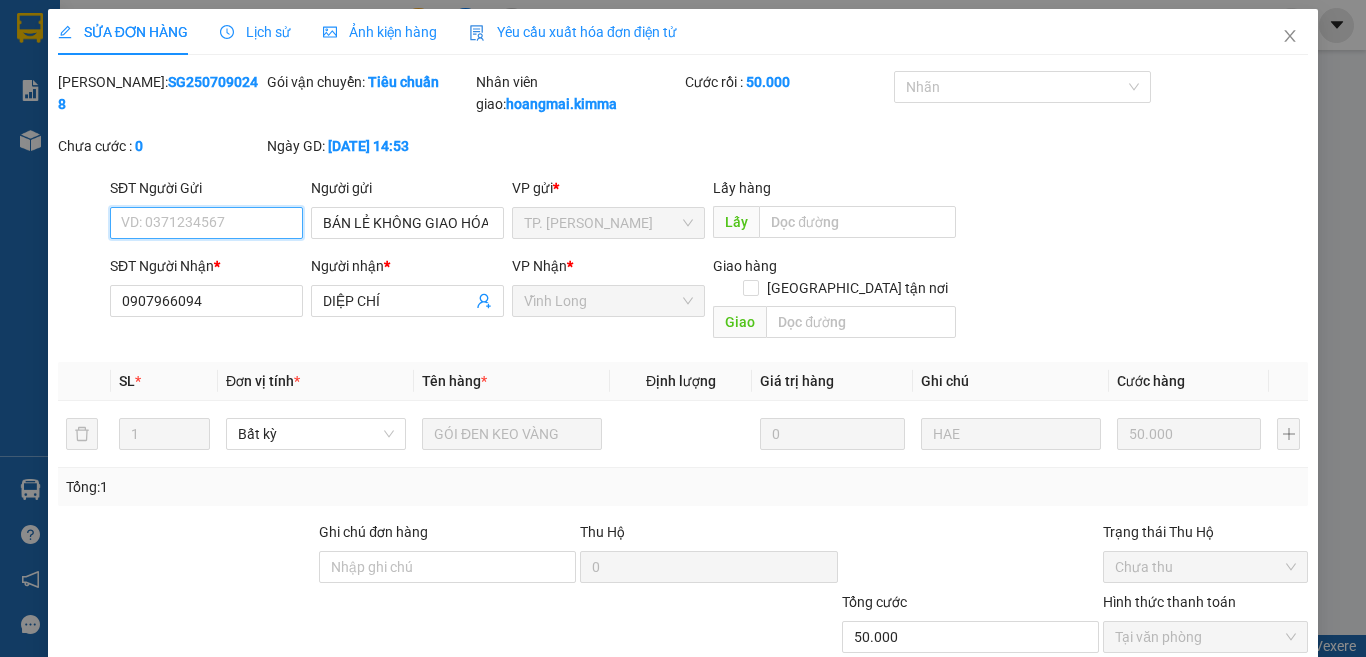 scroll, scrollTop: 0, scrollLeft: 0, axis: both 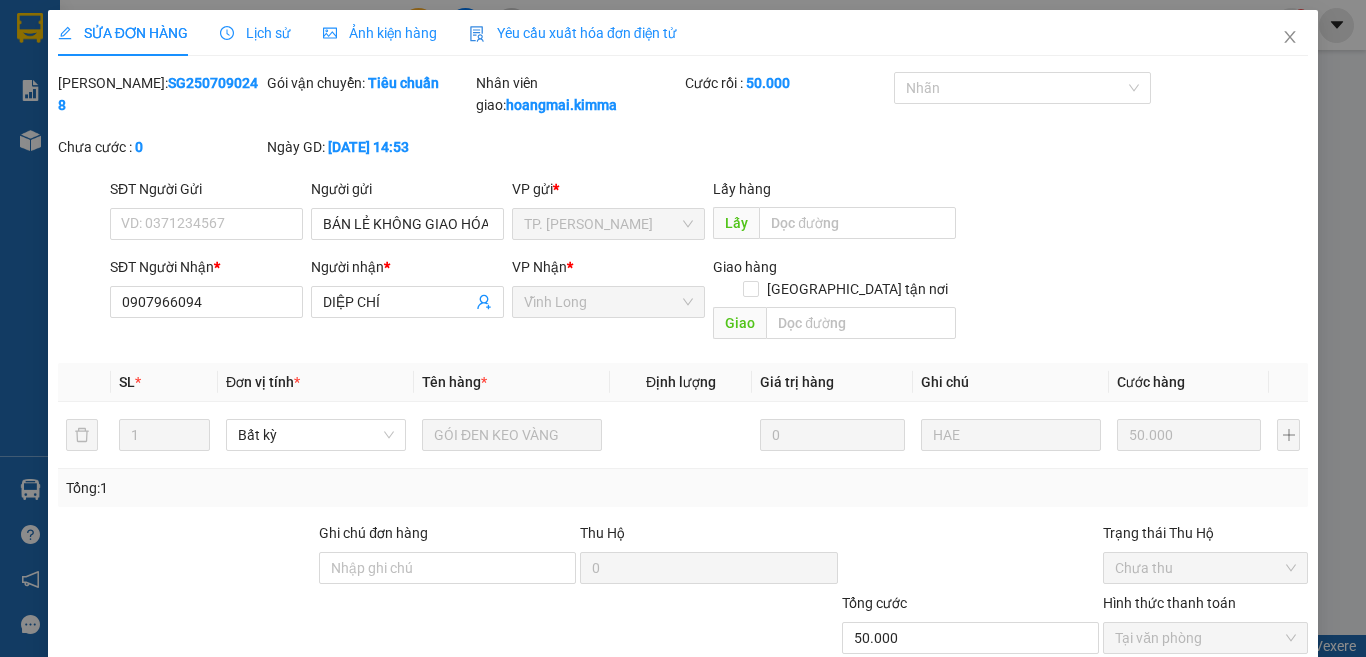 click on "Yêu cầu xuất hóa đơn điện tử" at bounding box center [573, 33] 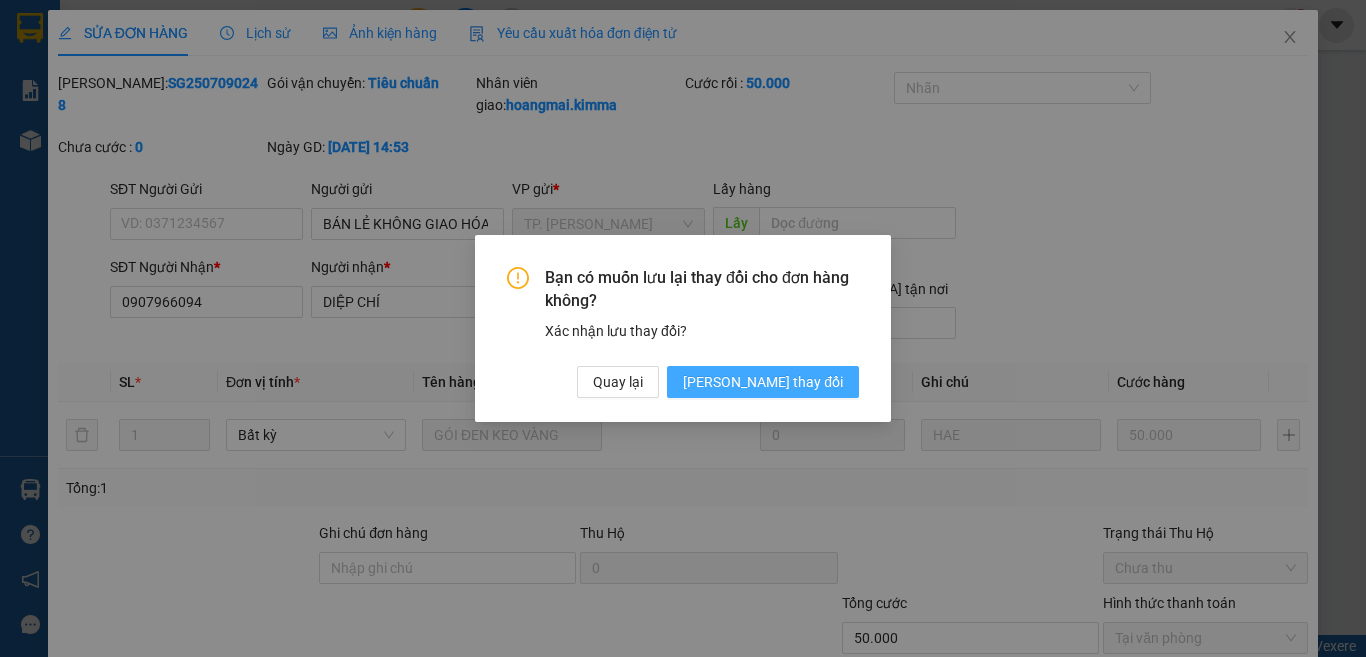 click on "Lưu thay đổi" at bounding box center [763, 382] 